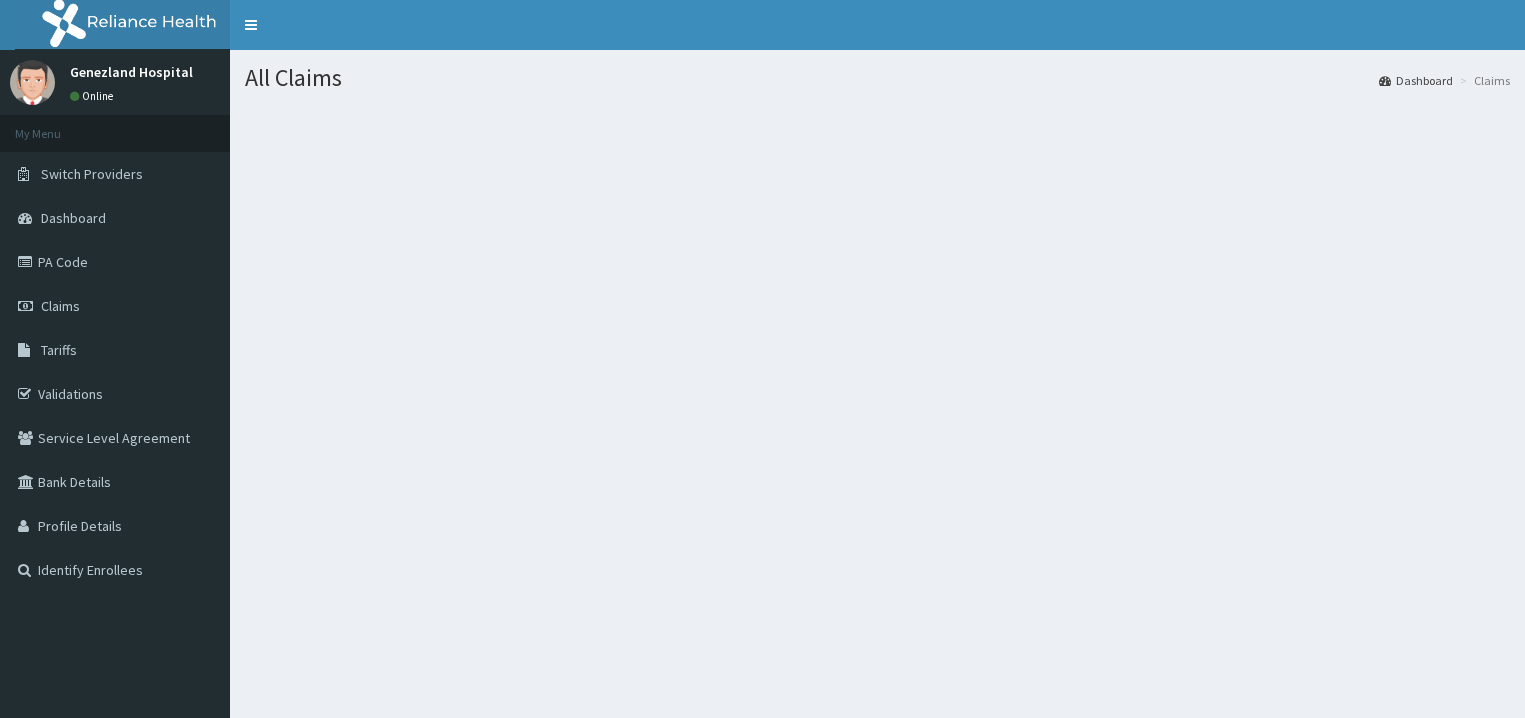 scroll, scrollTop: 0, scrollLeft: 0, axis: both 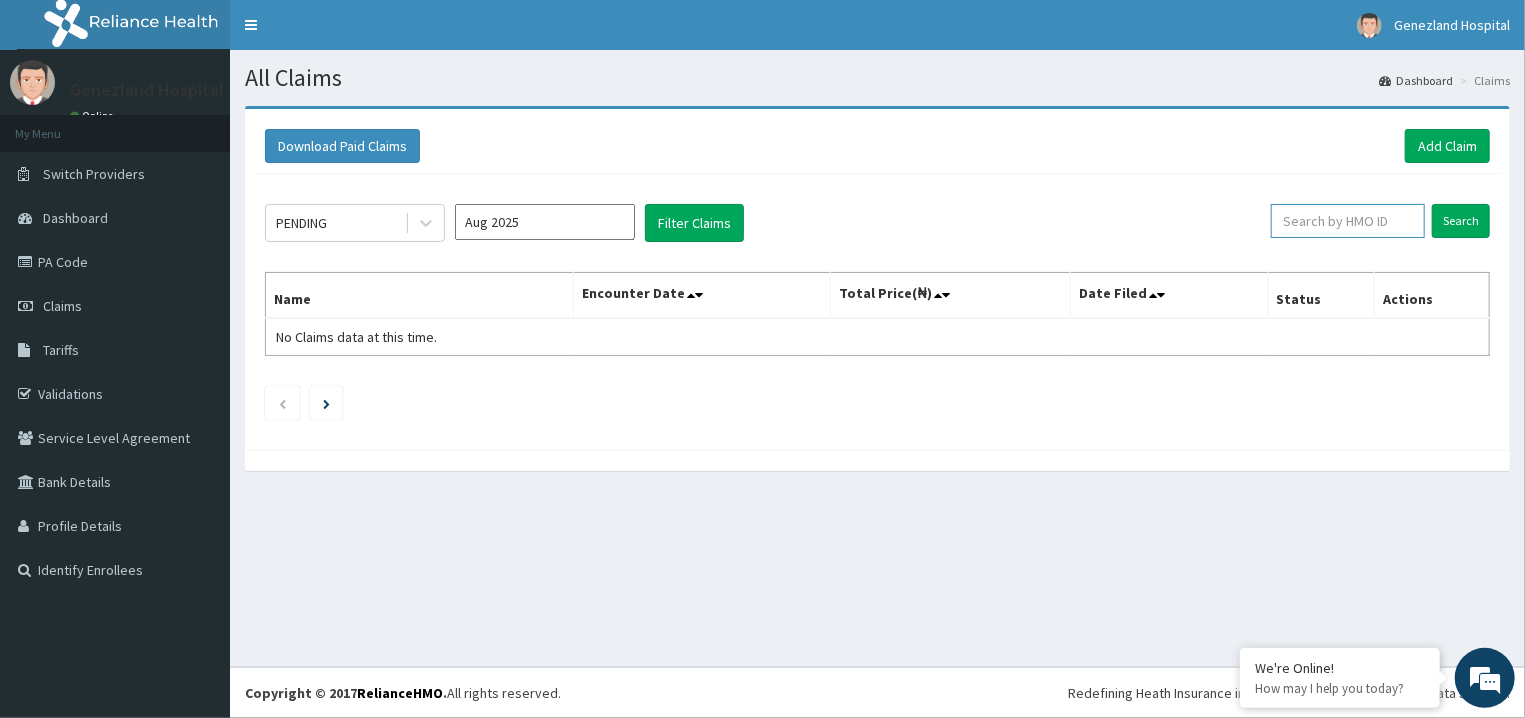 click at bounding box center [1348, 221] 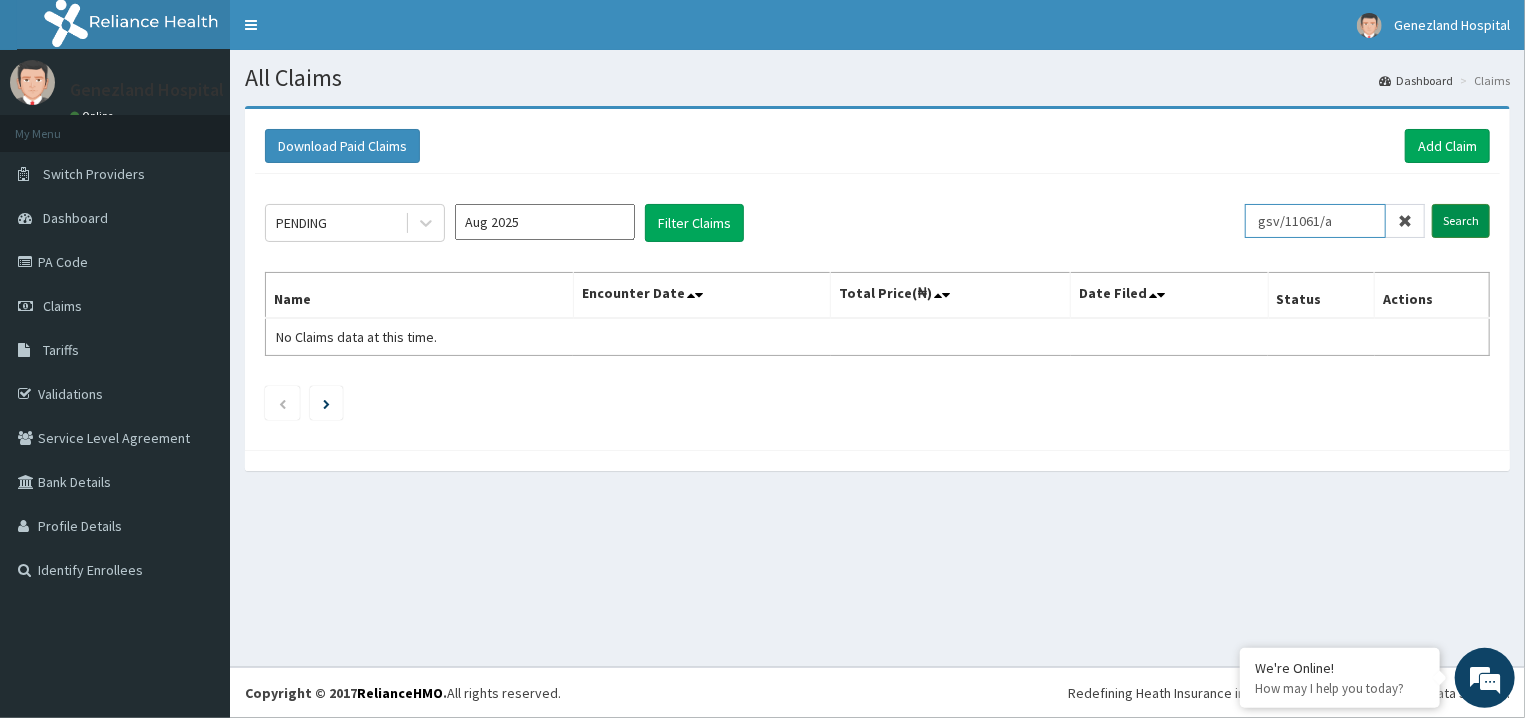 type on "gsv/11061/a" 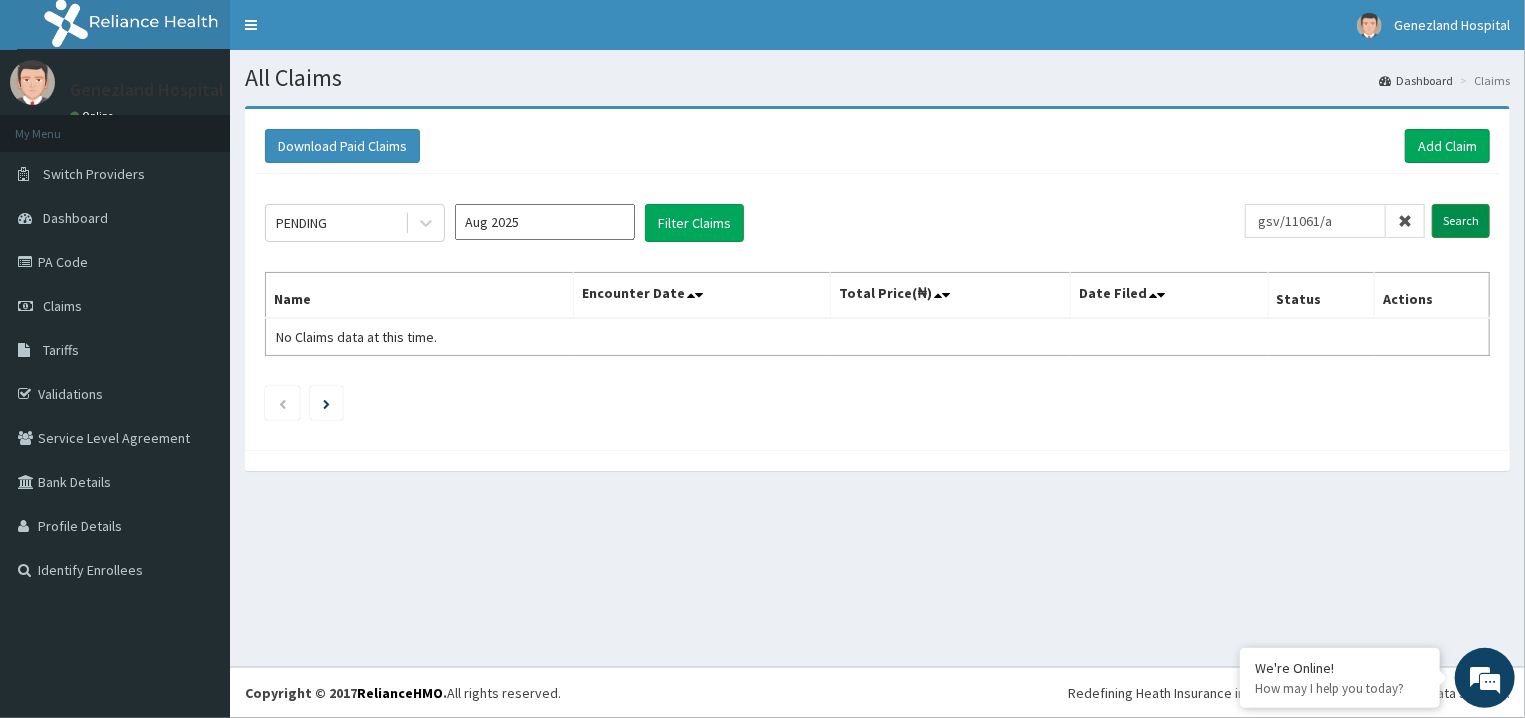 click on "Search" at bounding box center [1461, 221] 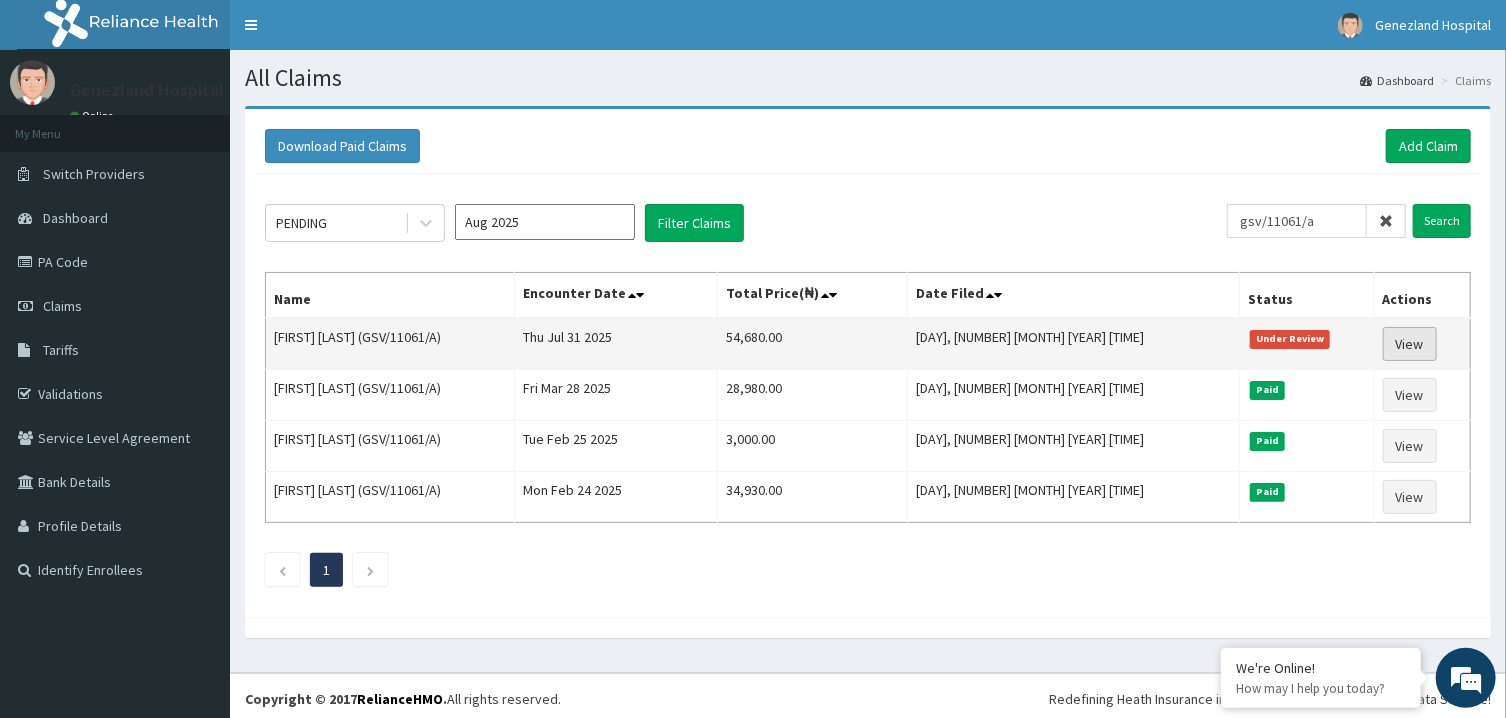click on "View" at bounding box center [1410, 344] 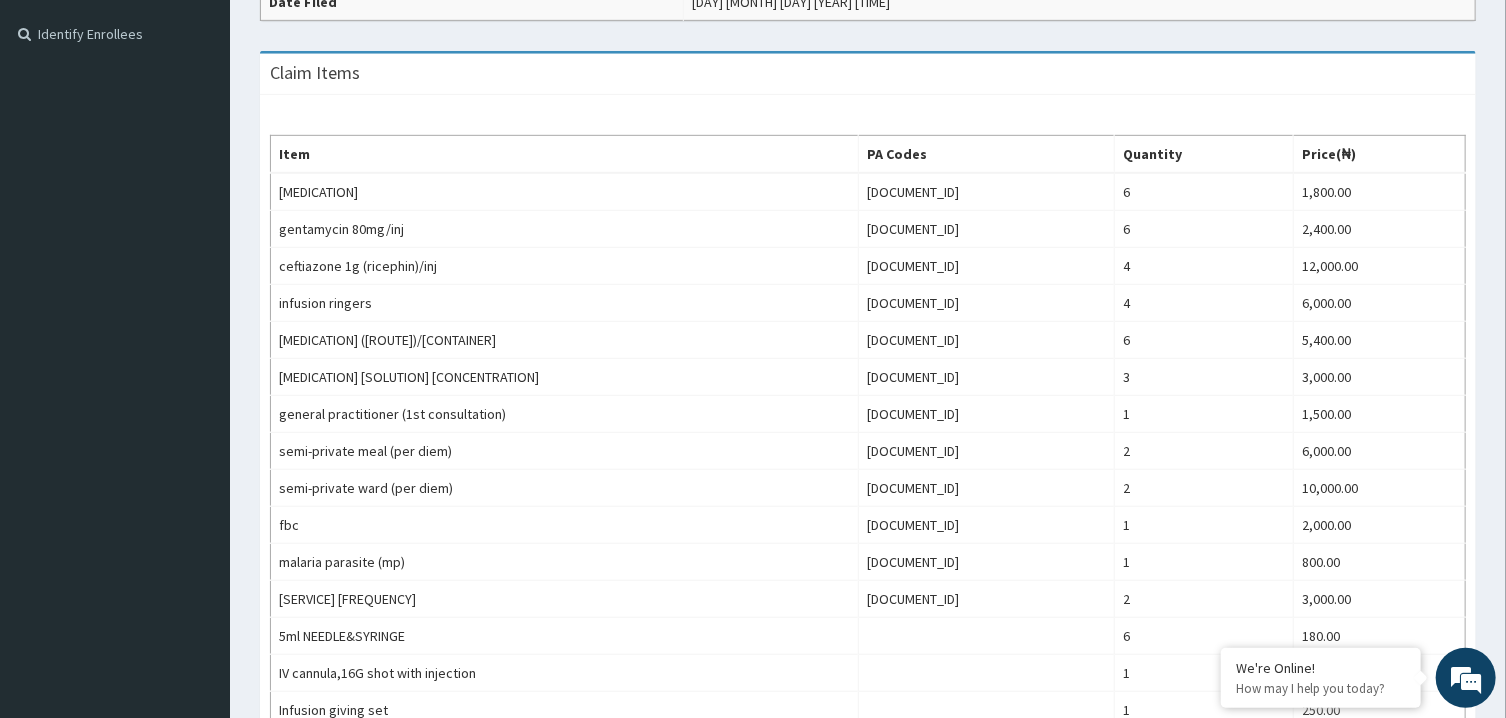 scroll, scrollTop: 589, scrollLeft: 0, axis: vertical 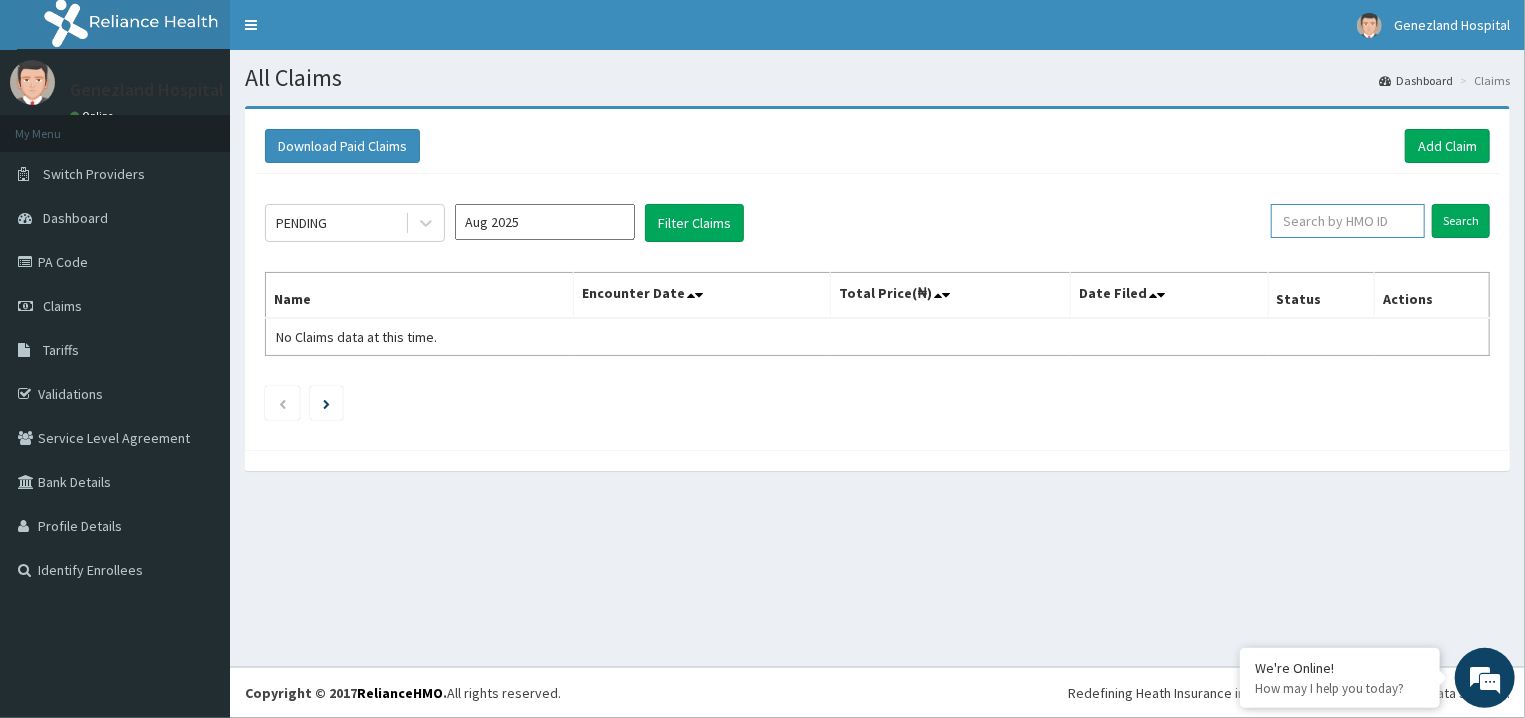 click at bounding box center (1348, 221) 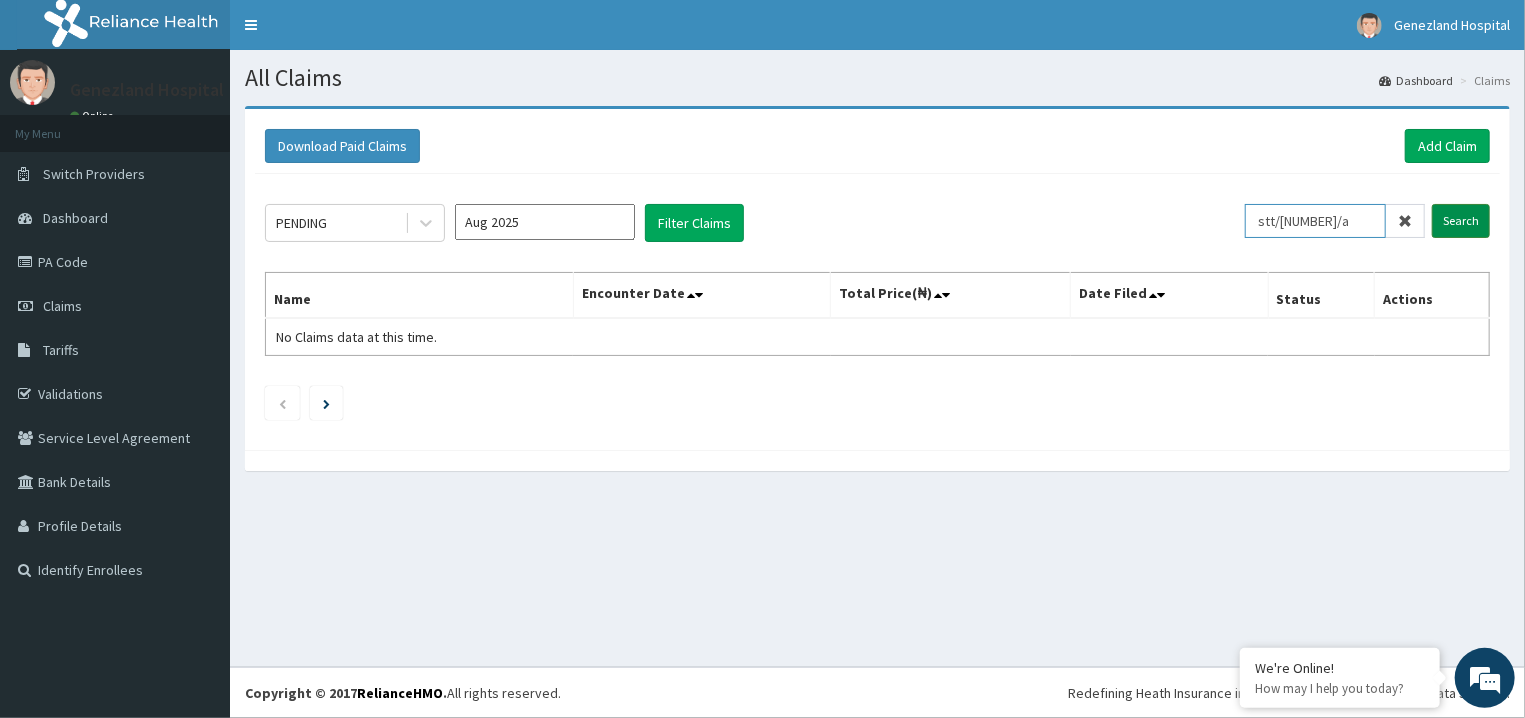 type on "stt/10134/a" 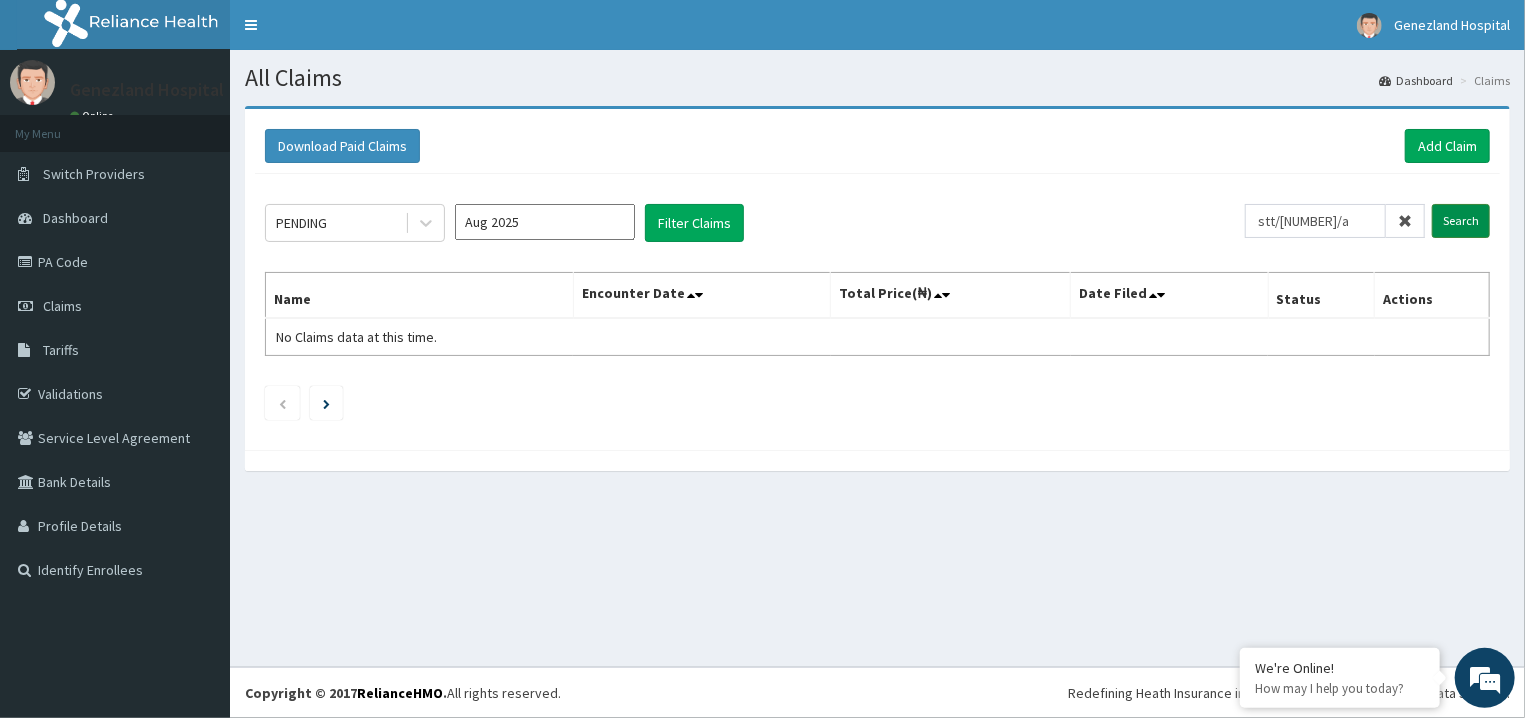 click on "Search" at bounding box center [1461, 221] 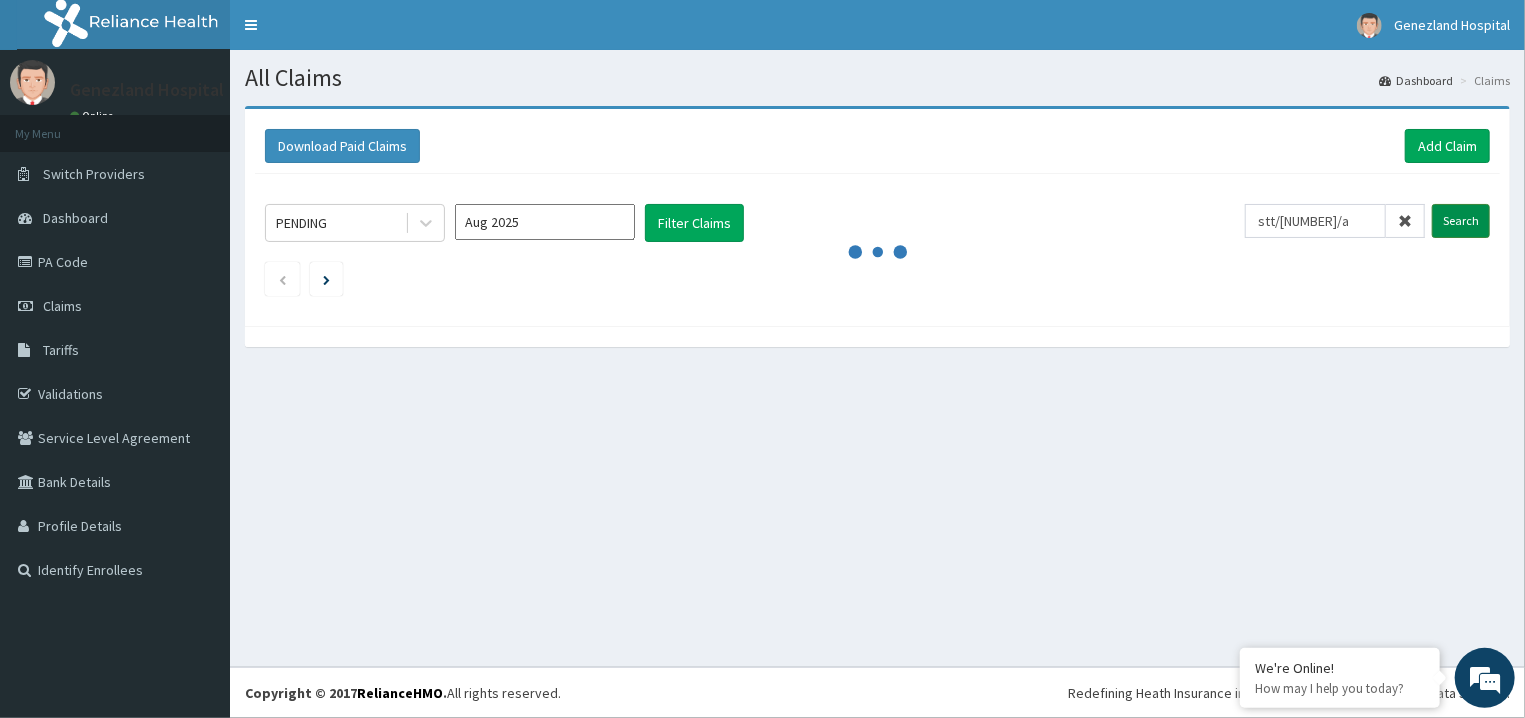 scroll, scrollTop: 0, scrollLeft: 0, axis: both 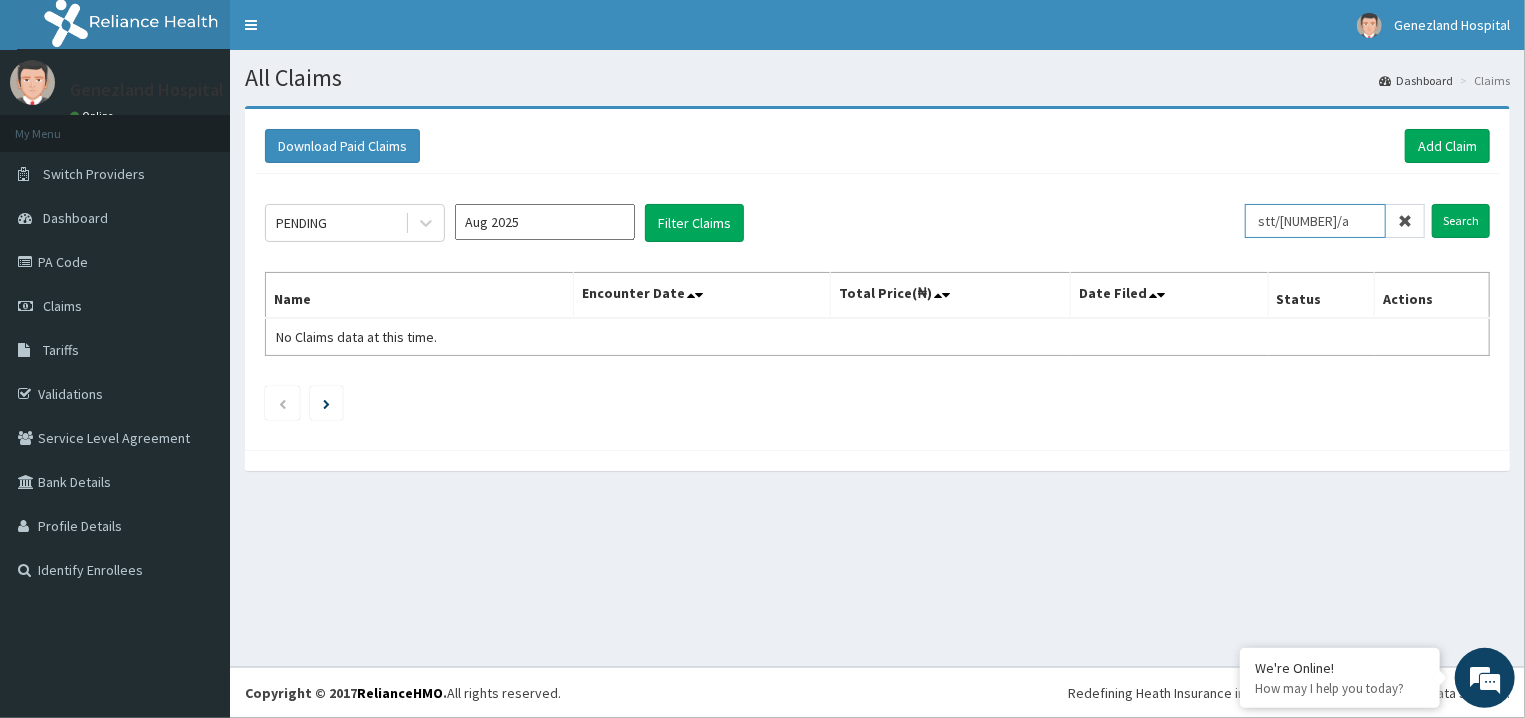 click on "stt/10134/a" at bounding box center (1315, 221) 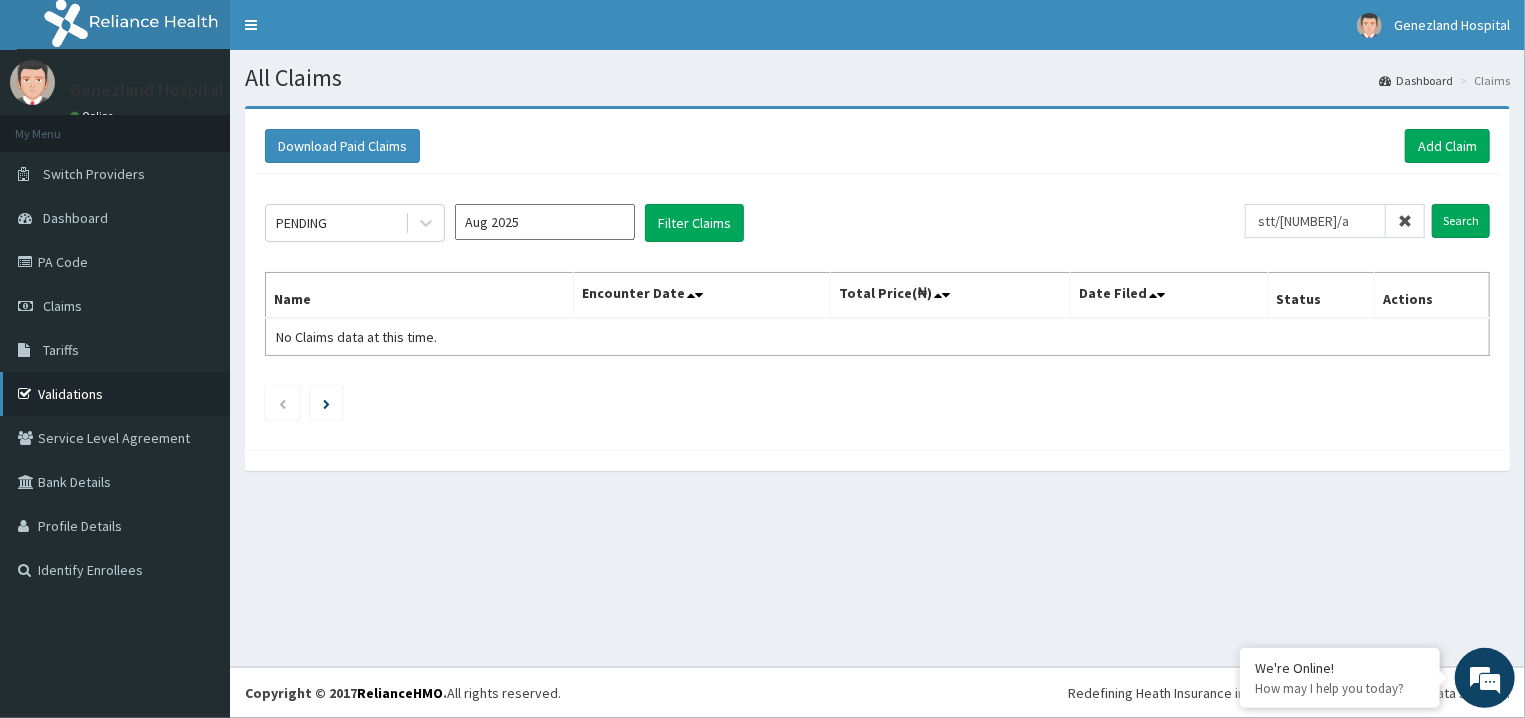 click on "Validations" at bounding box center [115, 394] 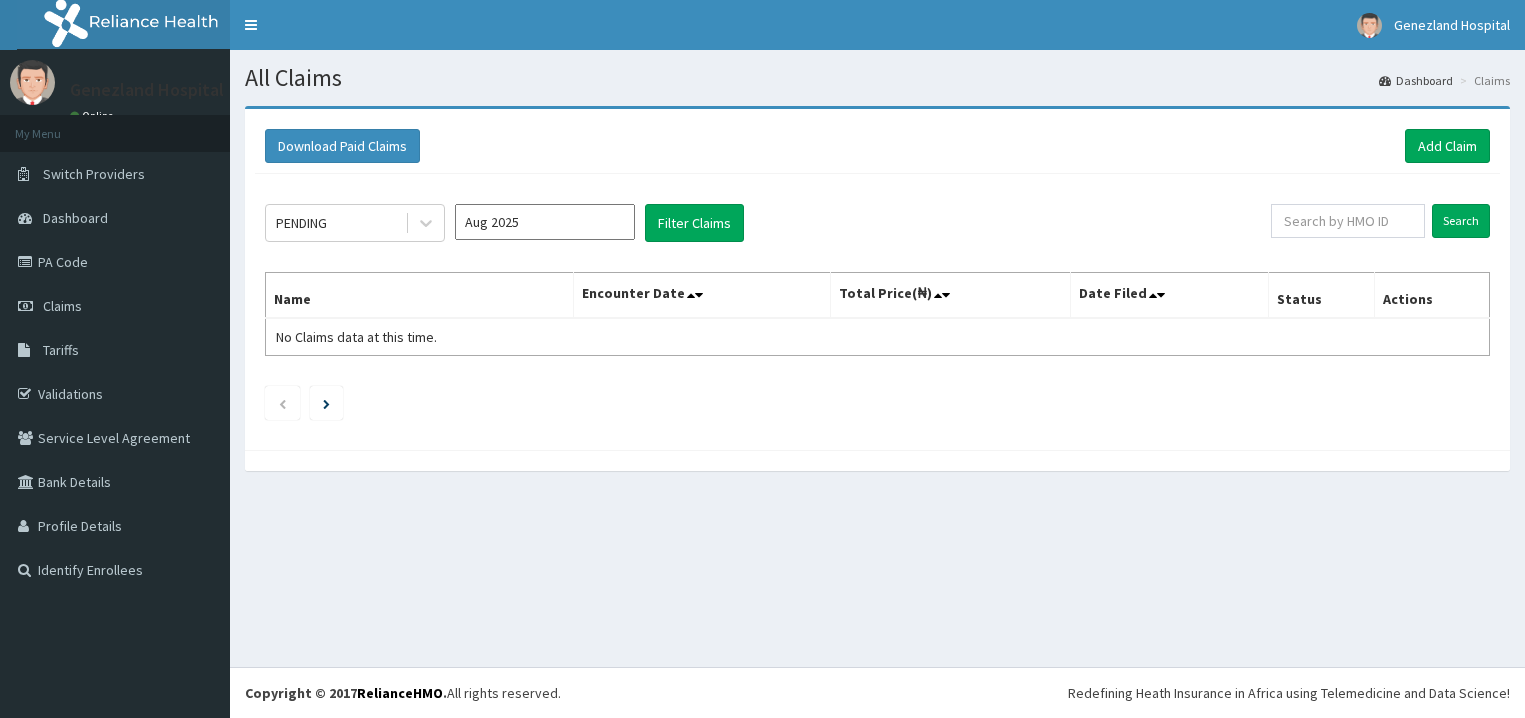 scroll, scrollTop: 0, scrollLeft: 0, axis: both 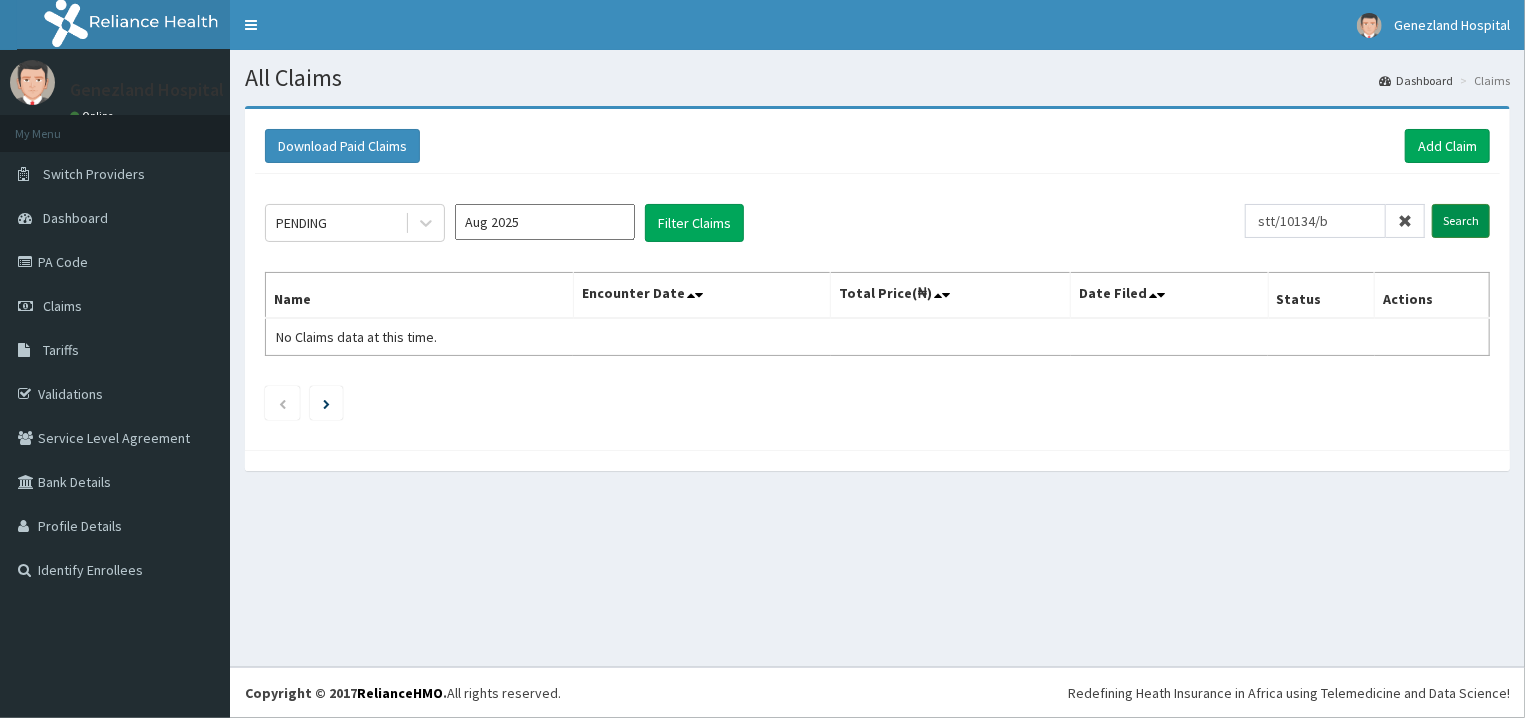 click on "Search" at bounding box center (1461, 221) 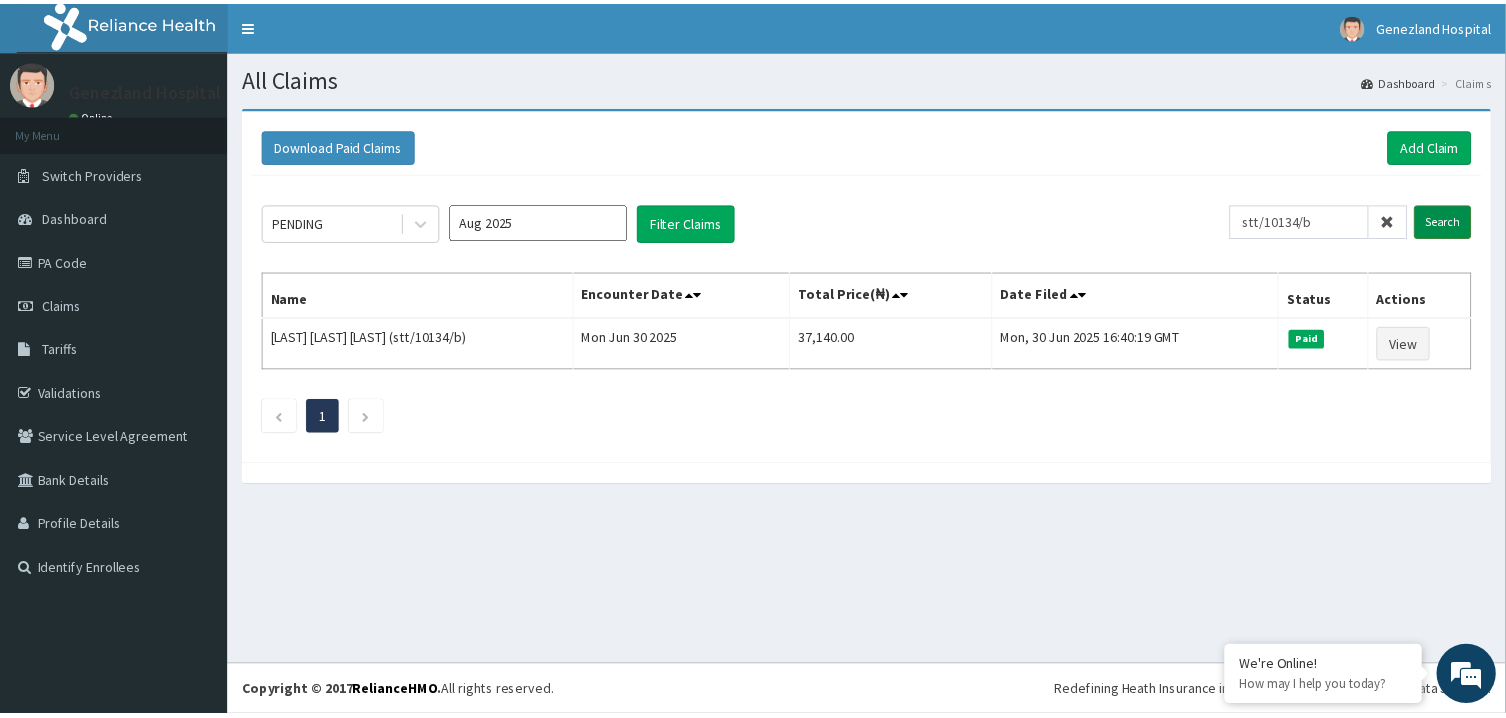 scroll, scrollTop: 0, scrollLeft: 0, axis: both 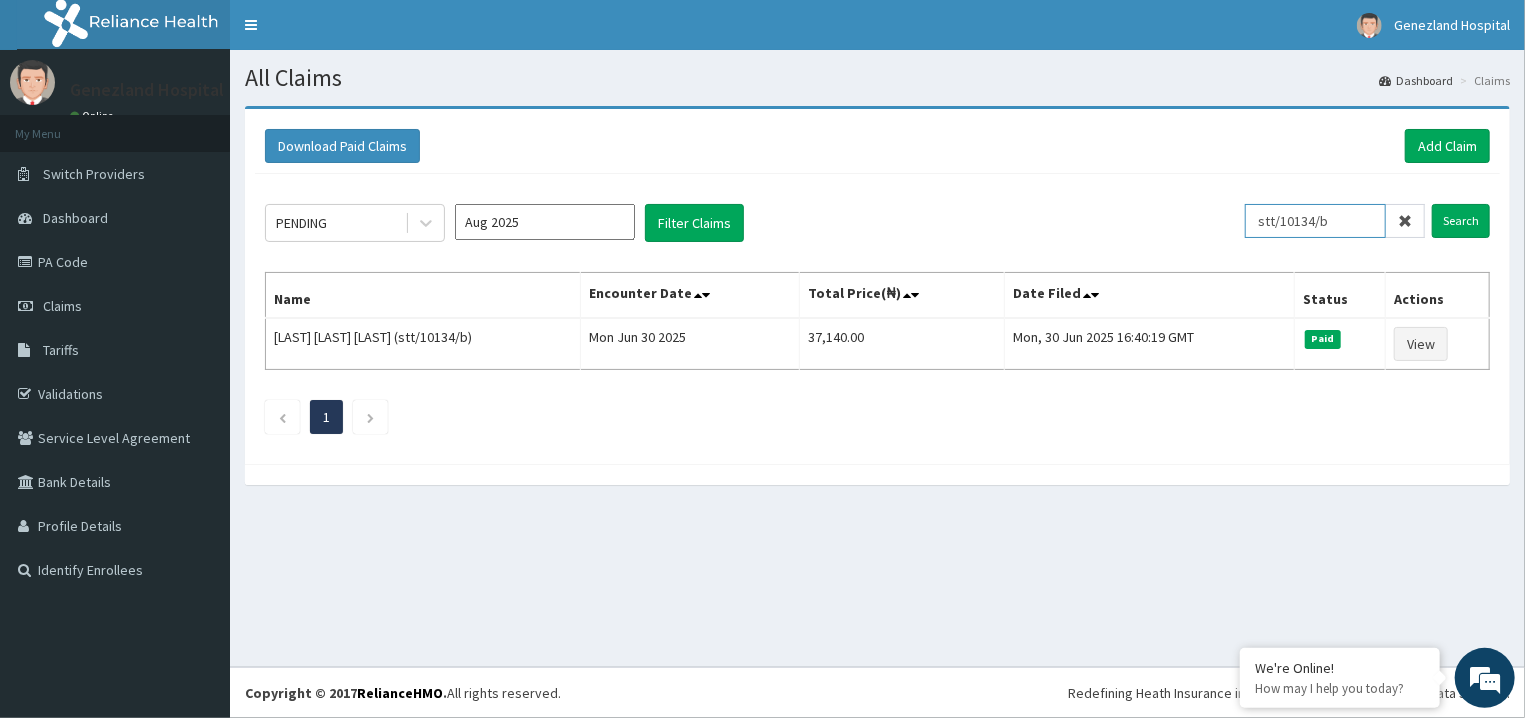 click on "stt/10134/b" at bounding box center (1315, 221) 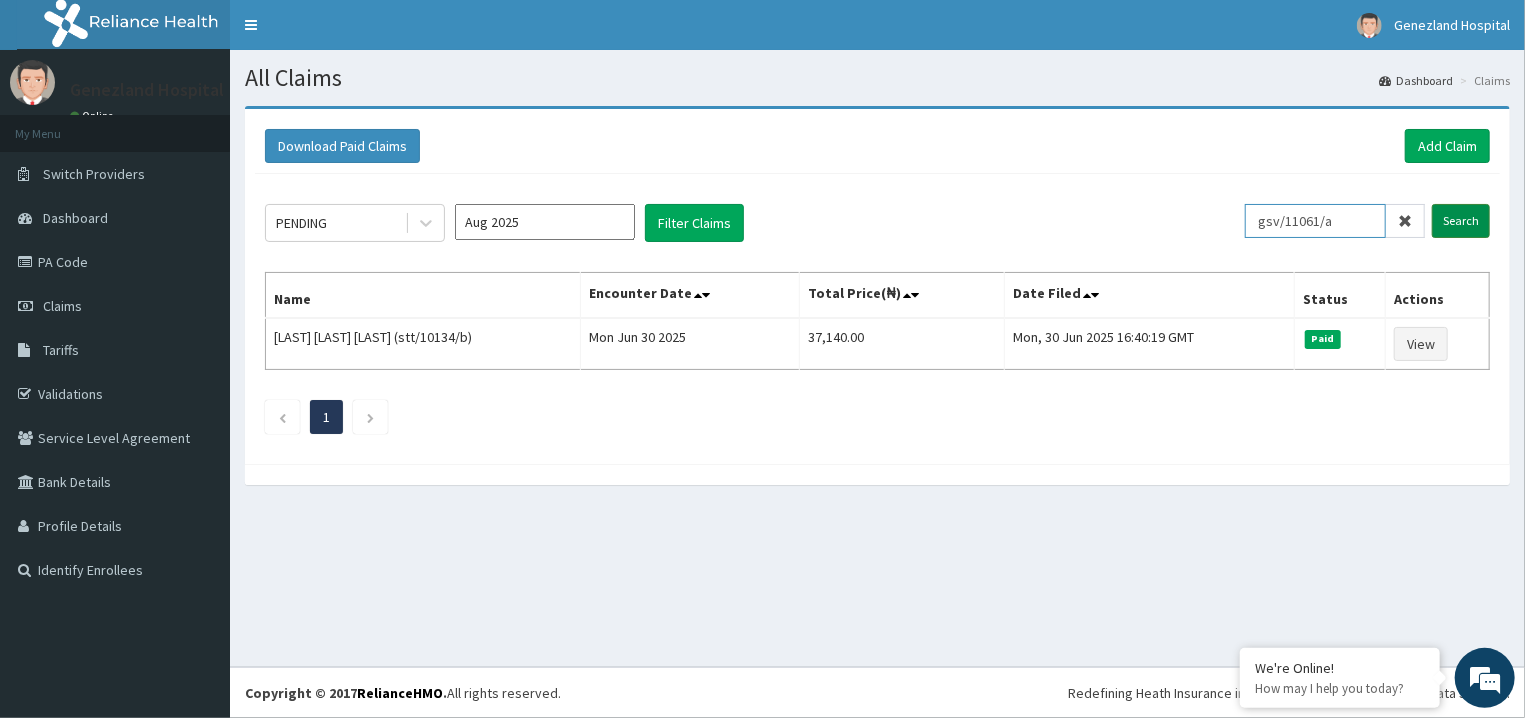 type on "gsv/11061/a" 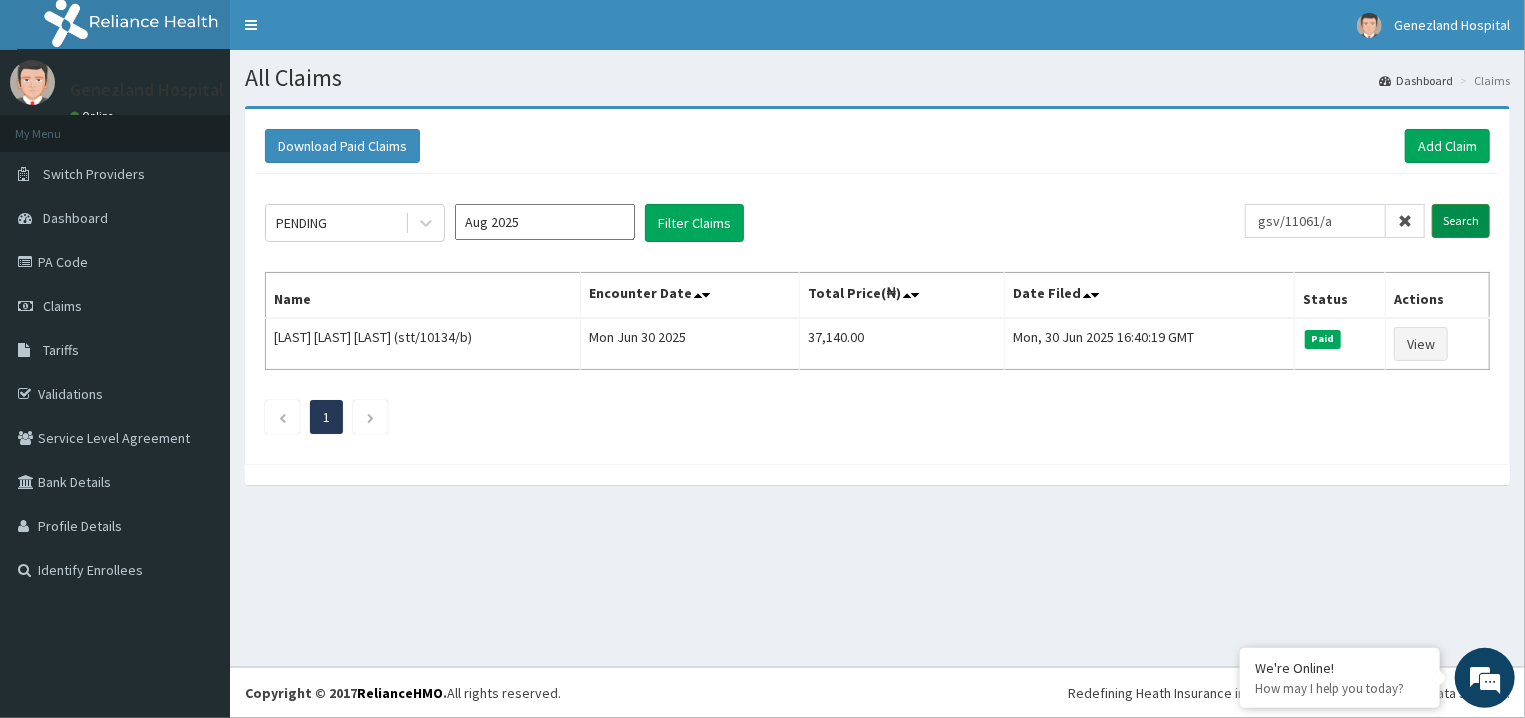 click on "Search" at bounding box center (1461, 221) 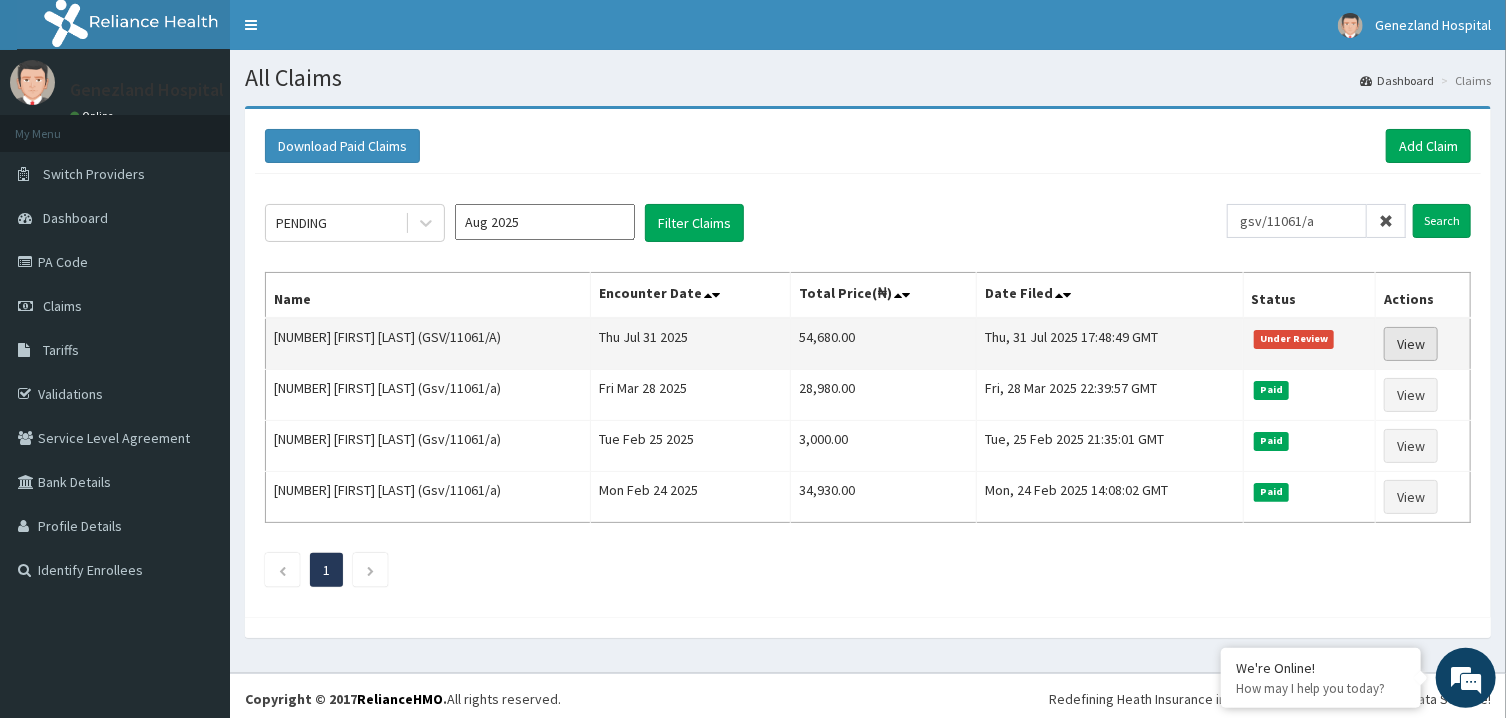 click on "View" at bounding box center [1411, 344] 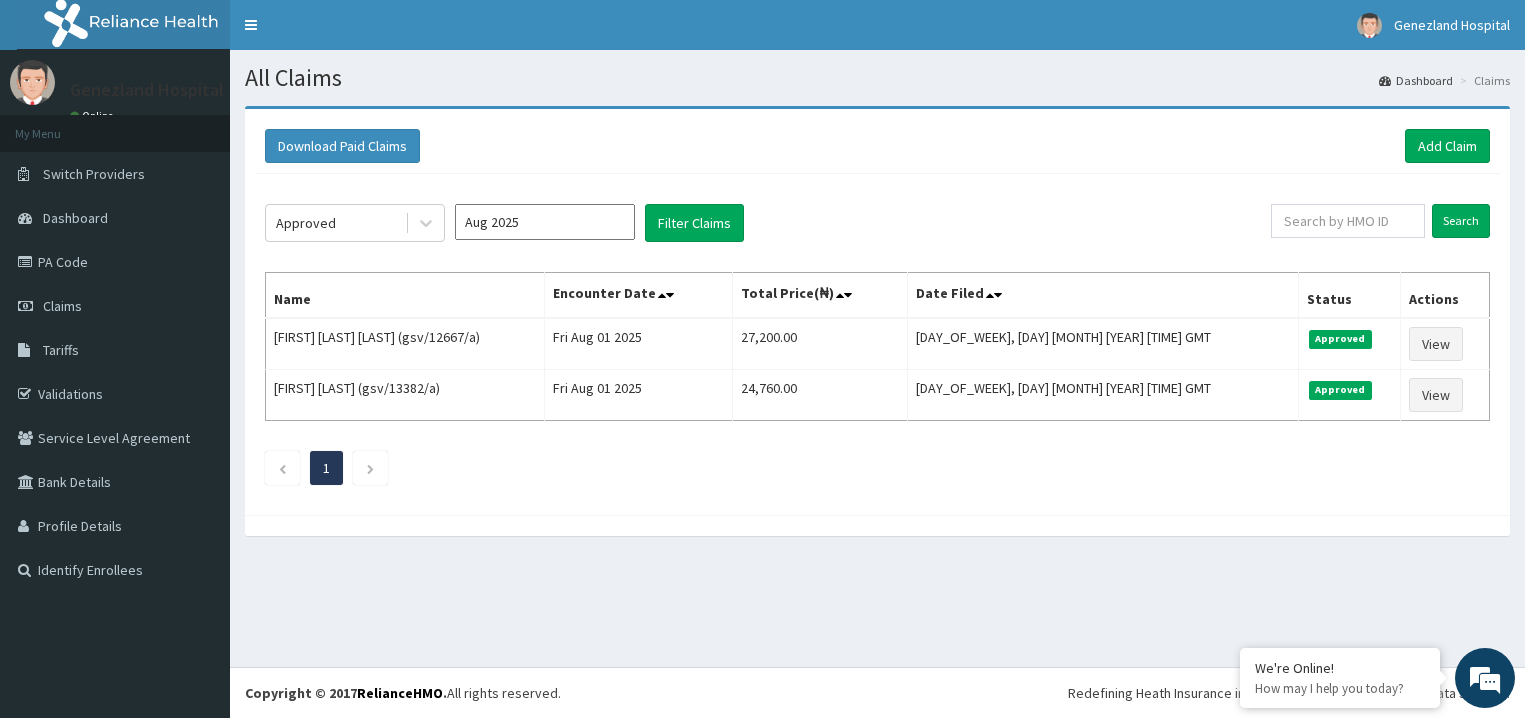 scroll, scrollTop: 0, scrollLeft: 0, axis: both 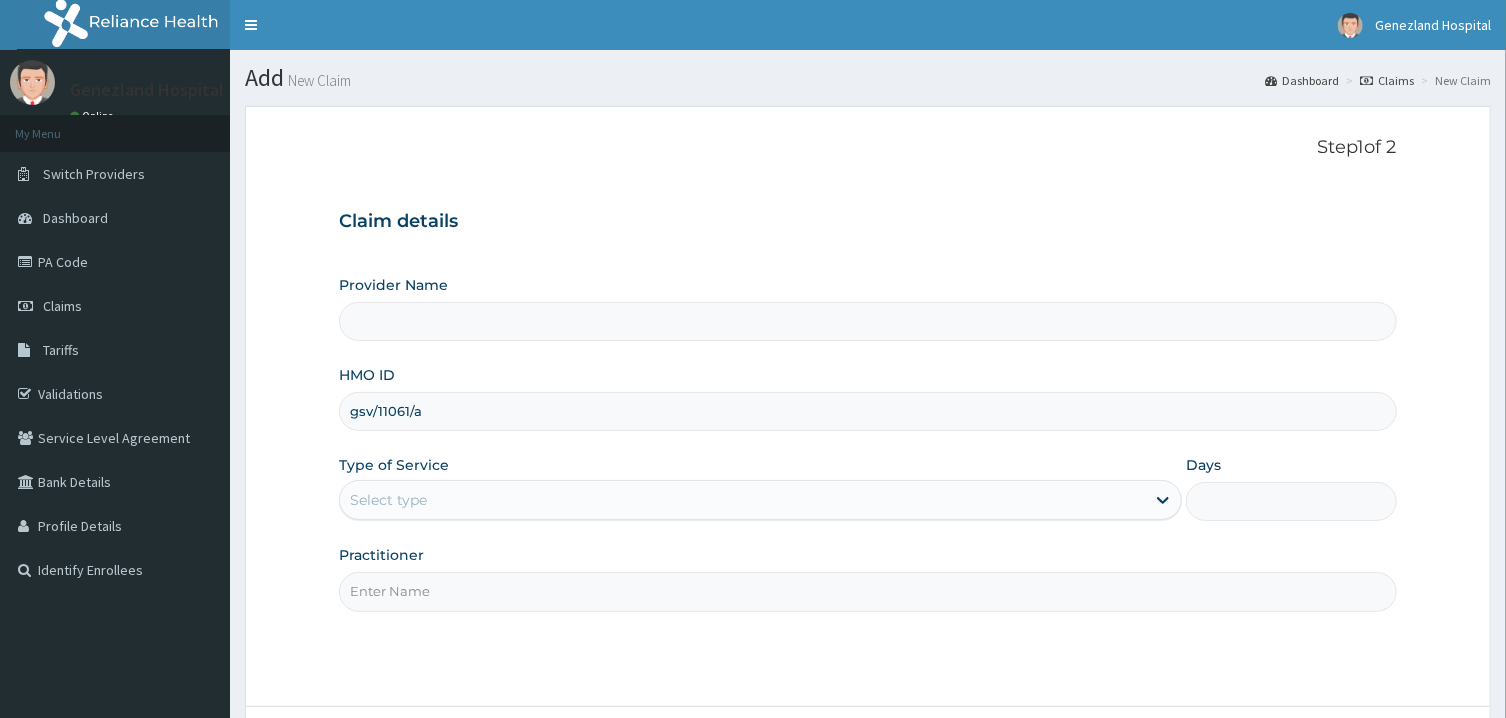type on "gsv/11061/a" 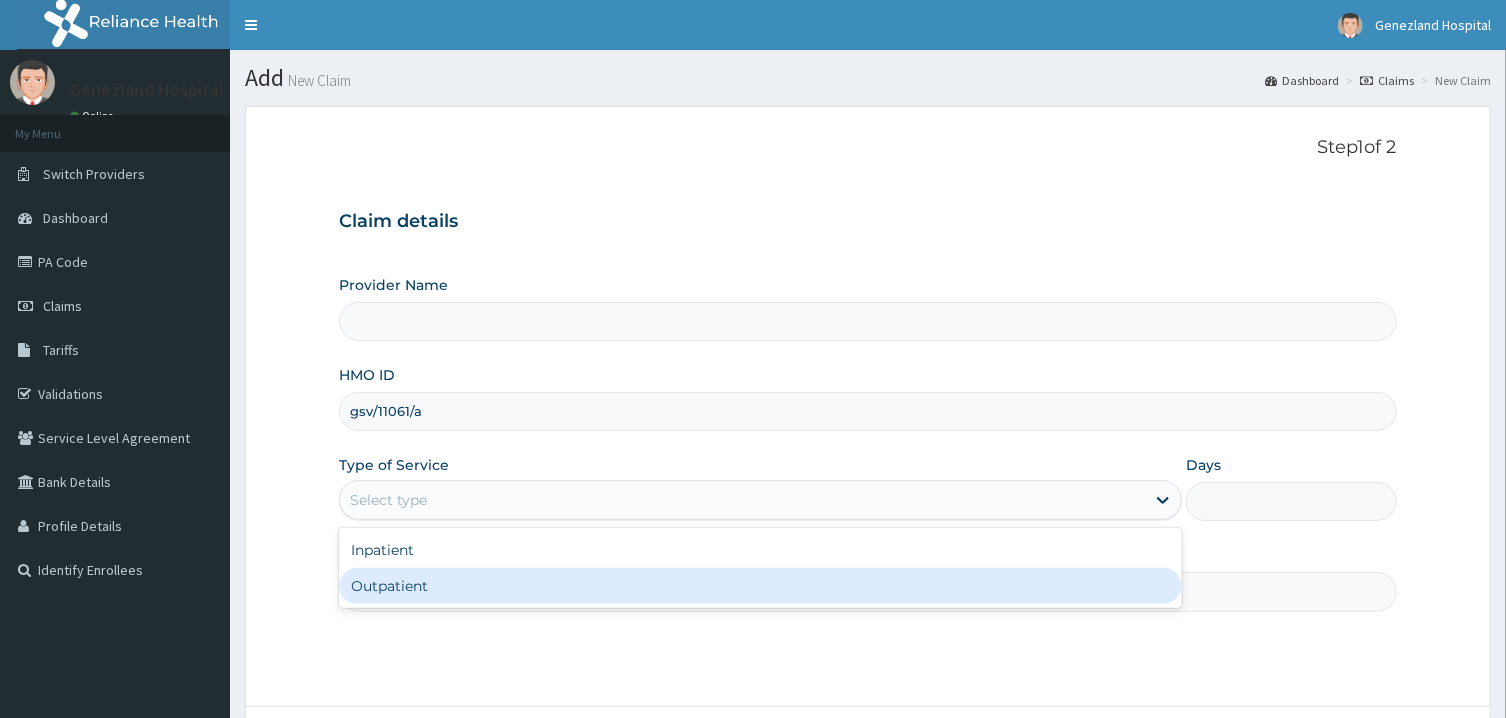 click on "Outpatient" at bounding box center (760, 586) 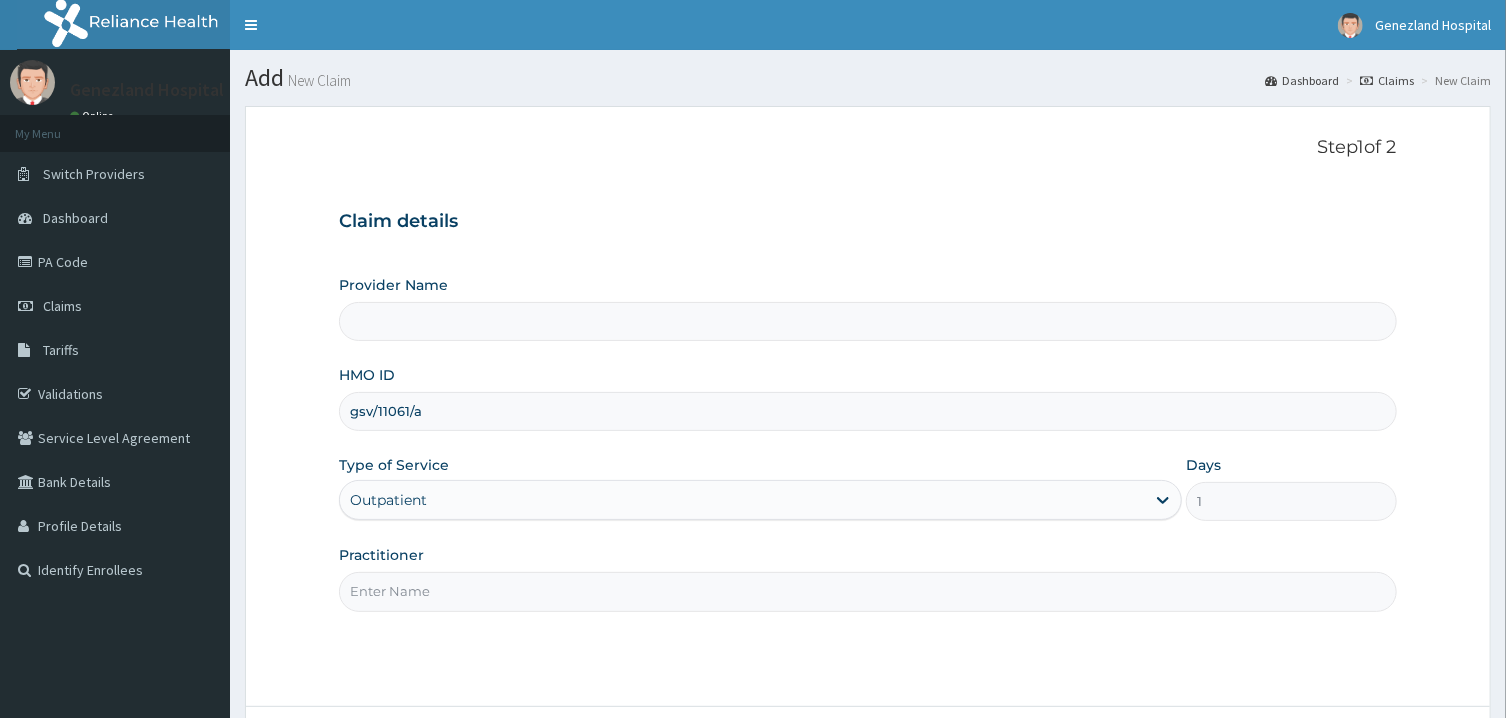 click on "Practitioner" at bounding box center (867, 591) 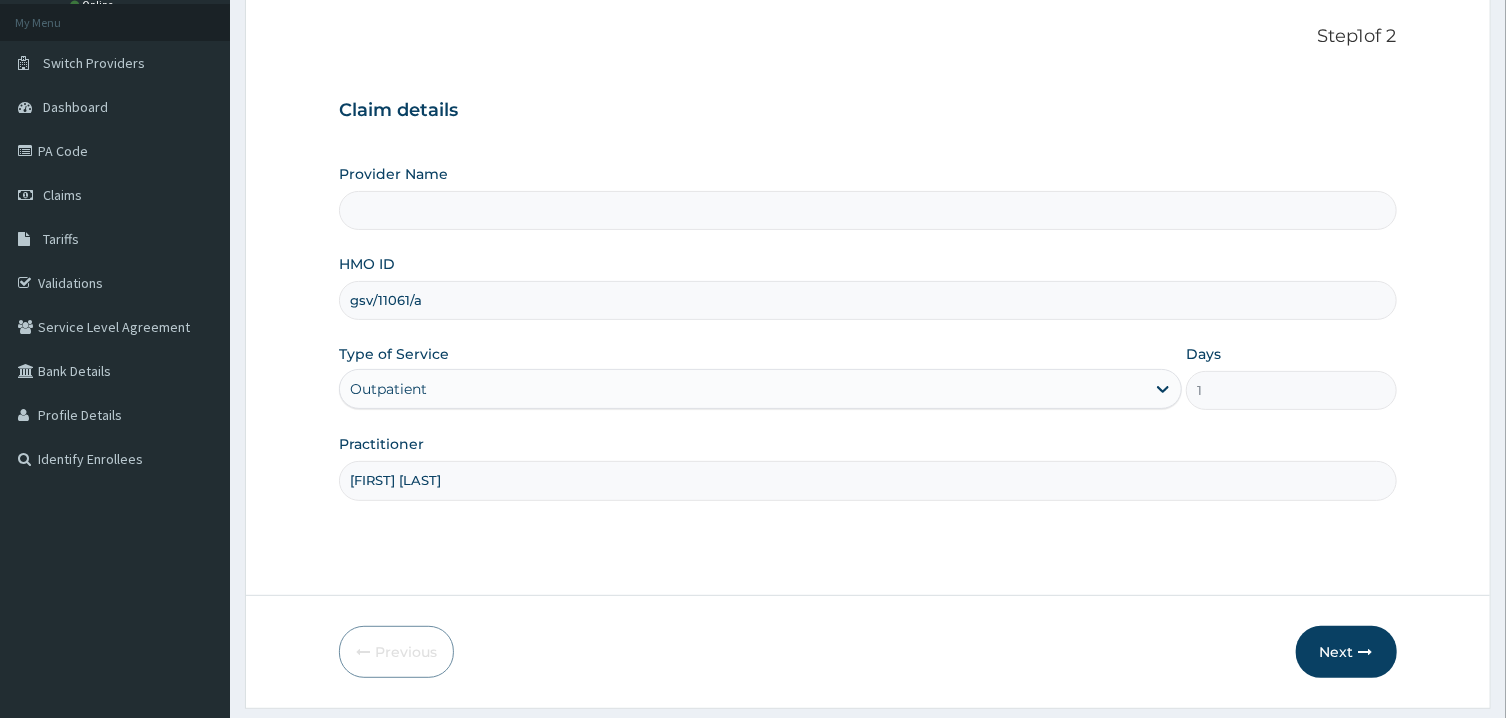 scroll, scrollTop: 112, scrollLeft: 0, axis: vertical 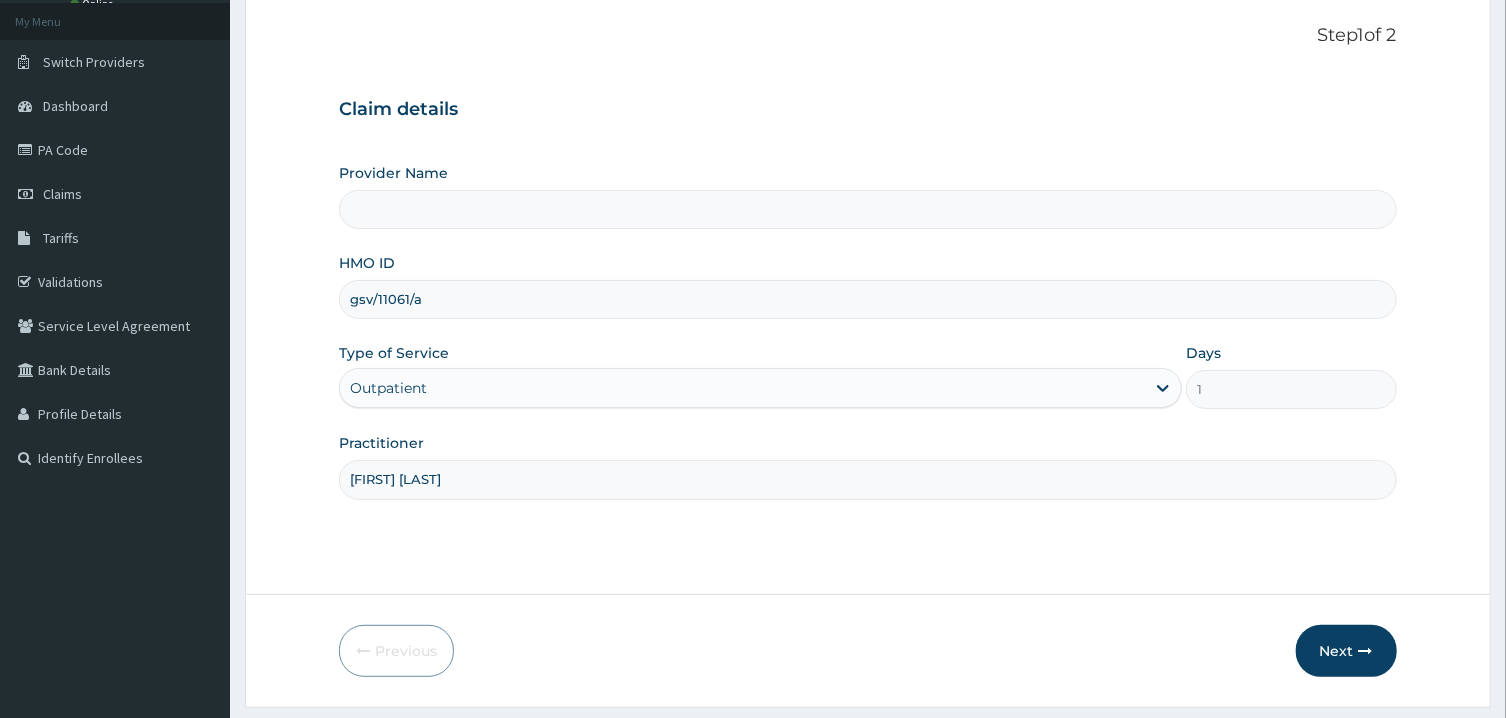 type on "[FIRST] [LAST]" 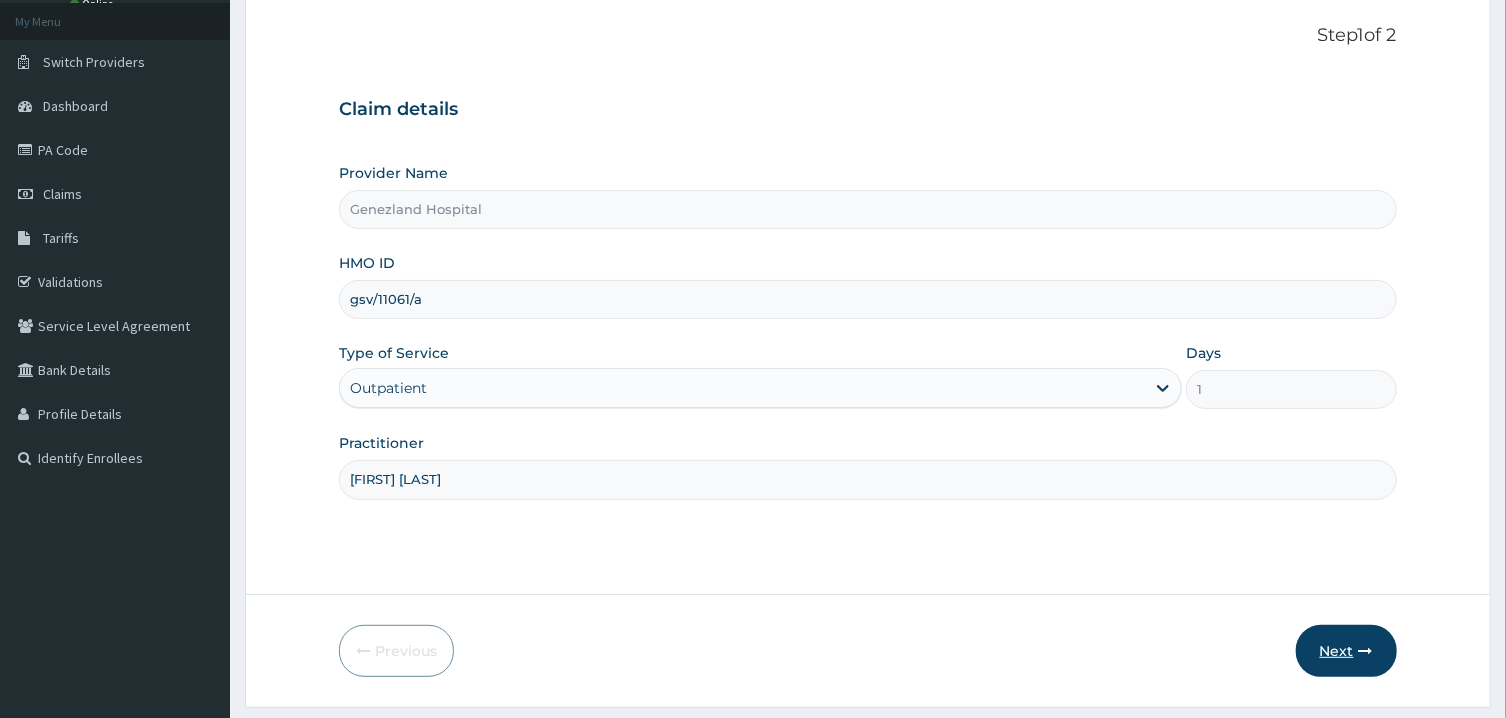 click at bounding box center (1366, 651) 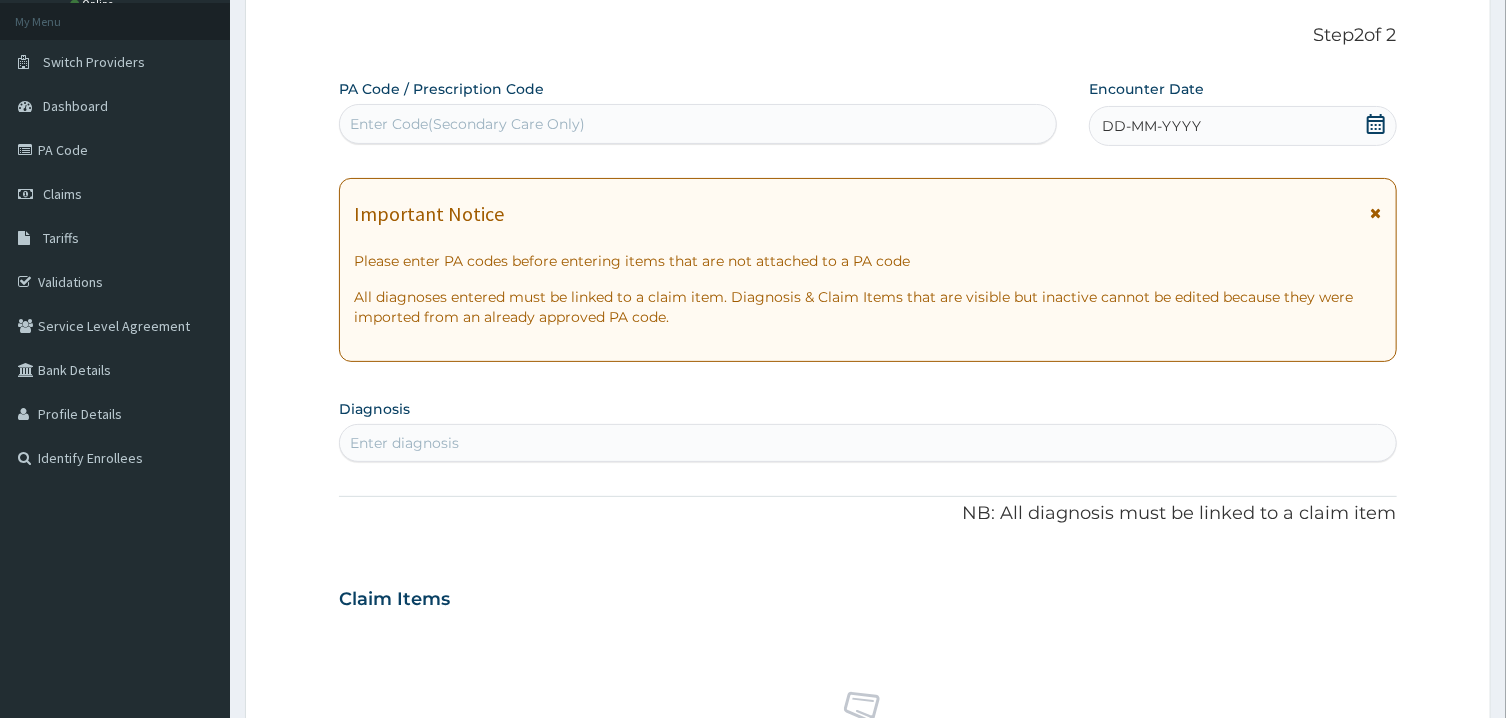 click 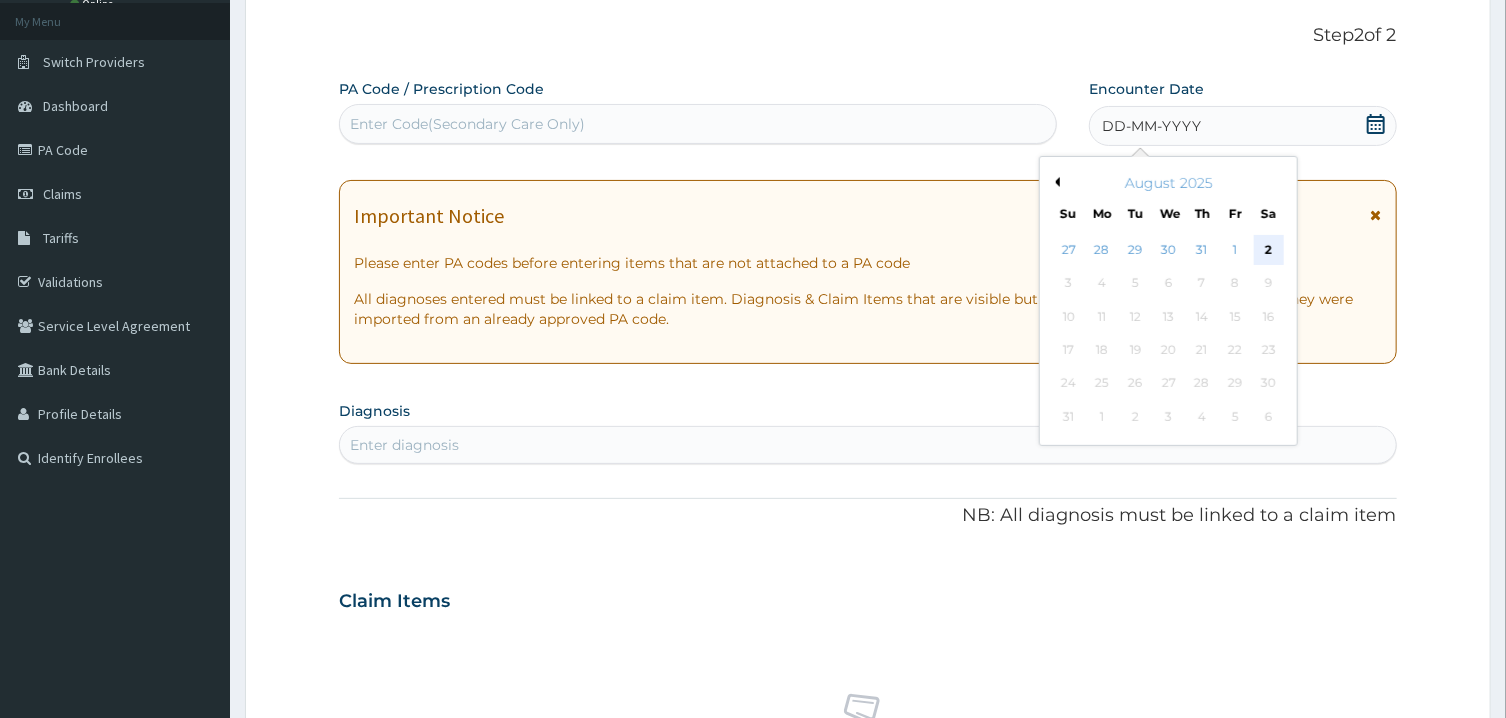 click on "2" at bounding box center (1269, 250) 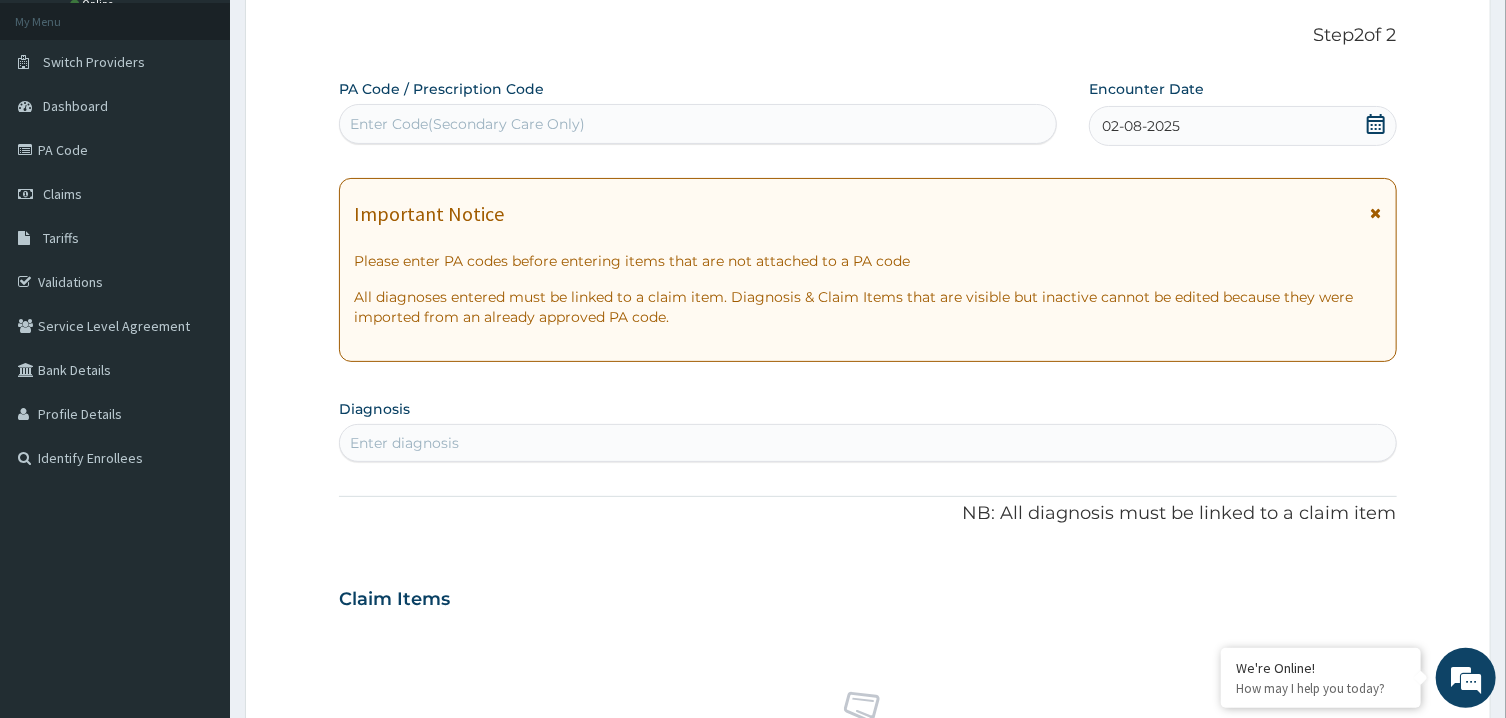 click on "Enter diagnosis" at bounding box center [867, 443] 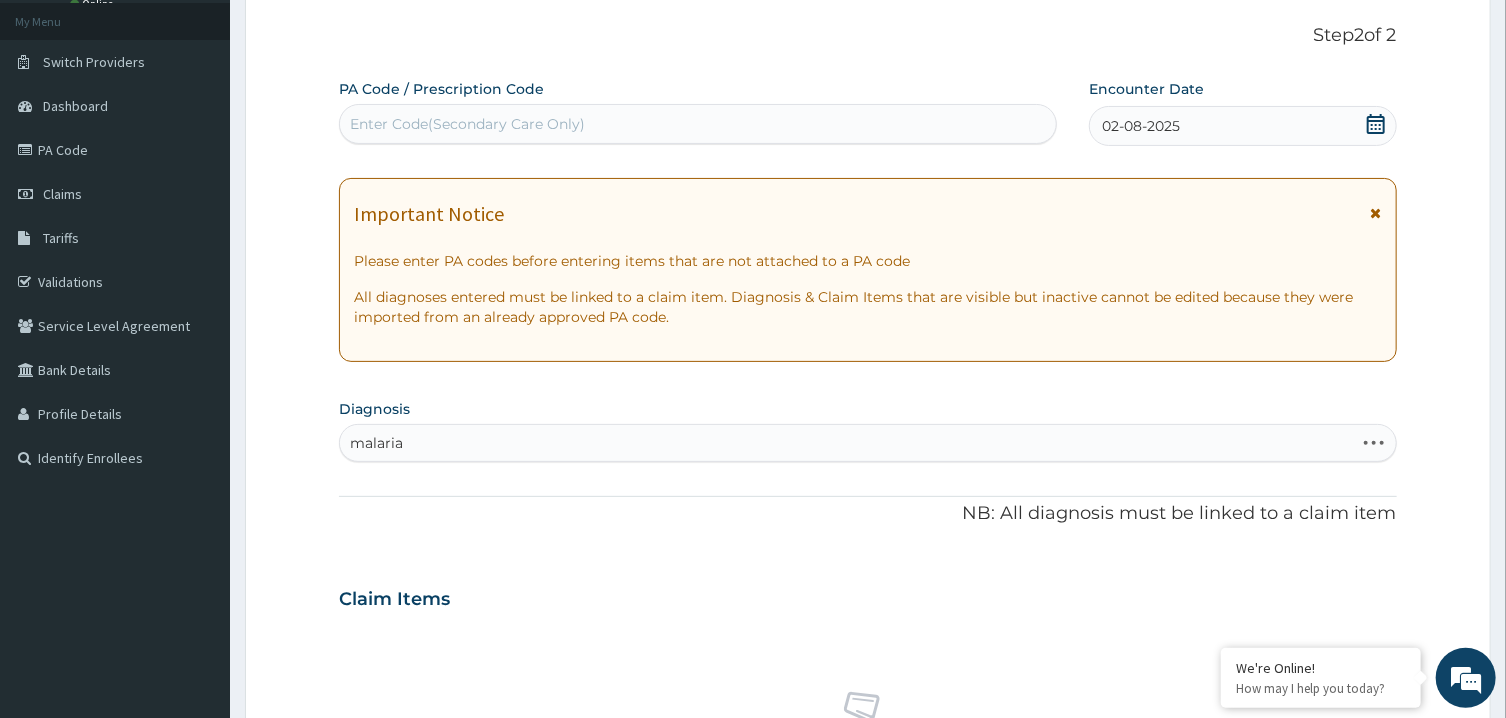 scroll, scrollTop: 0, scrollLeft: 0, axis: both 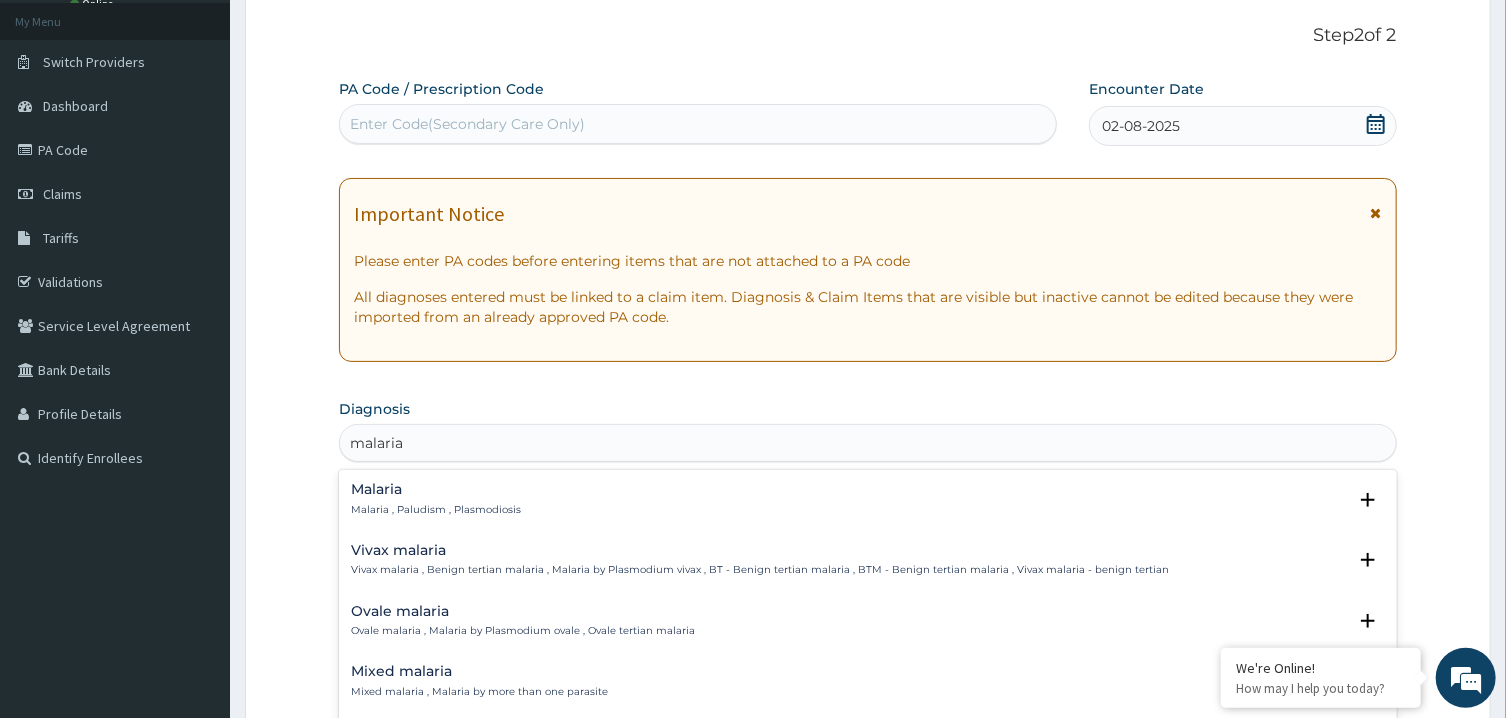 click on "Malaria" at bounding box center (436, 489) 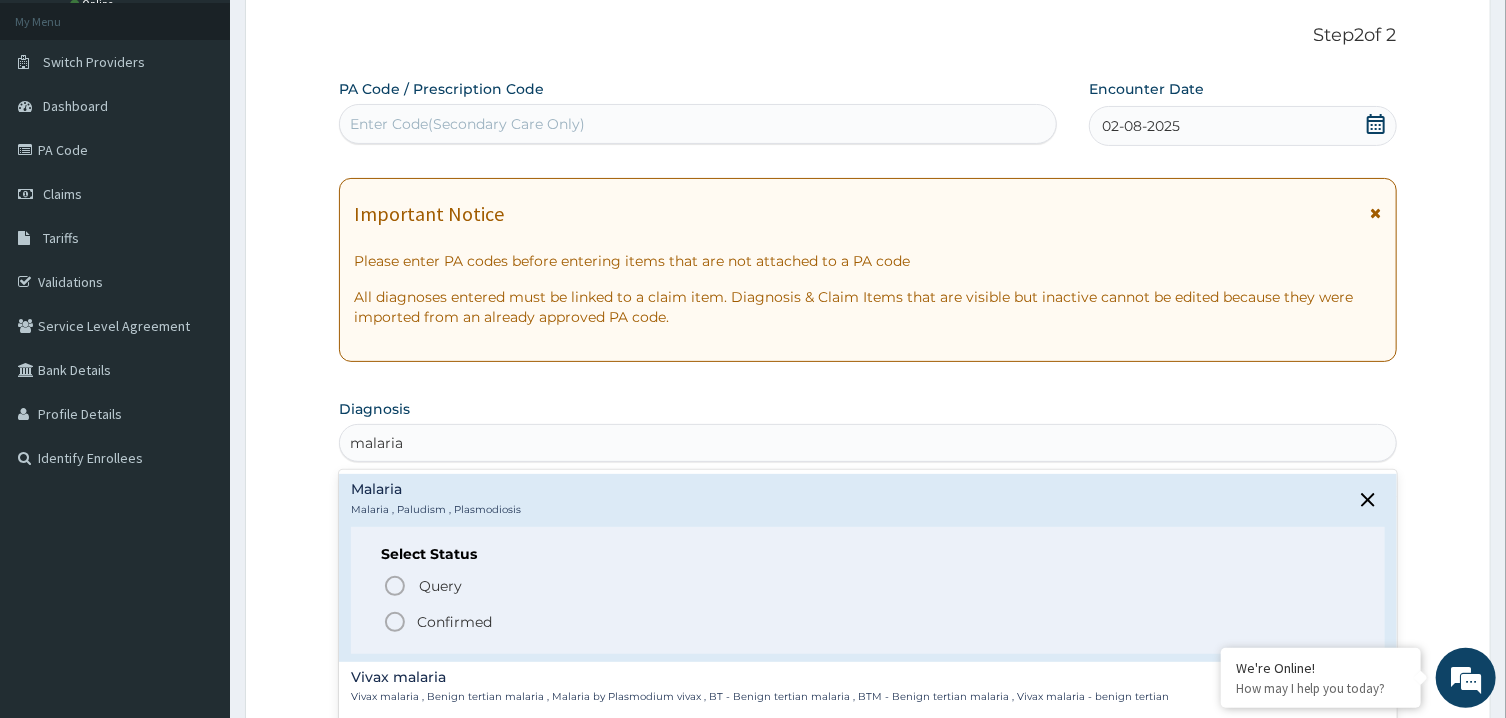 click 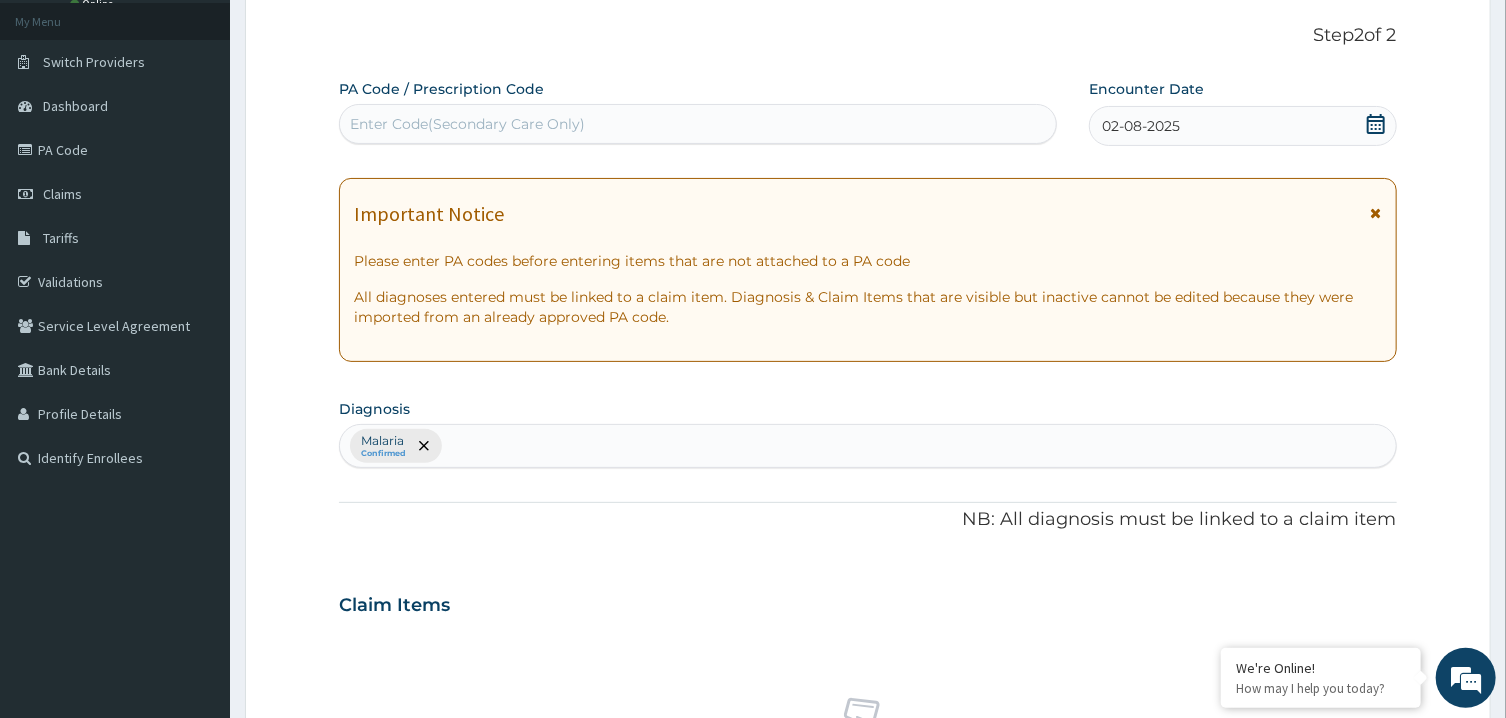 click on "Malaria Confirmed" at bounding box center [867, 446] 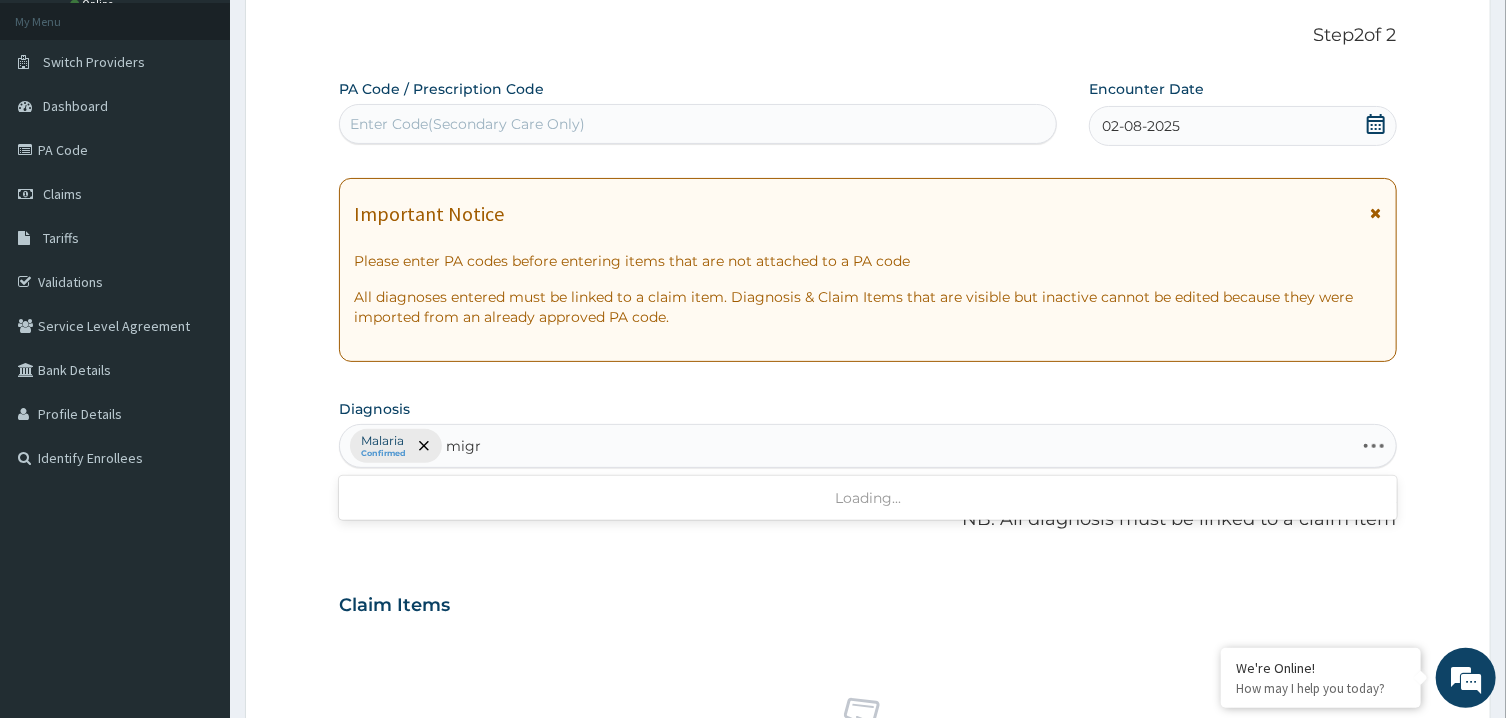 type on "migra" 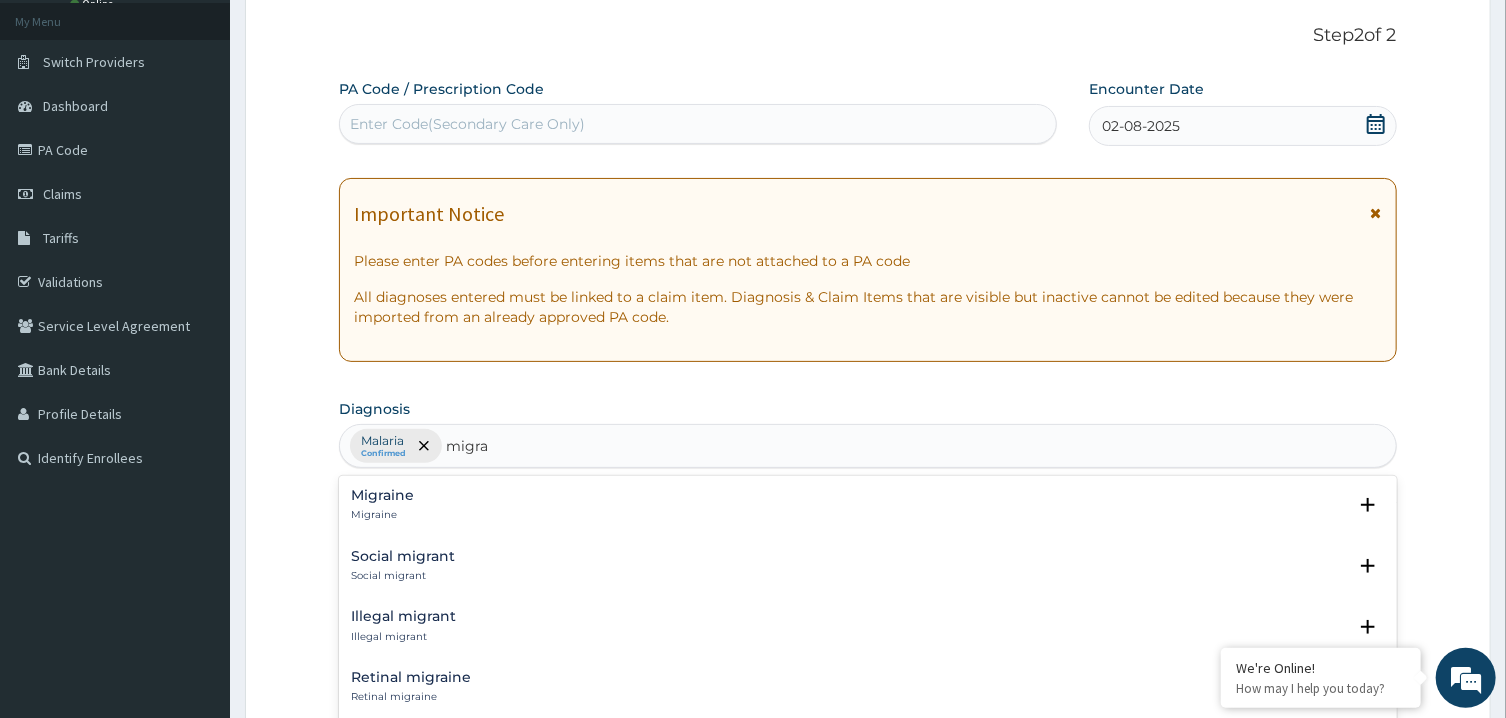 click on "Migraine" at bounding box center [382, 495] 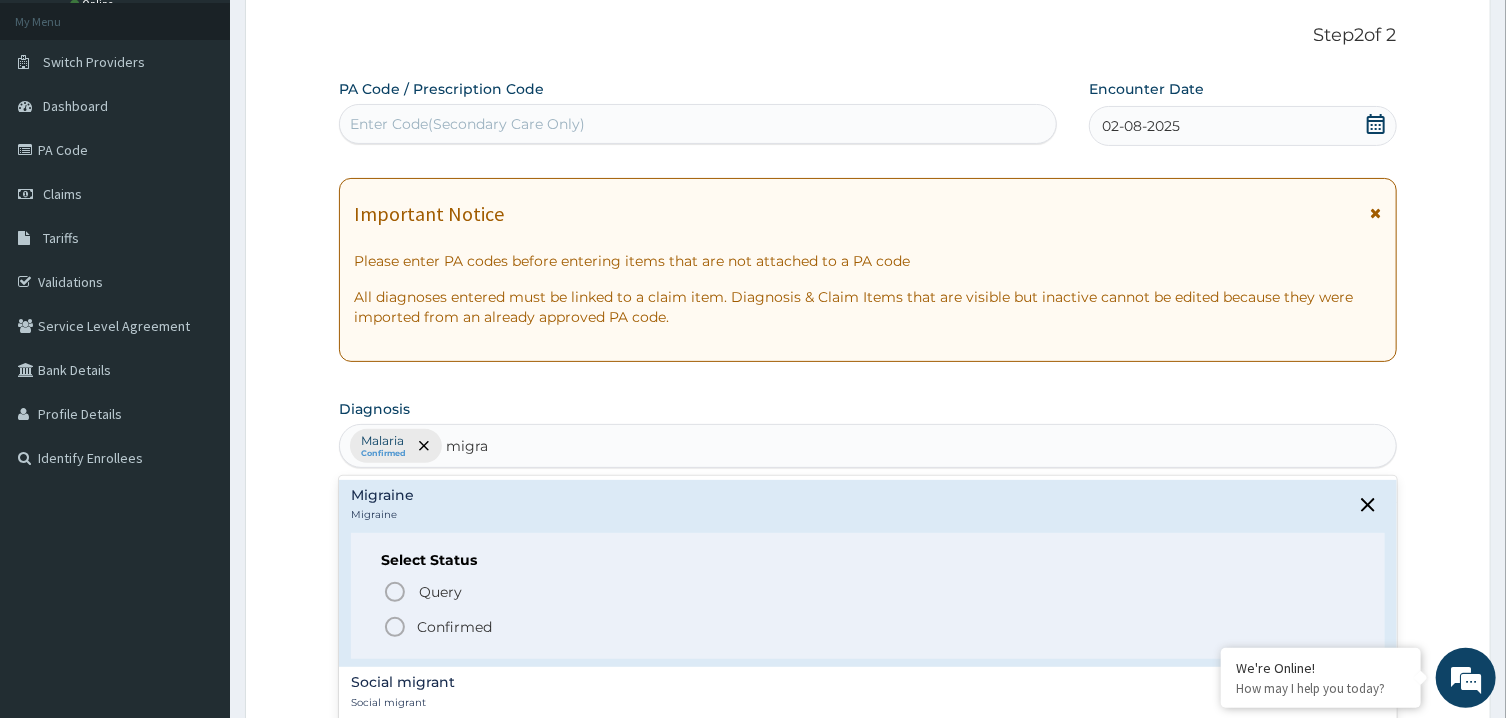 click 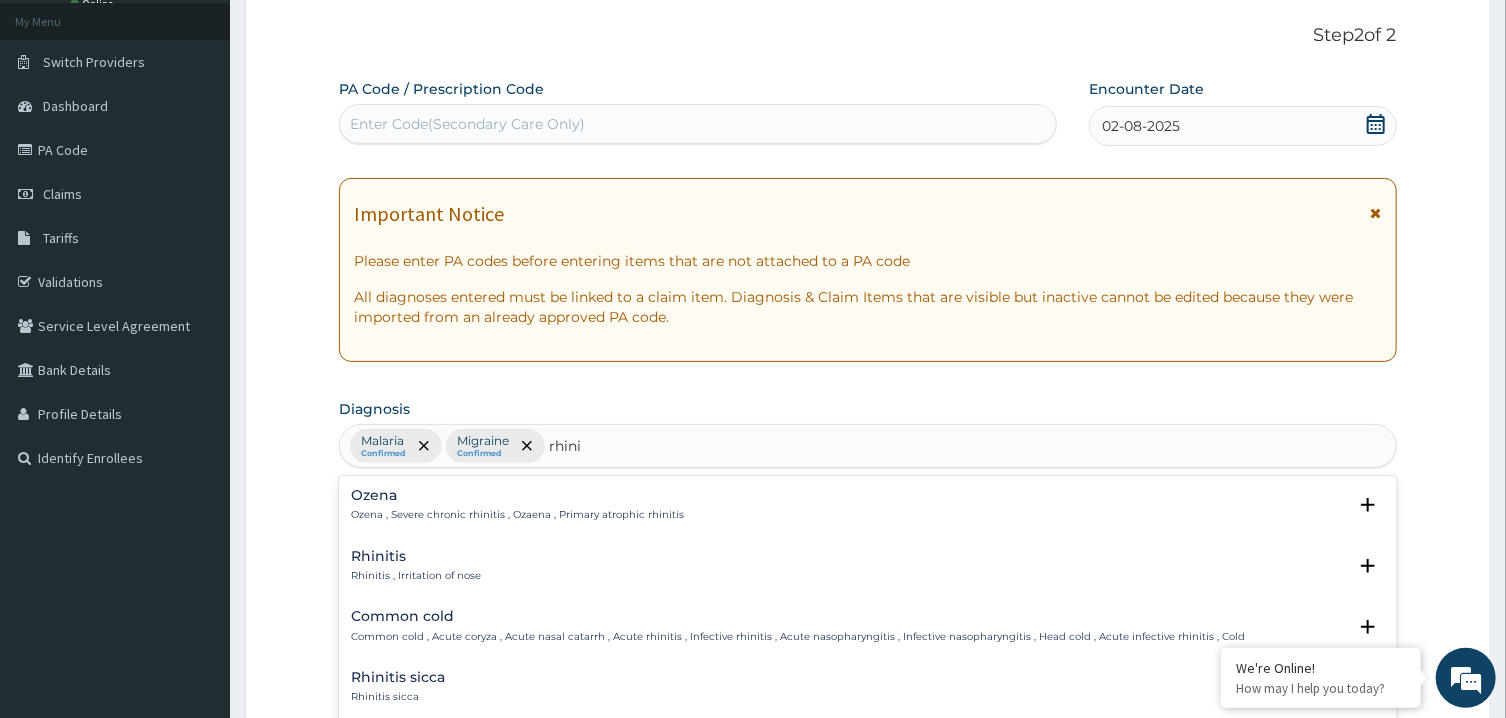 type on "rhinit" 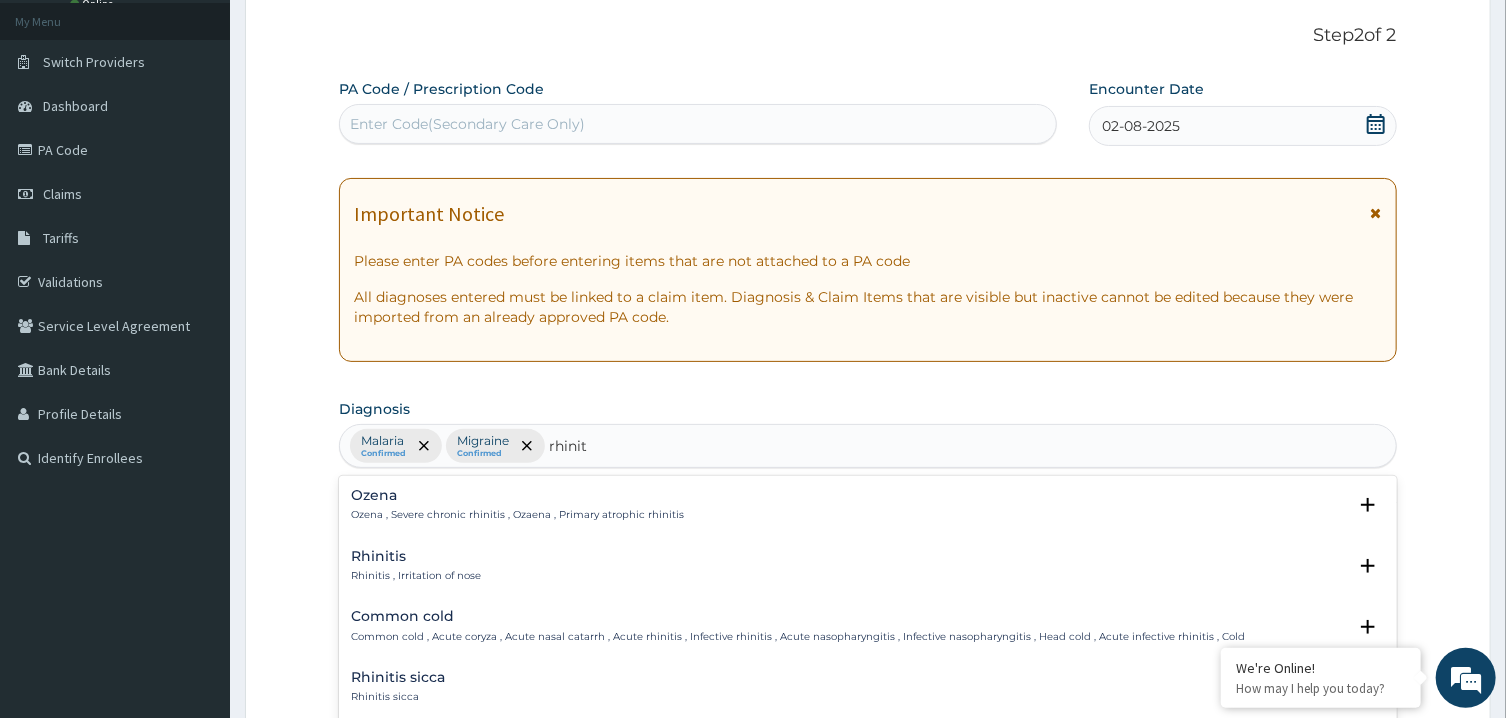 click on "Rhinitis" at bounding box center (416, 556) 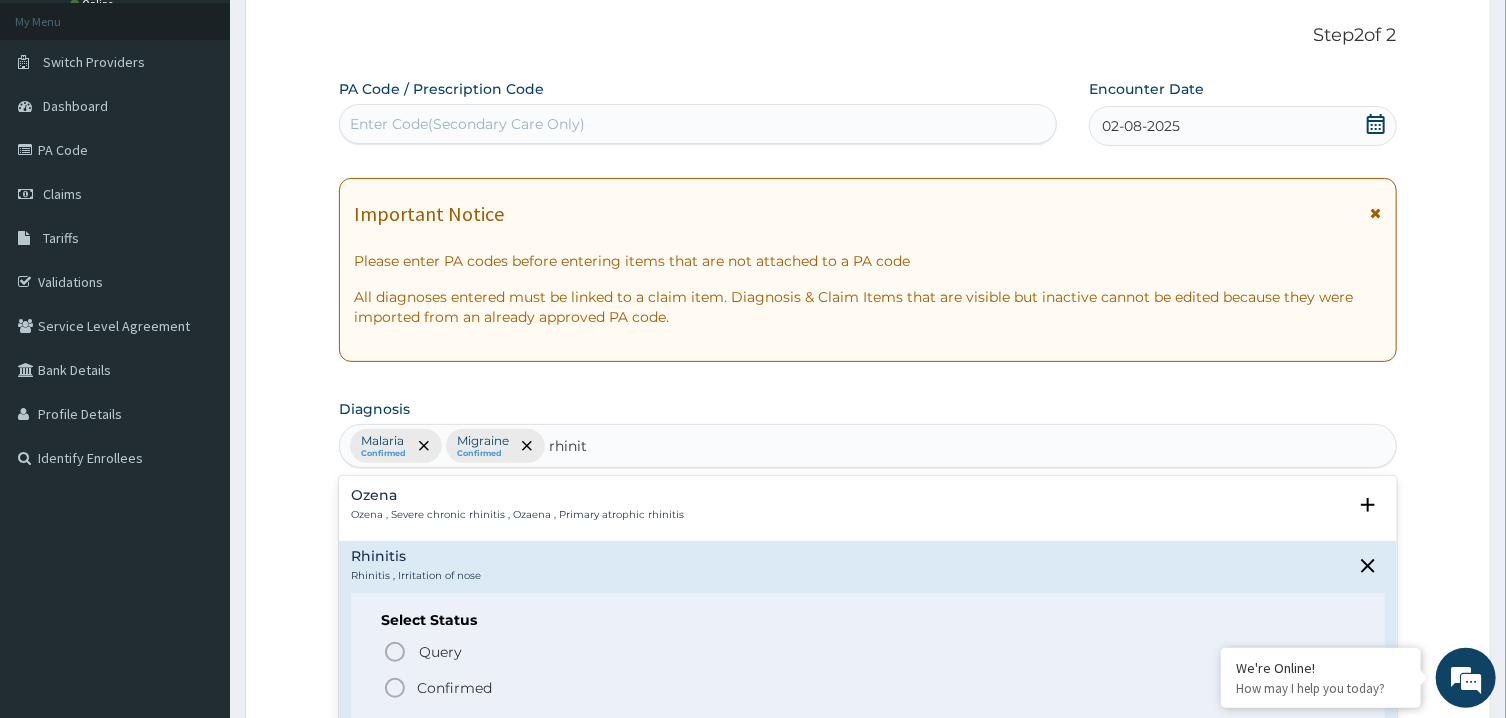 click 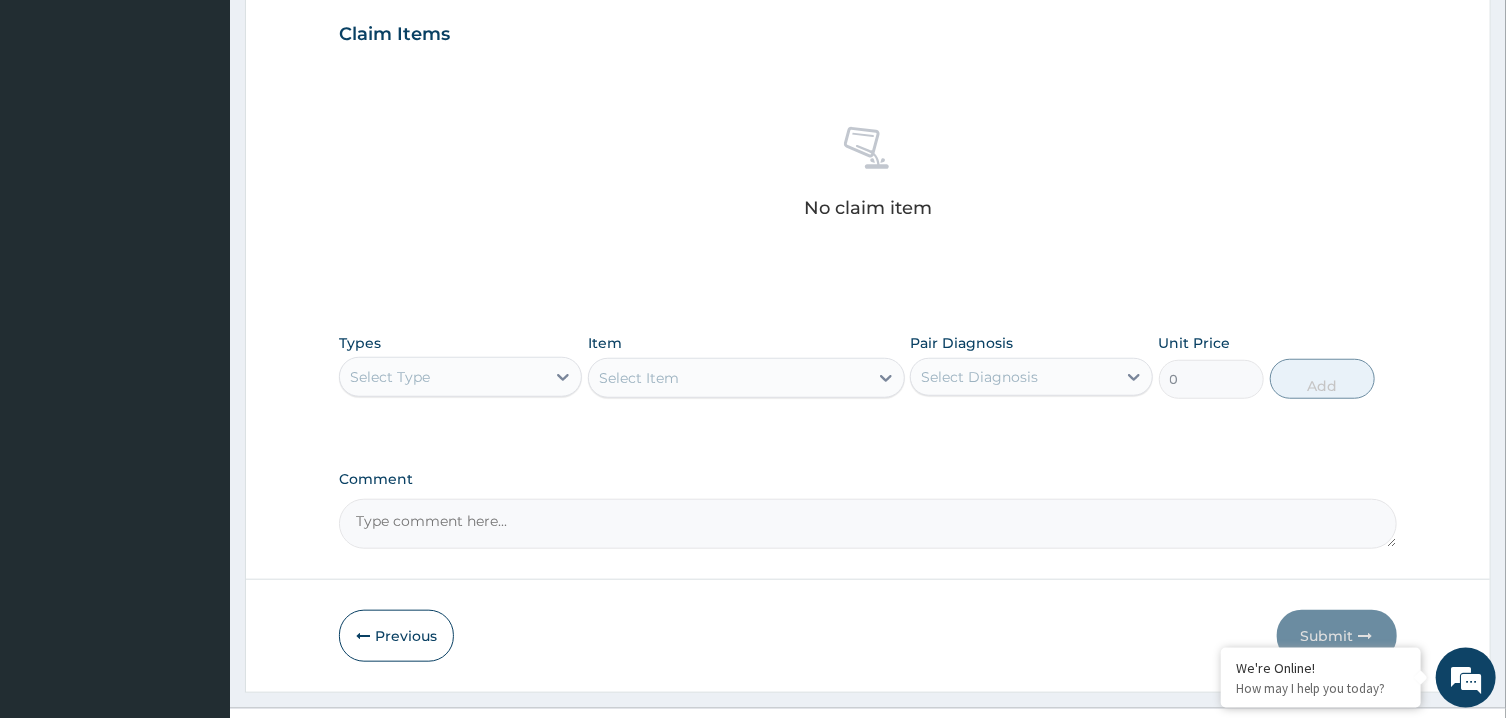 scroll, scrollTop: 724, scrollLeft: 0, axis: vertical 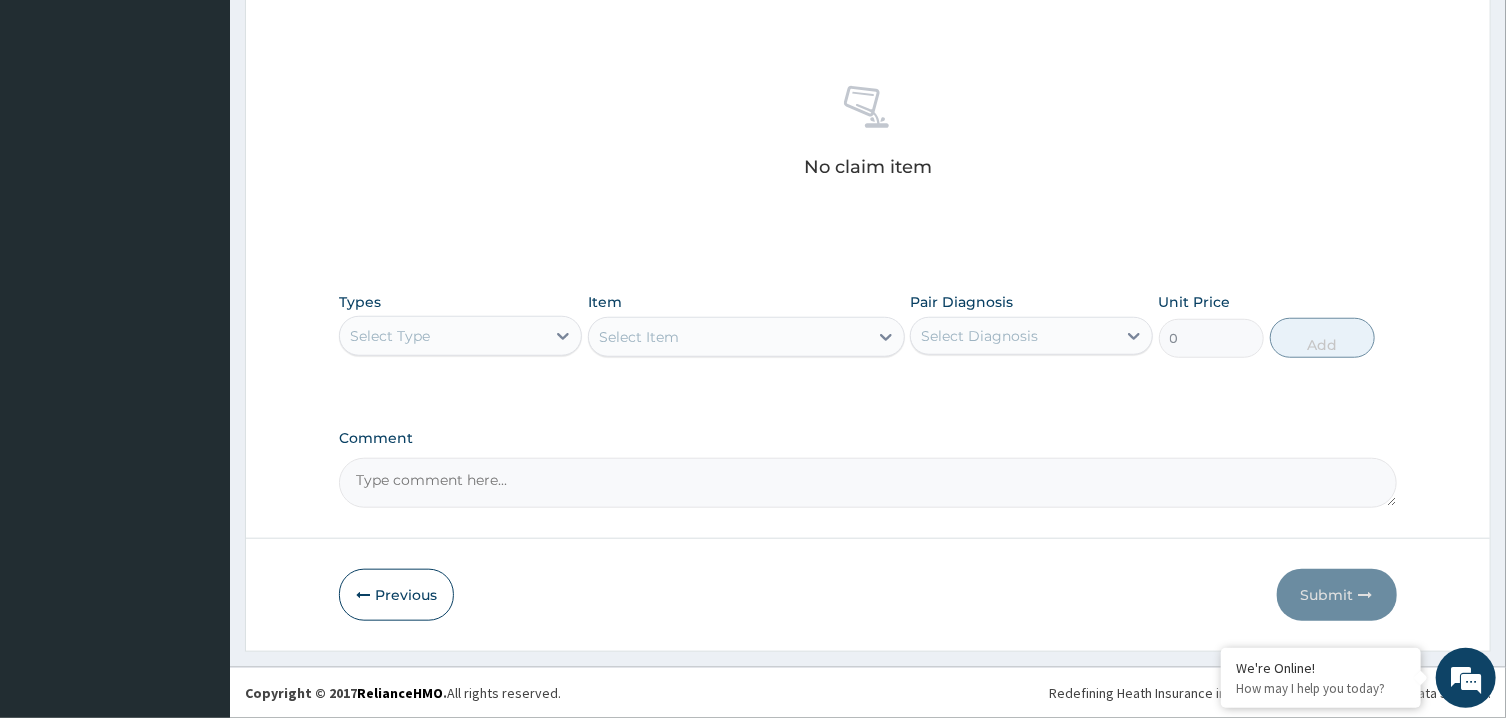 click on "Select Type" at bounding box center [460, 336] 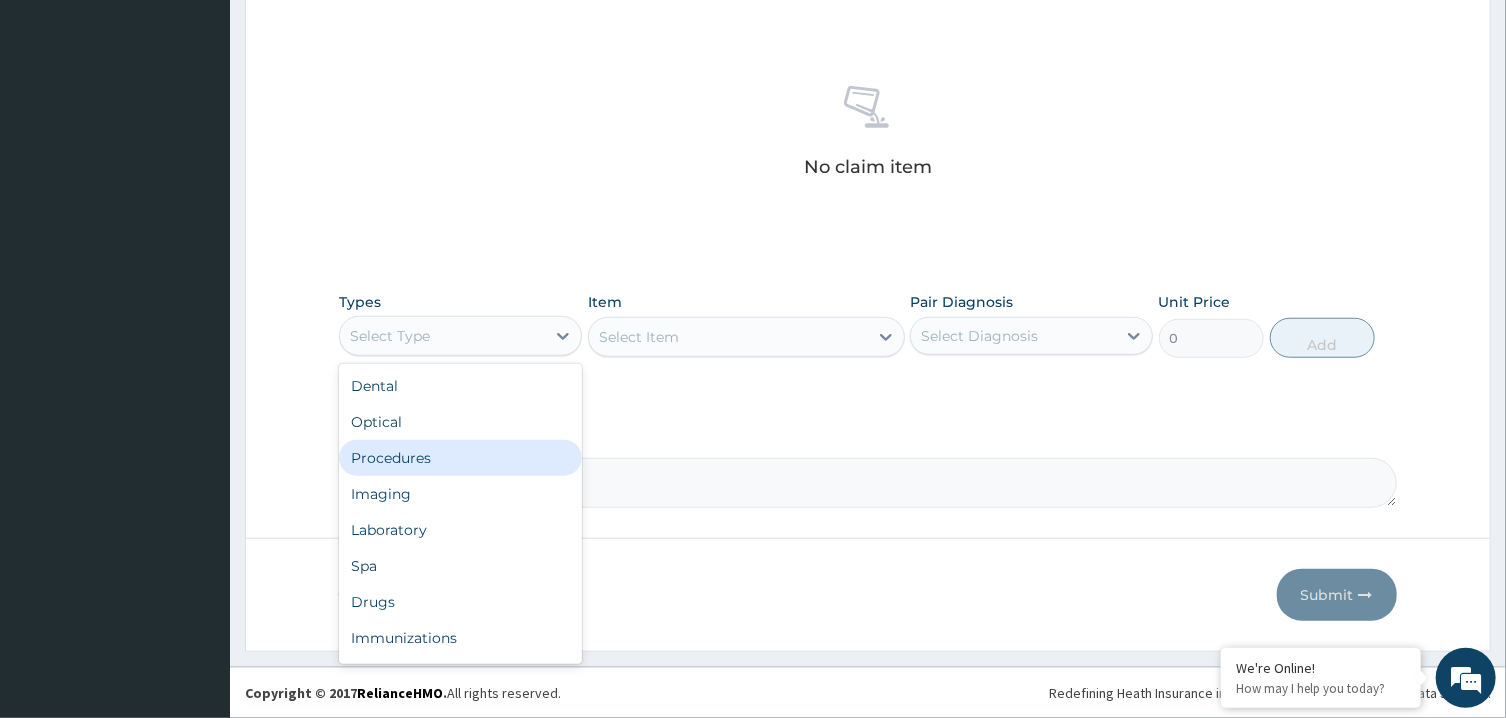 click on "Procedures" at bounding box center [460, 458] 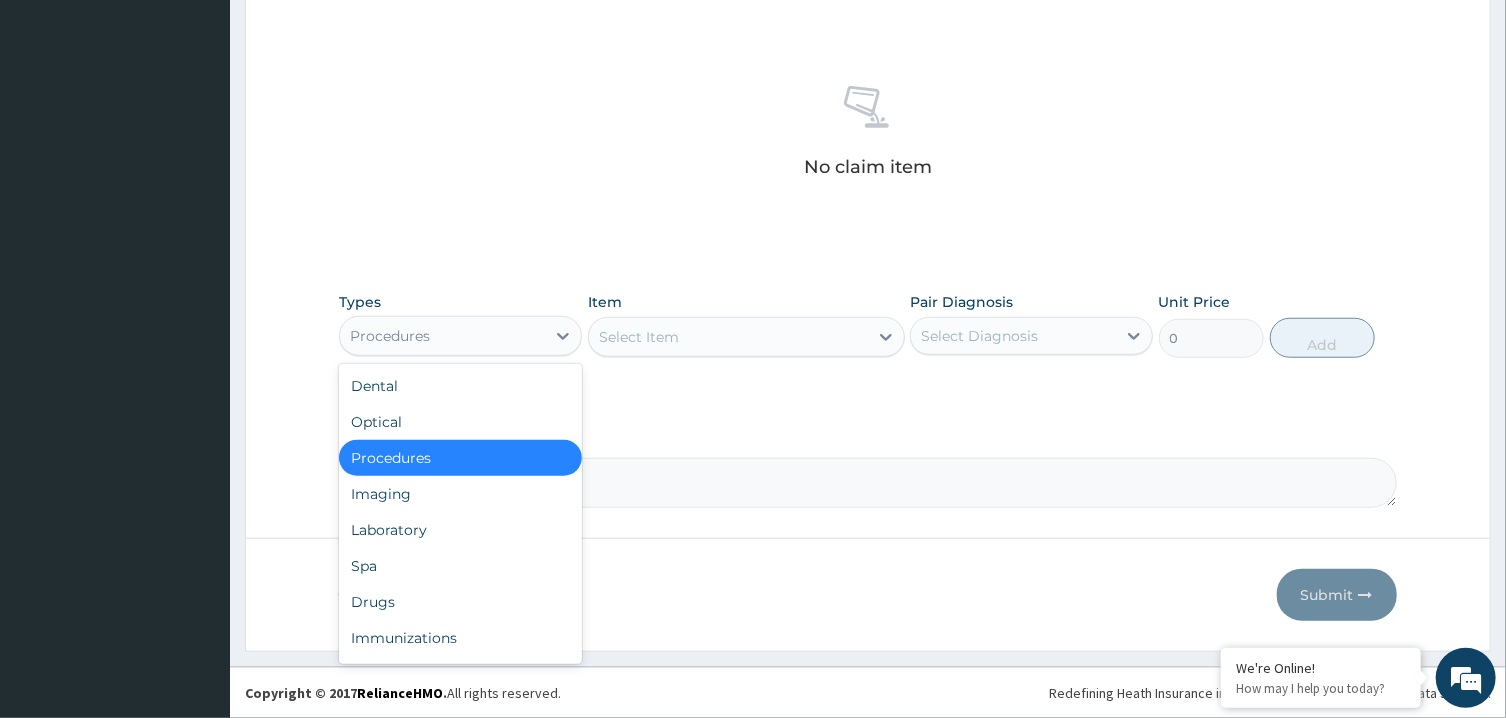 click on "Procedures" at bounding box center [442, 336] 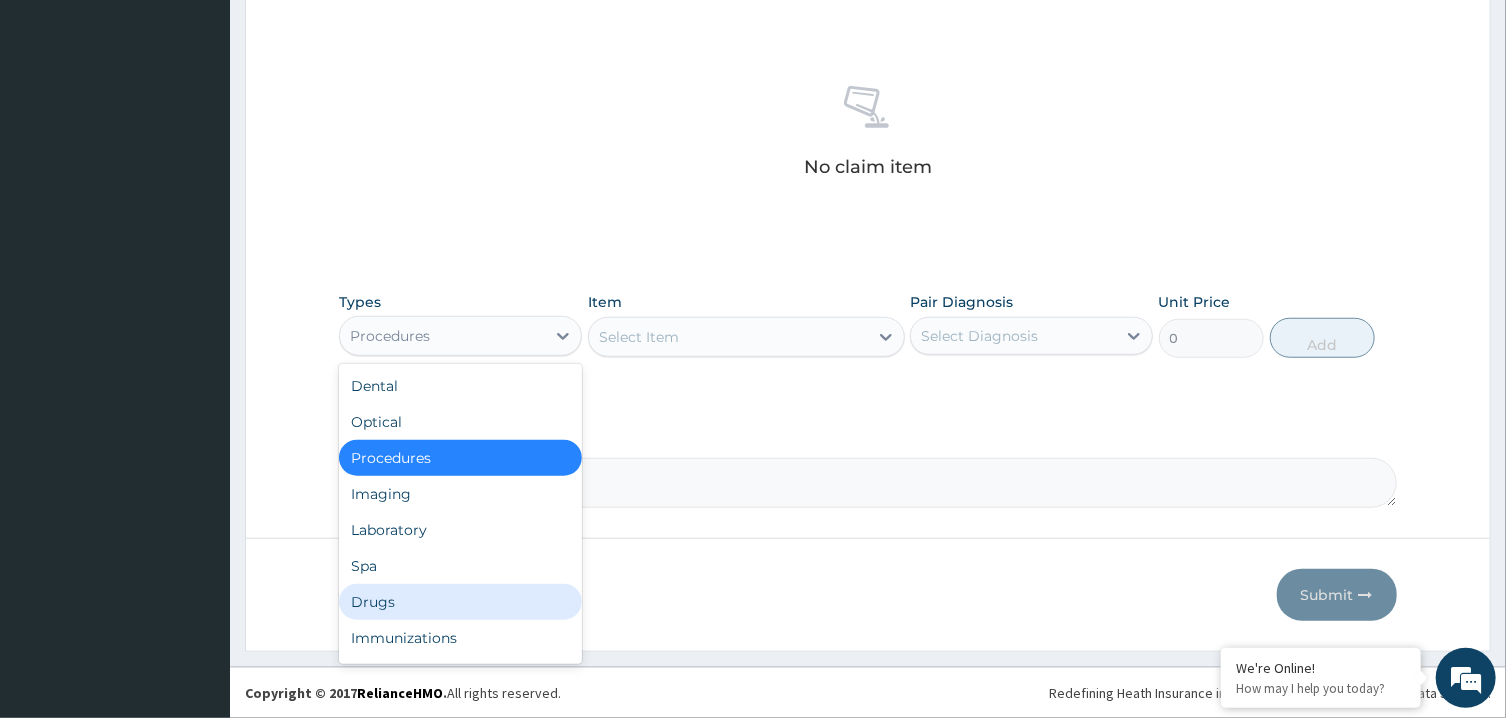 click on "Drugs" at bounding box center [460, 602] 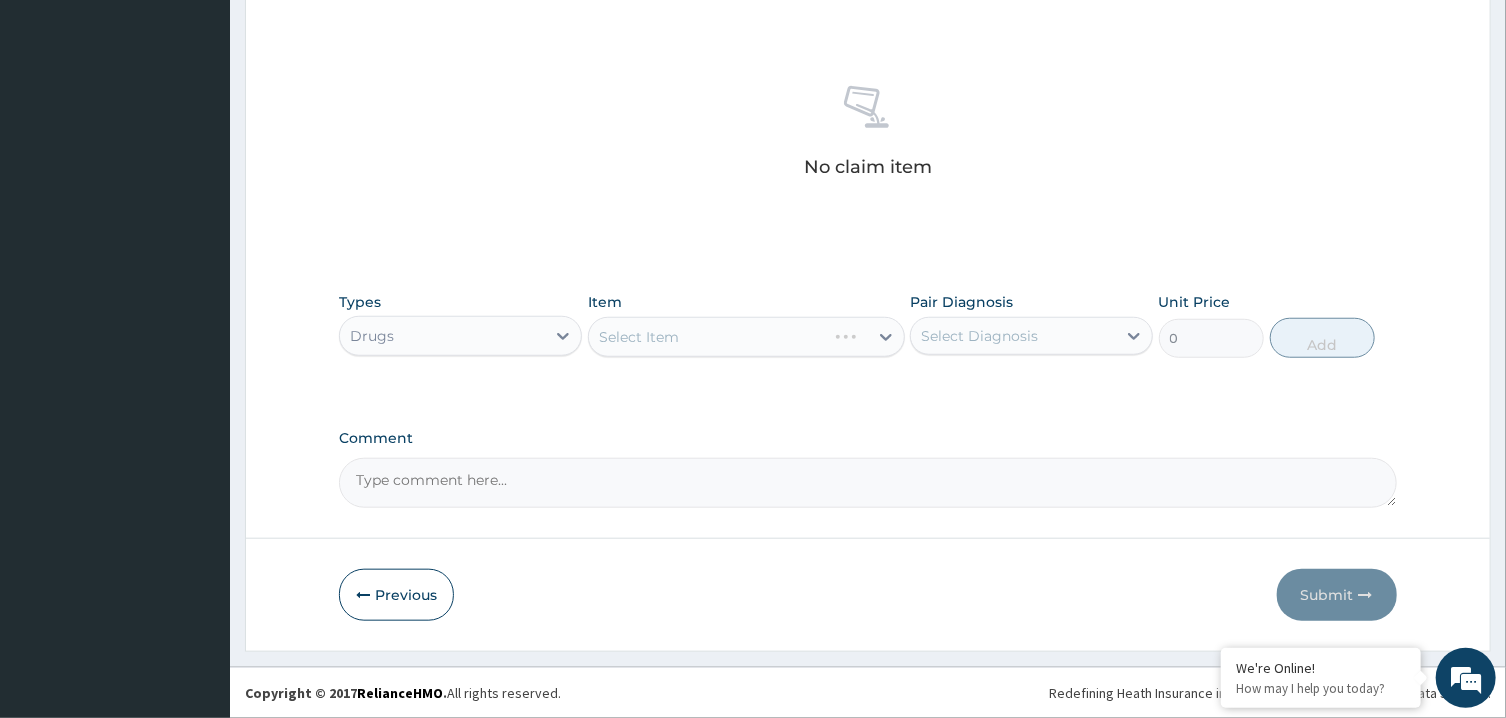 click on "Select Diagnosis" at bounding box center [979, 336] 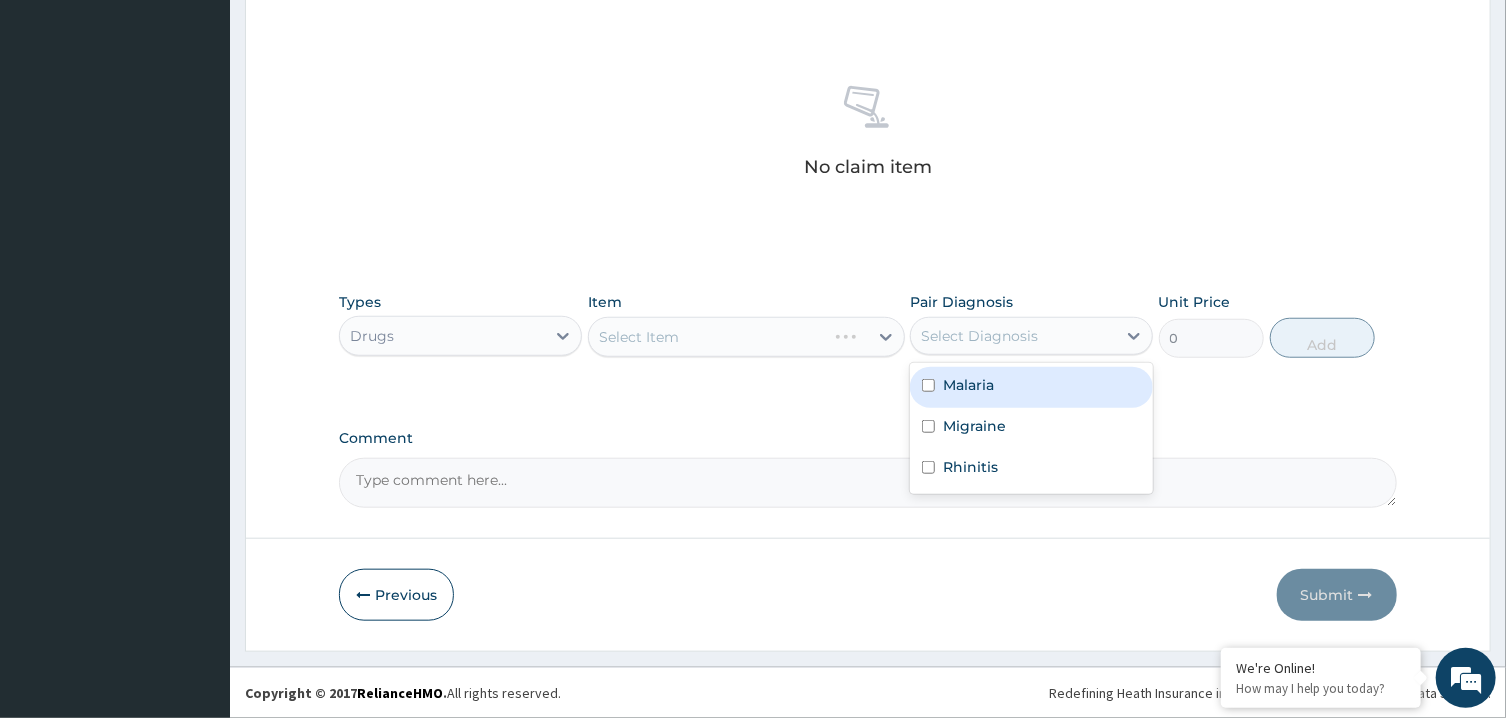 click on "Malaria" at bounding box center (968, 385) 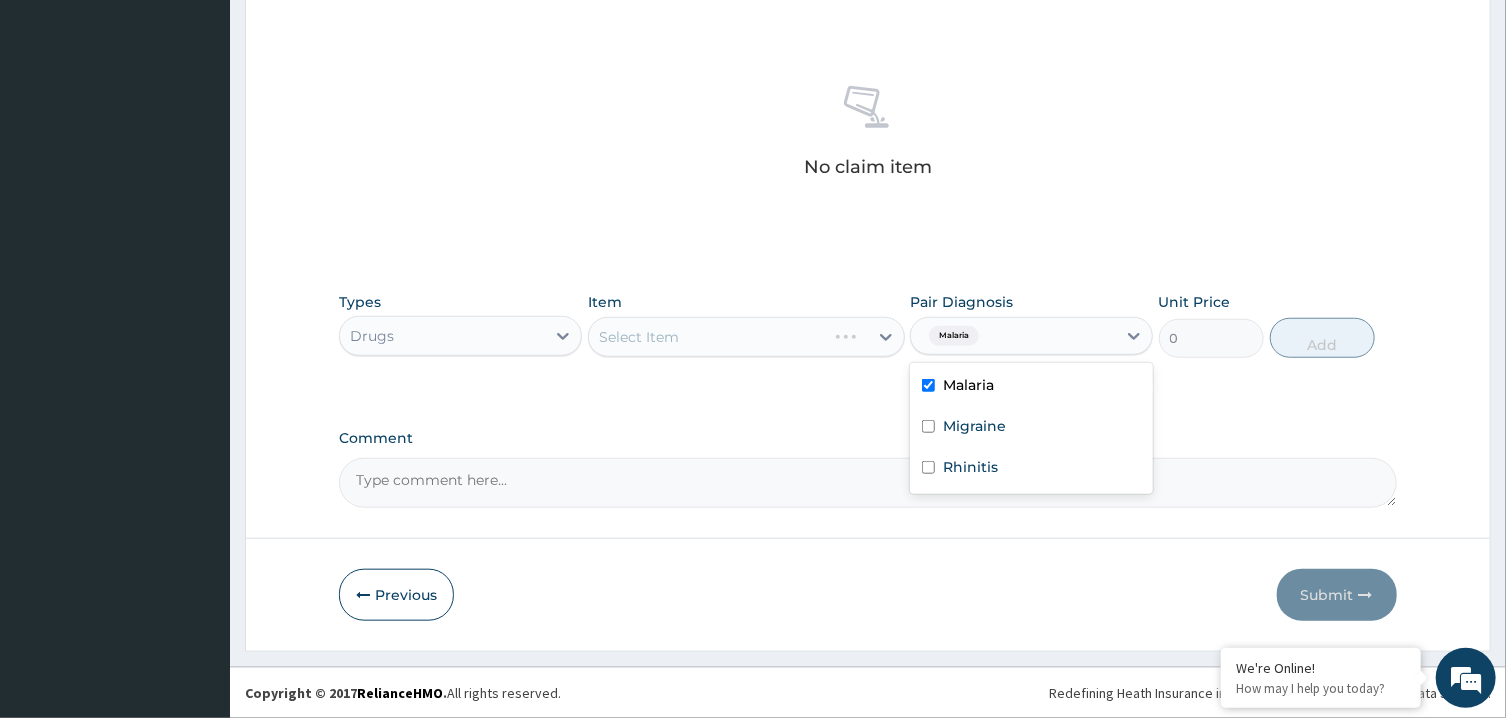 checkbox on "true" 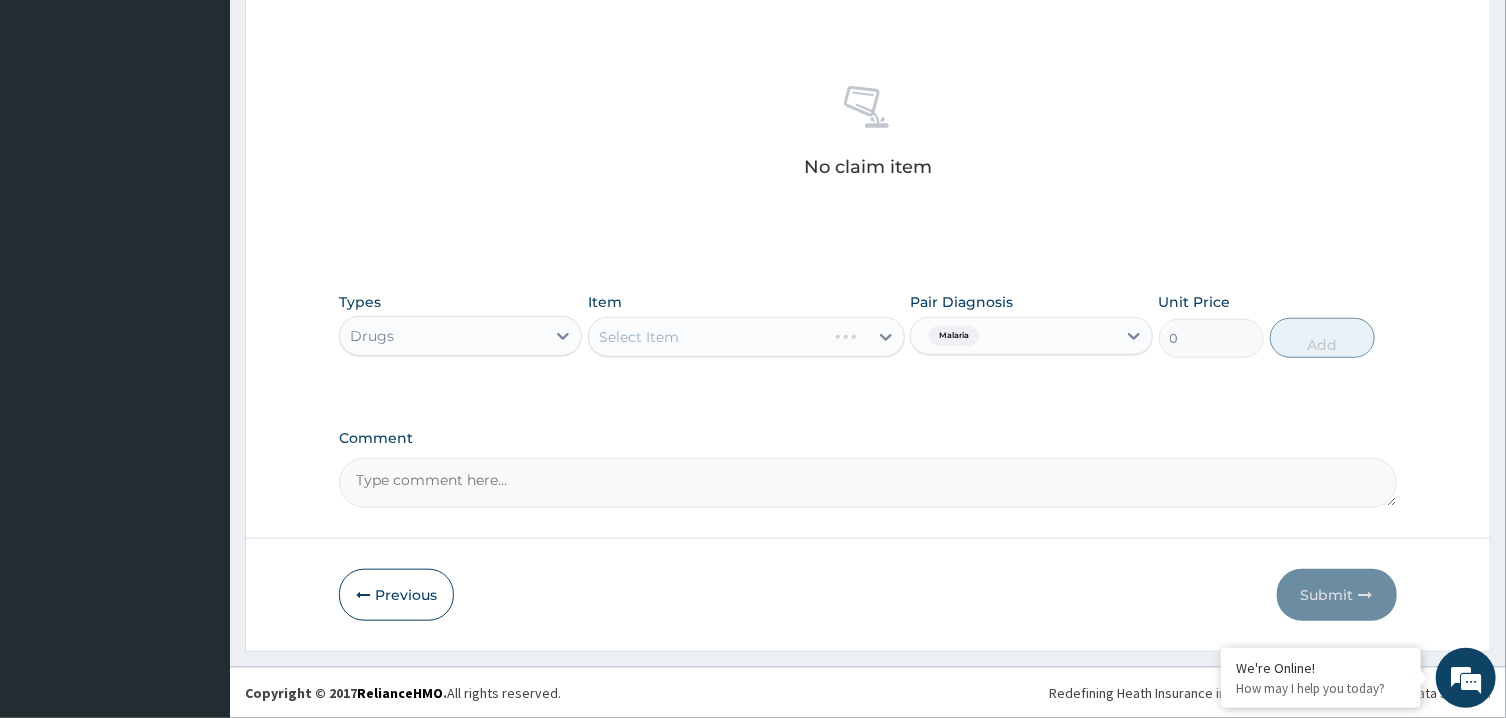 click on "Select Item" at bounding box center [746, 337] 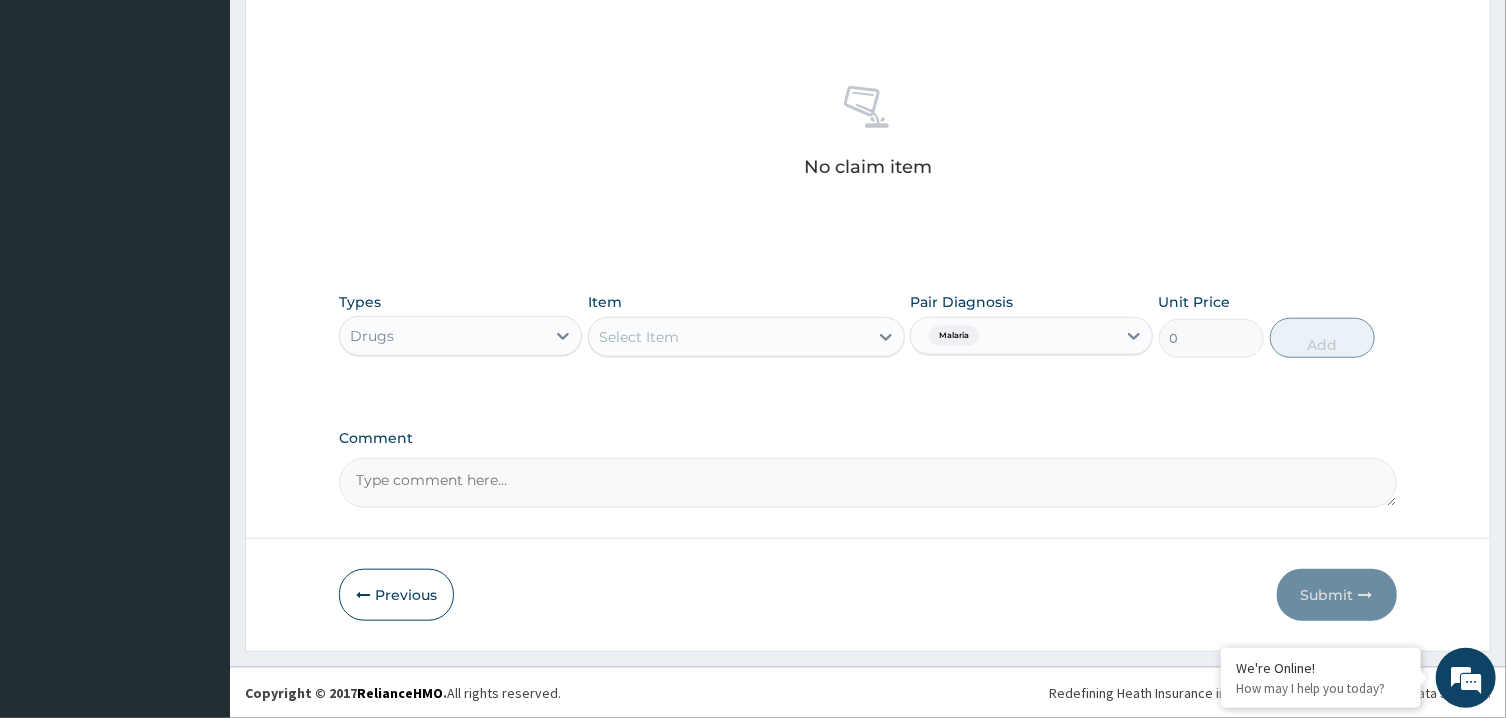 click on "Select Item" at bounding box center (728, 337) 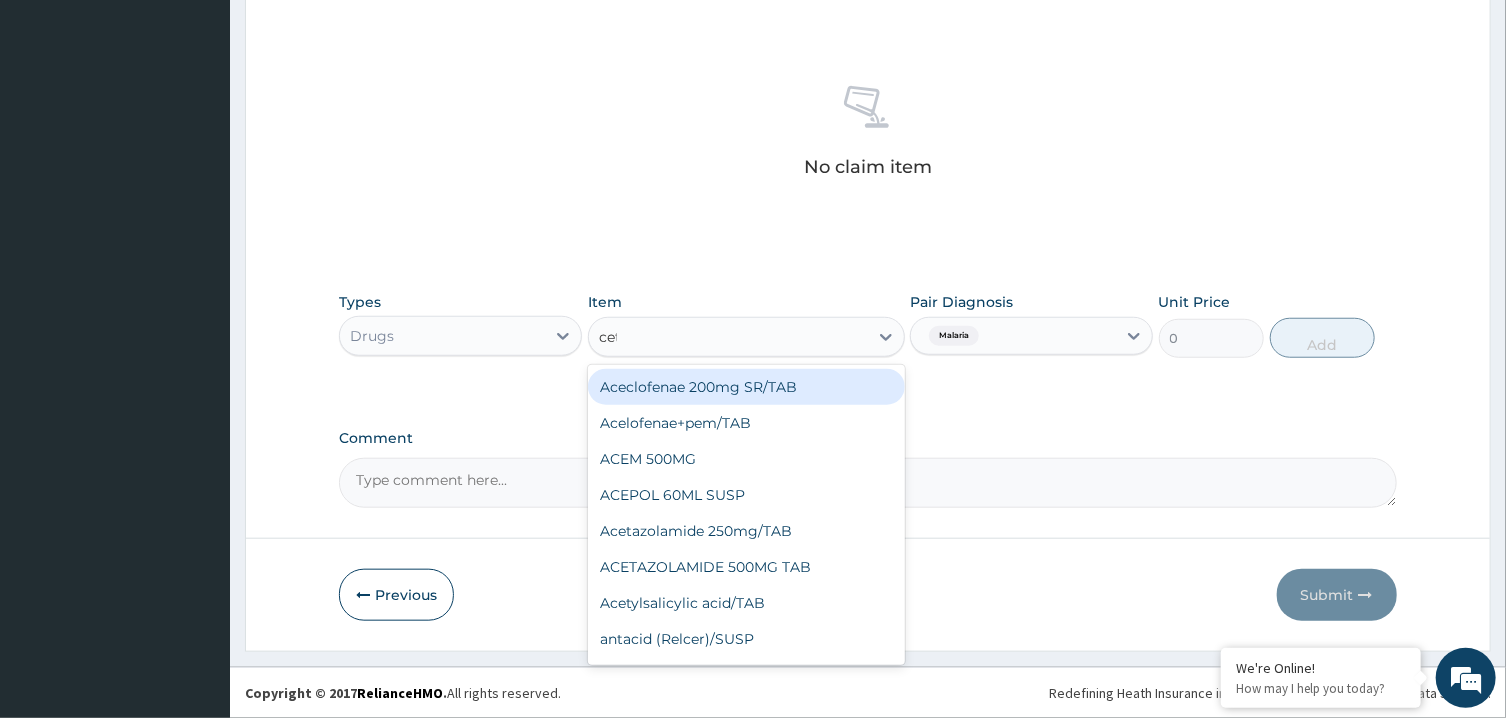 type on "cetr" 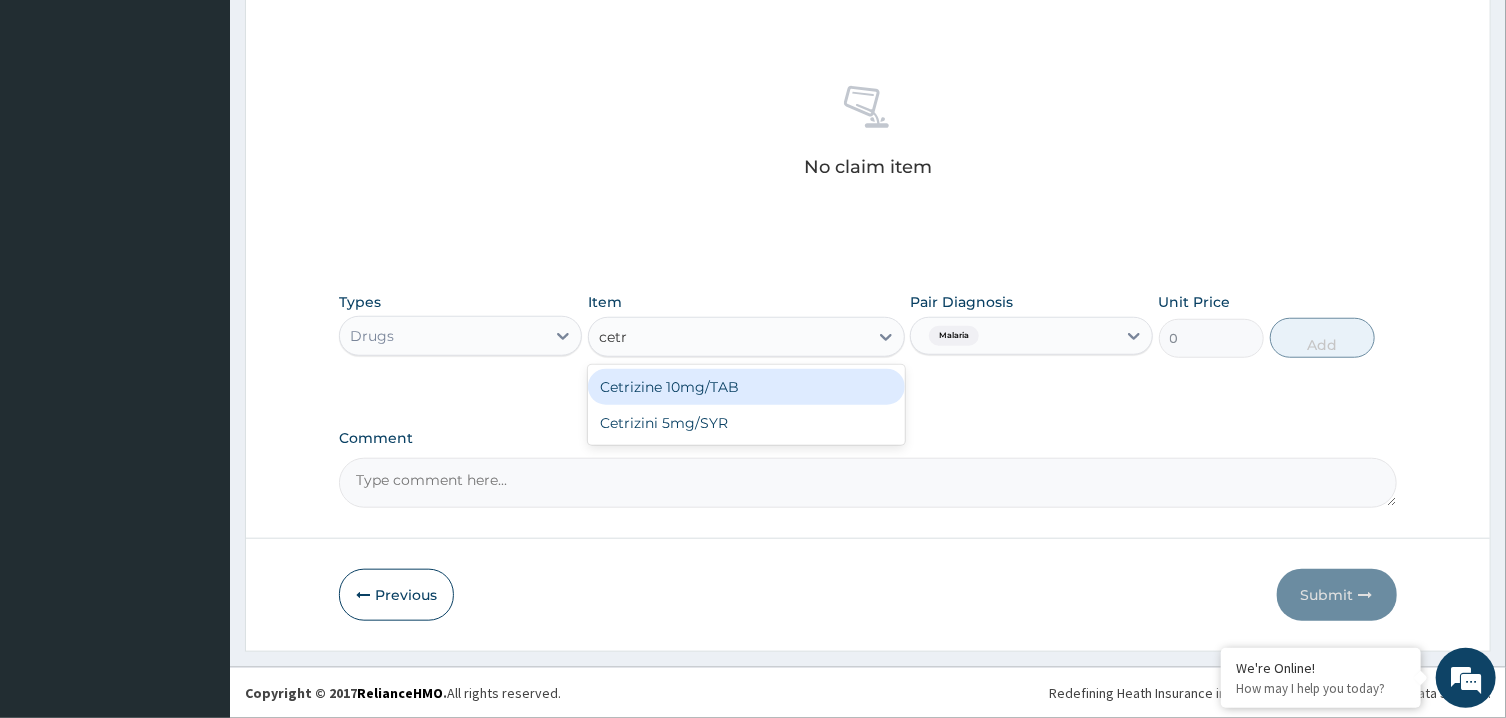click on "Cetrizine 10mg/TAB" at bounding box center [746, 387] 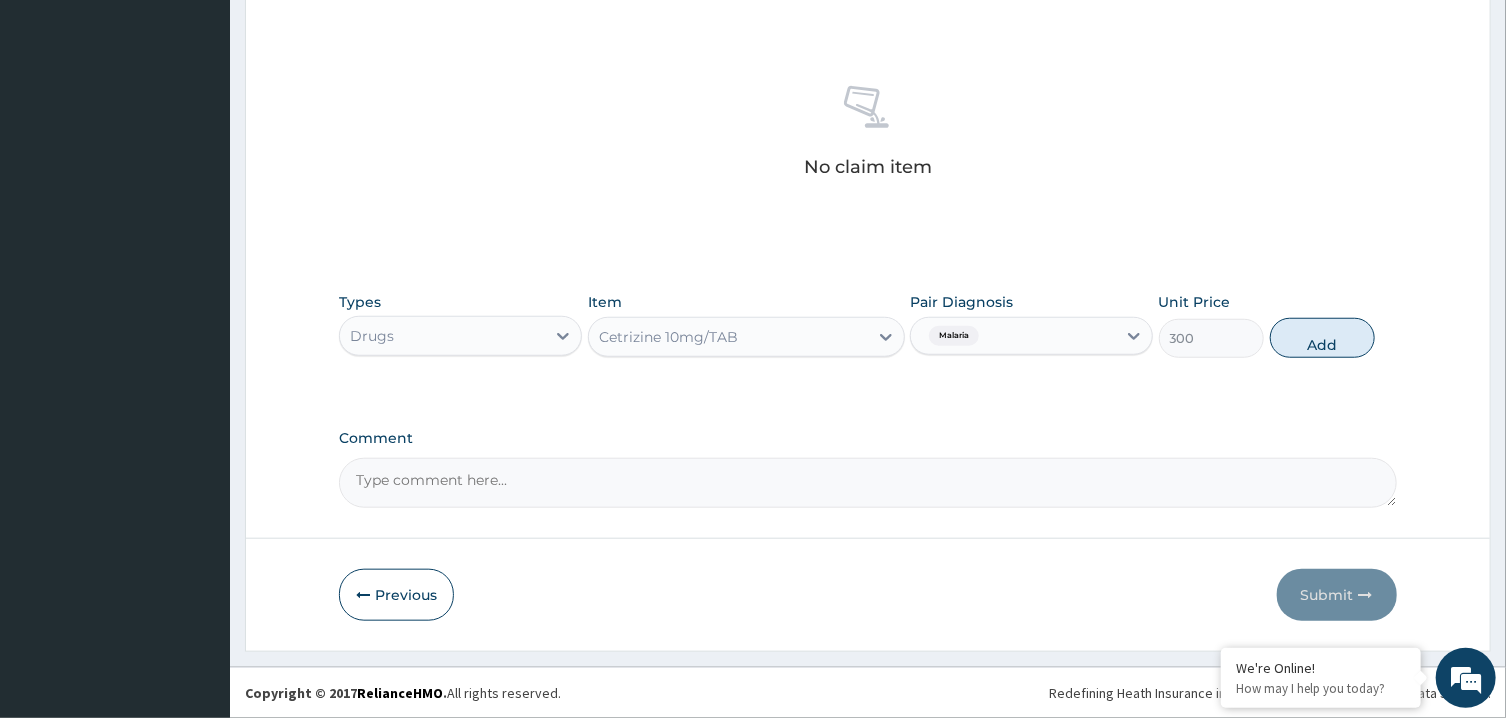 click on "Malaria" at bounding box center [1013, 336] 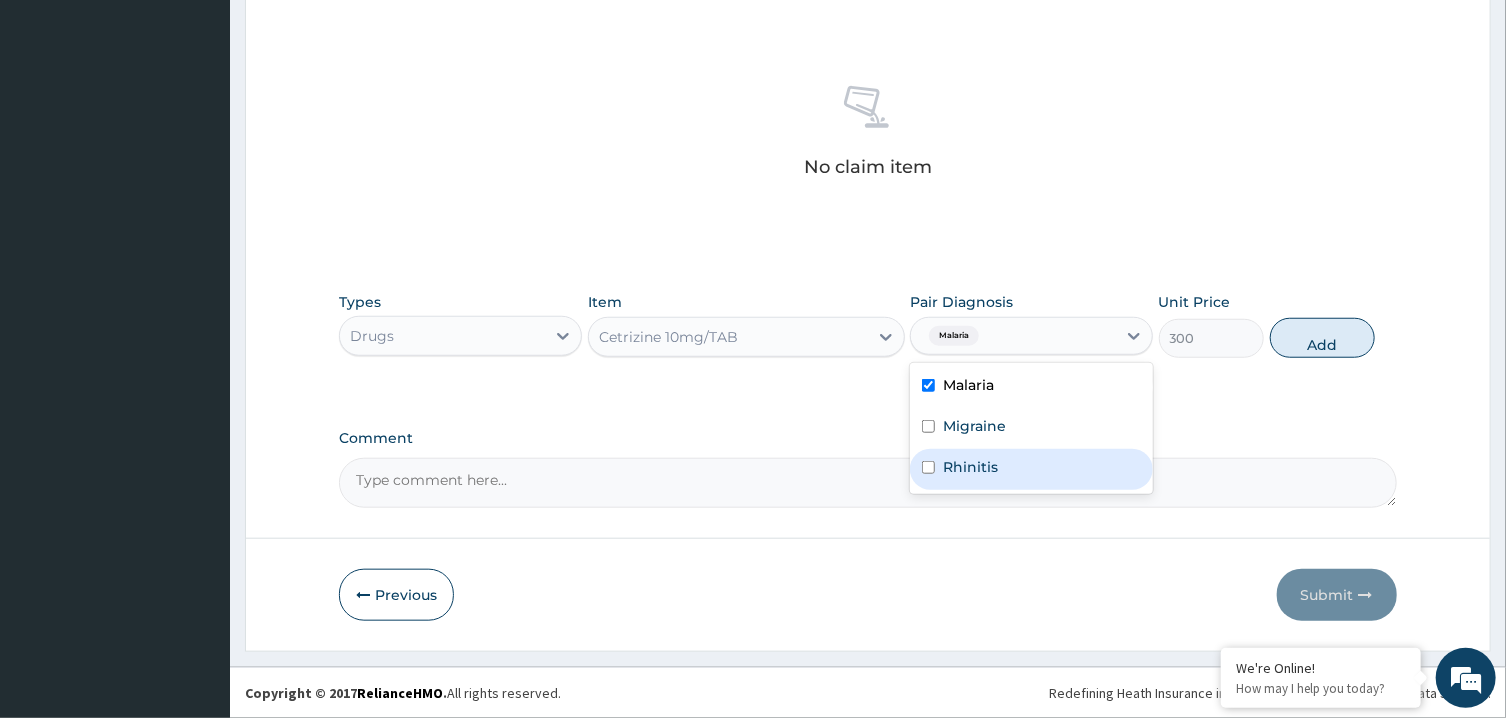 click on "Rhinitis" at bounding box center [970, 467] 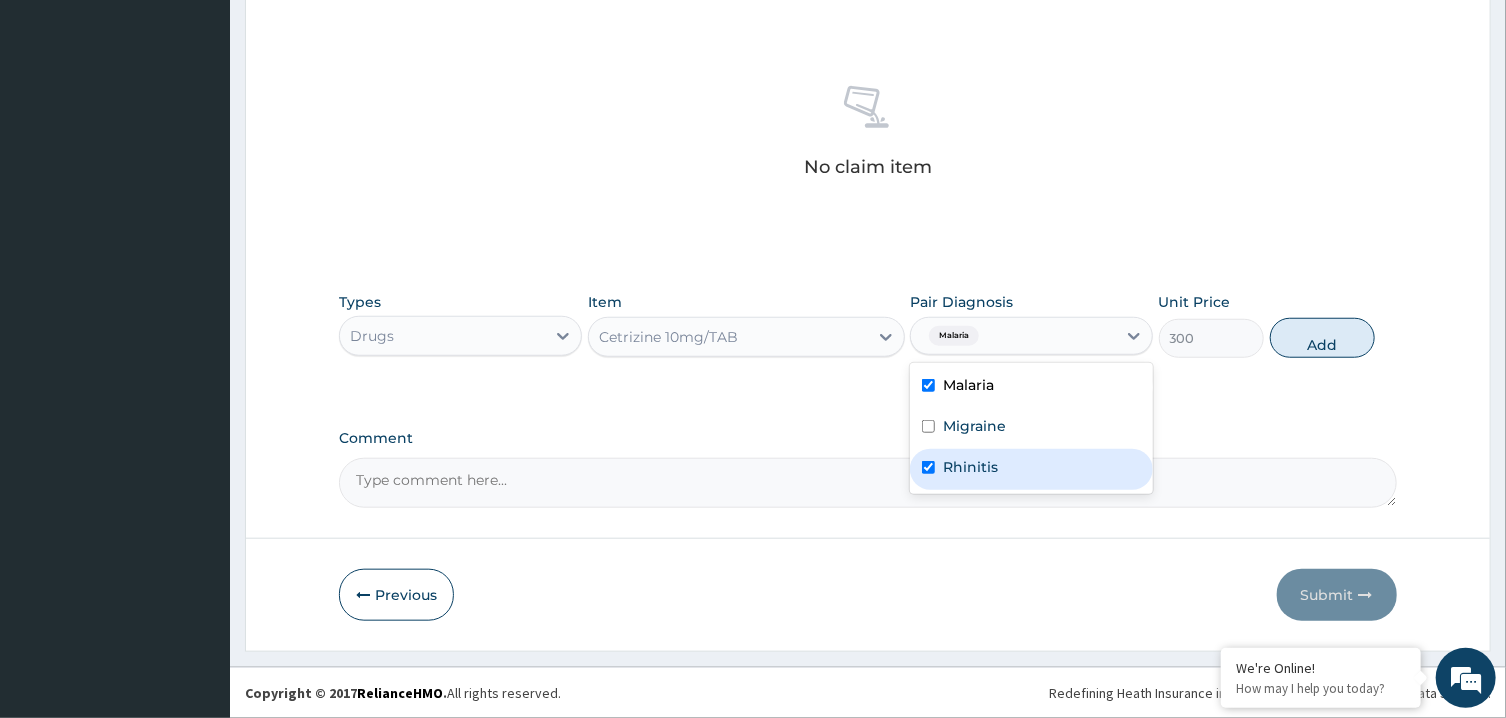checkbox on "true" 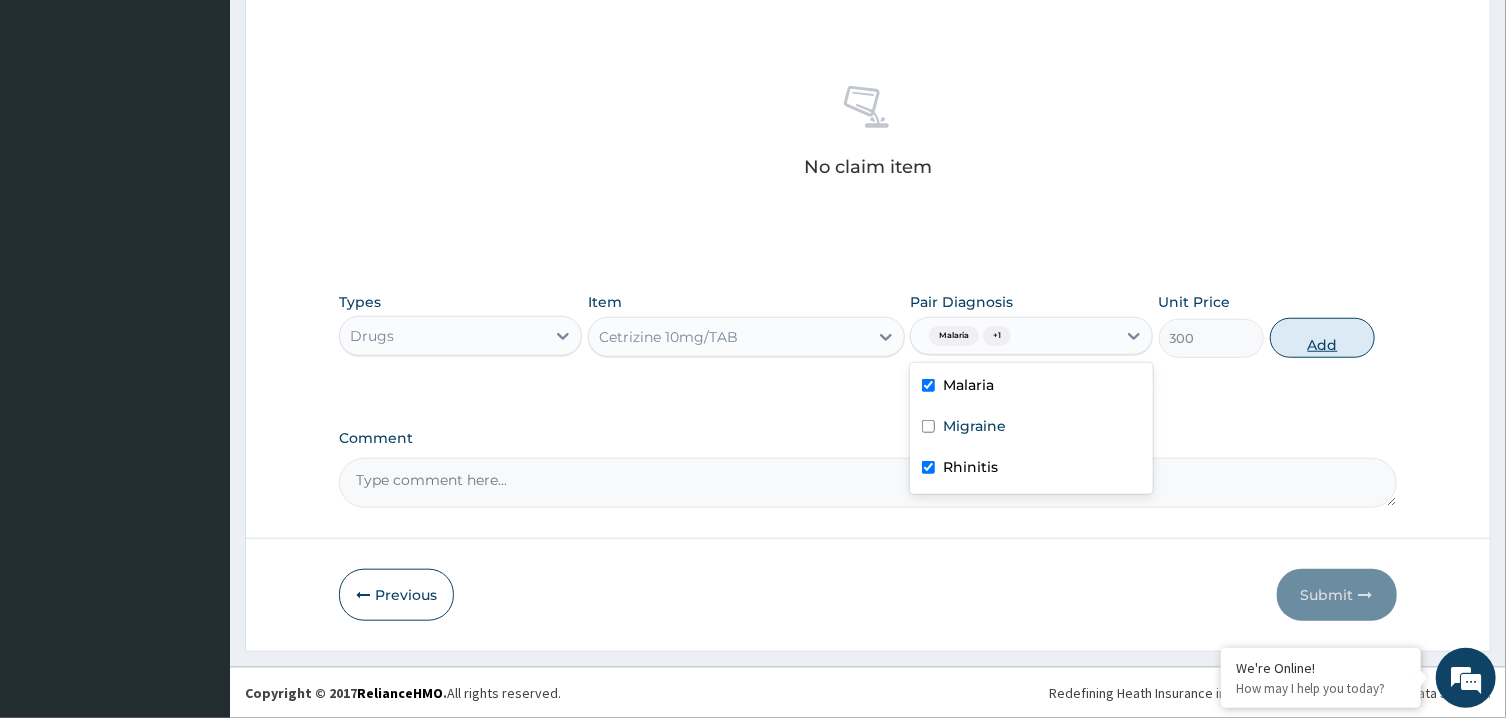 click on "Add" at bounding box center [1323, 338] 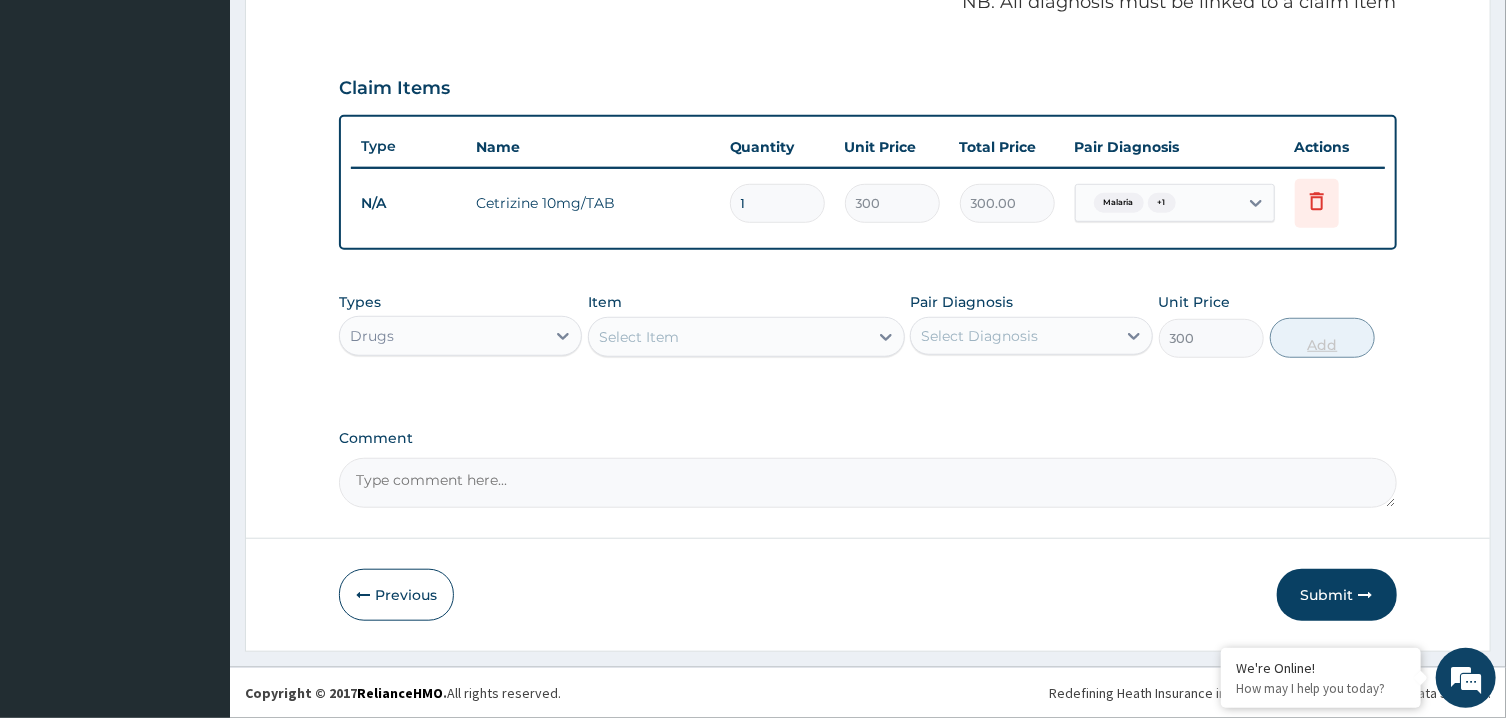 type on "0" 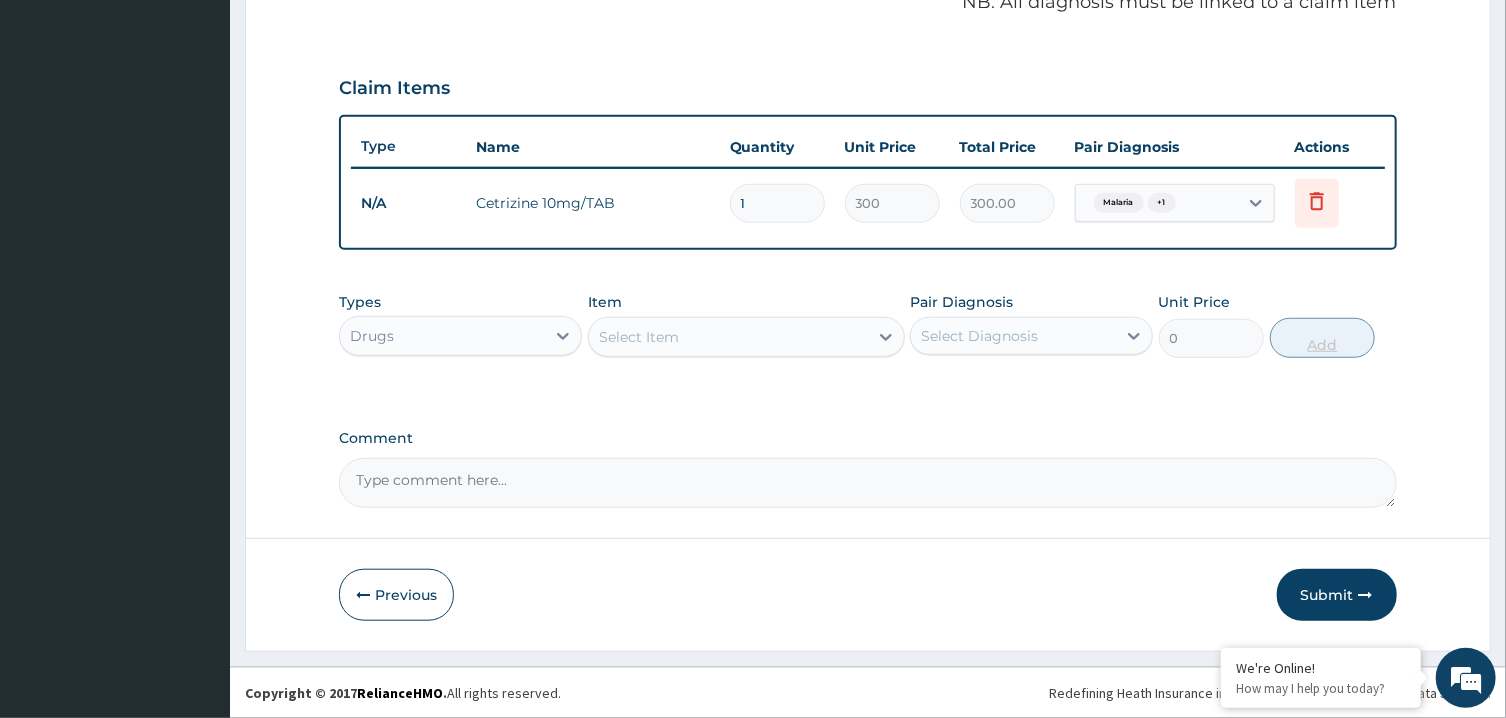 scroll, scrollTop: 627, scrollLeft: 0, axis: vertical 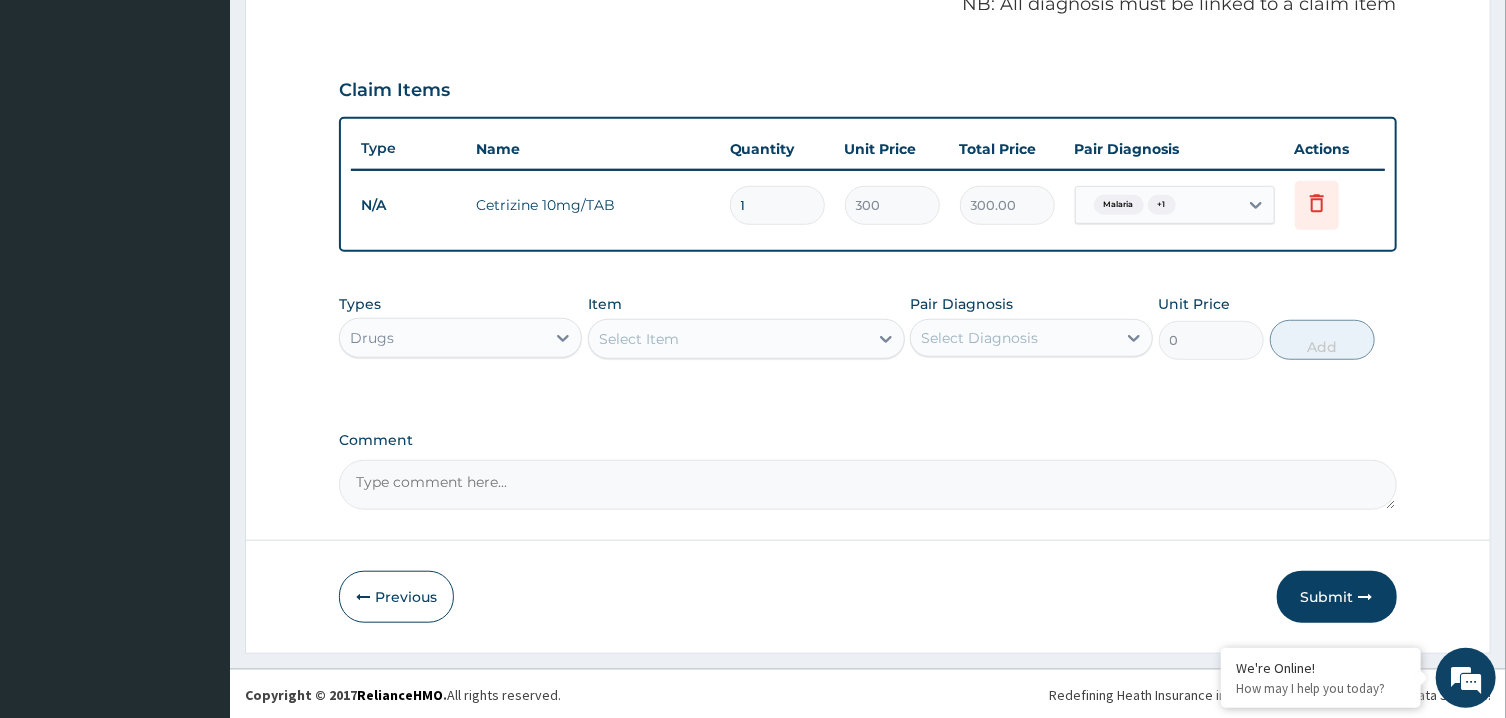 click on "Select Item" at bounding box center (728, 339) 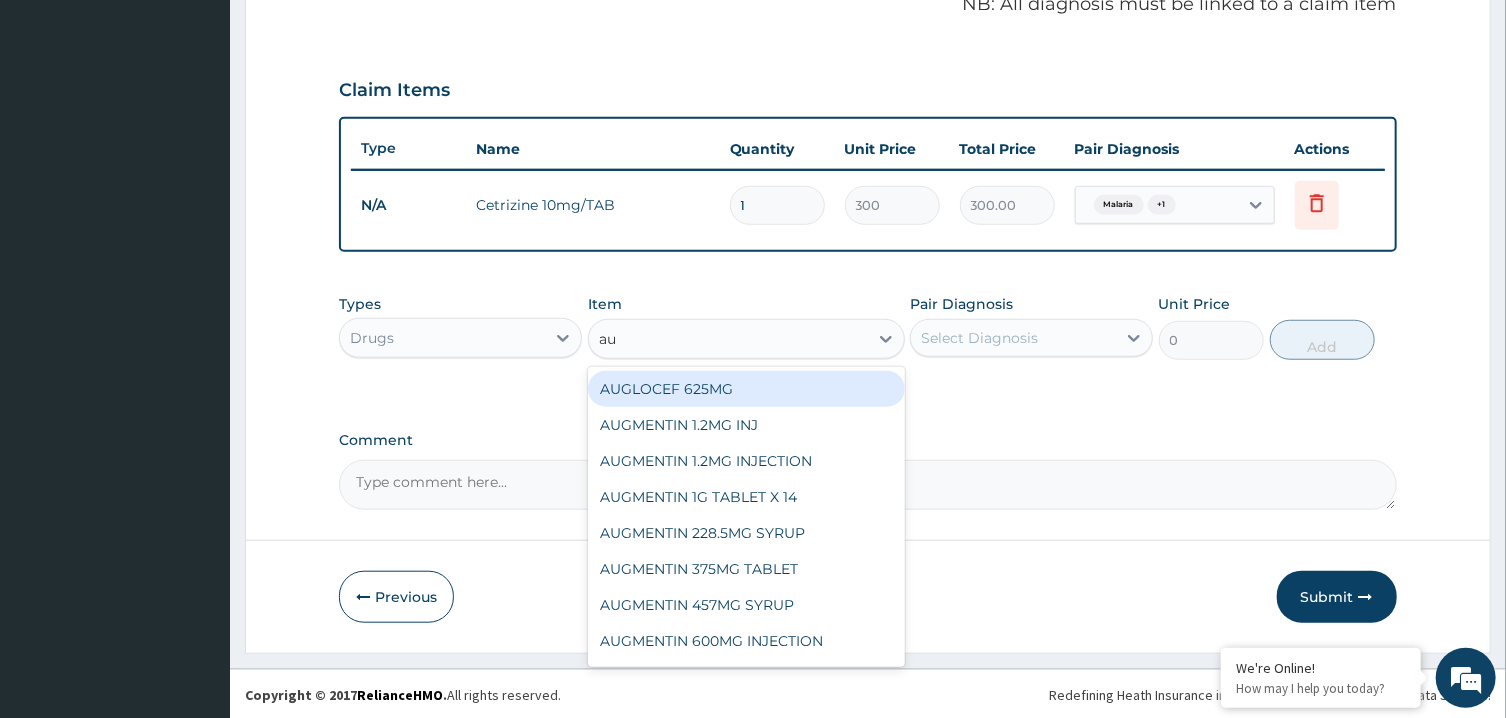 type on "aug" 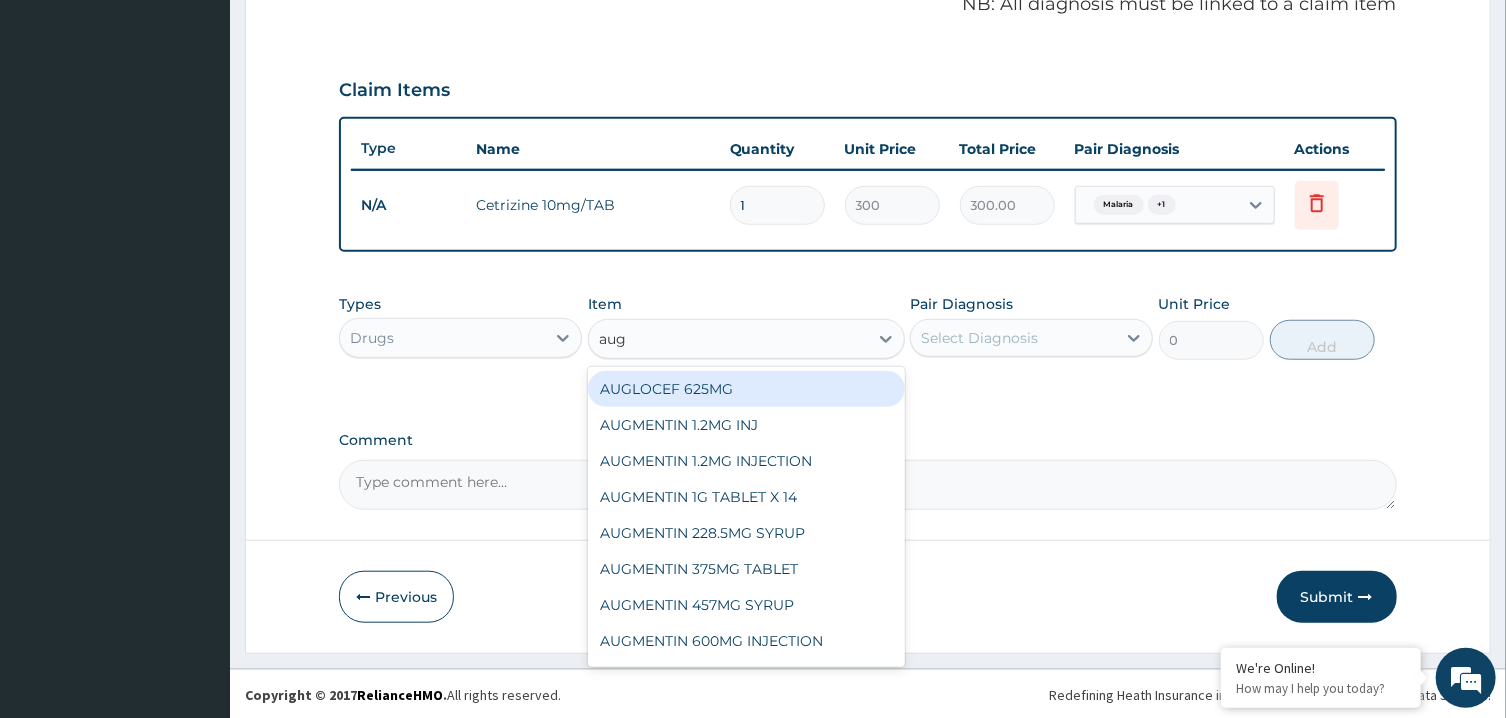 click on "AUGLOCEF 625MG" at bounding box center (746, 389) 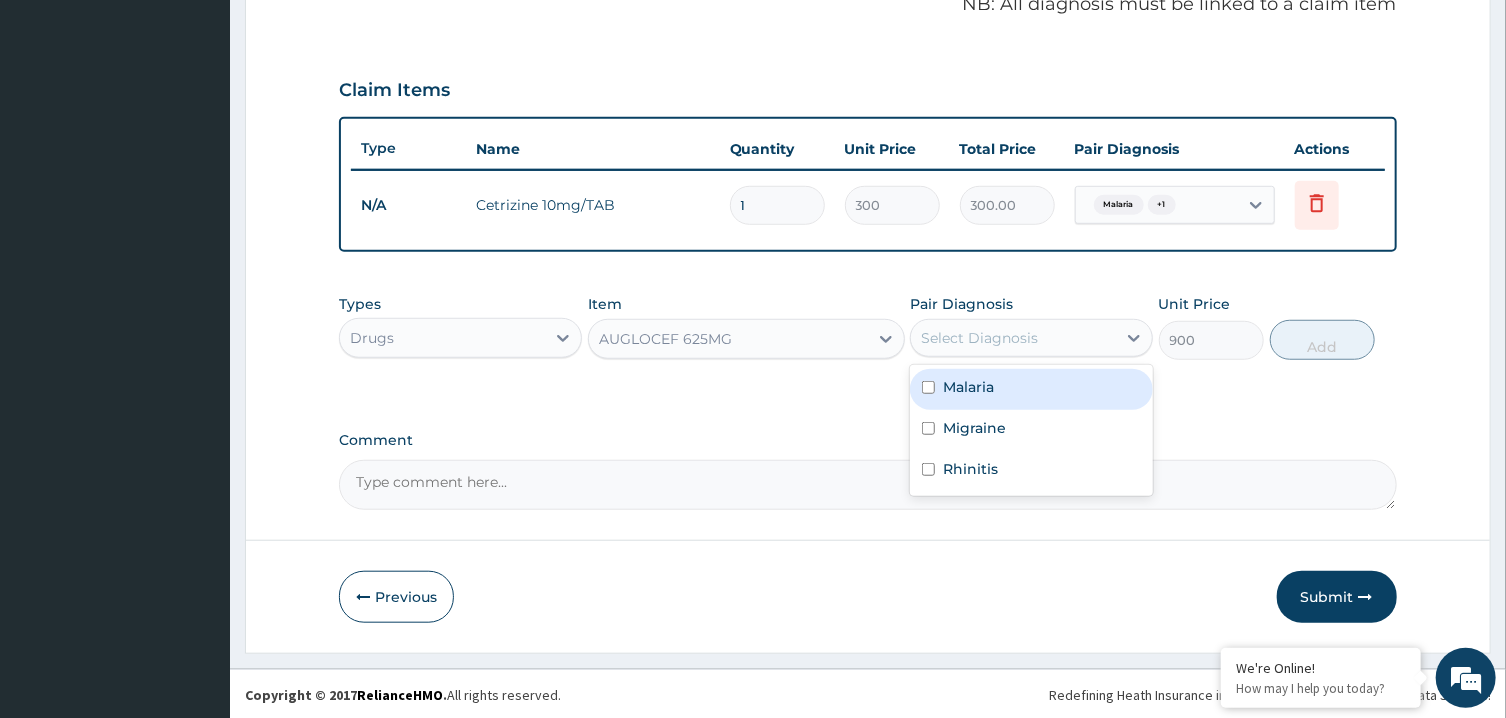 click on "Select Diagnosis" at bounding box center [1013, 338] 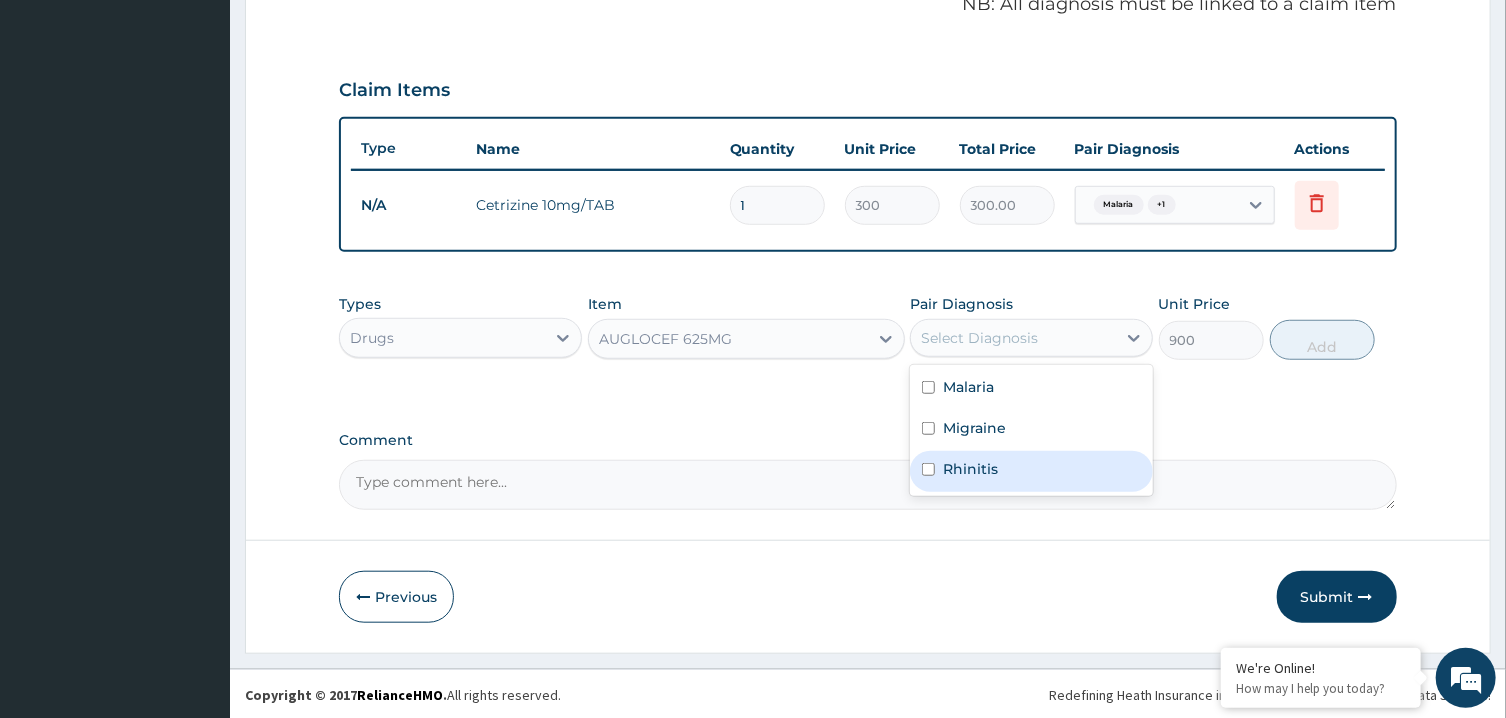 click on "Rhinitis" at bounding box center [1031, 471] 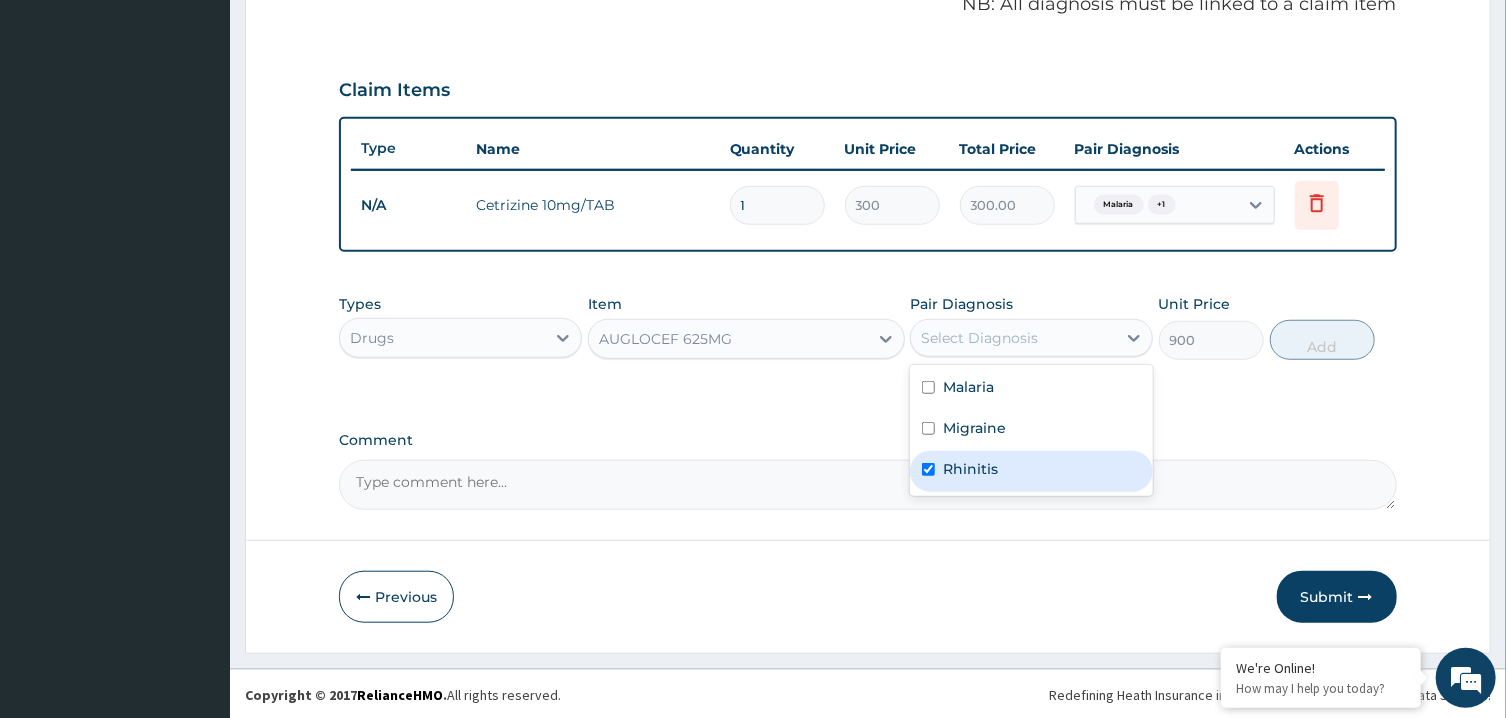 checkbox on "true" 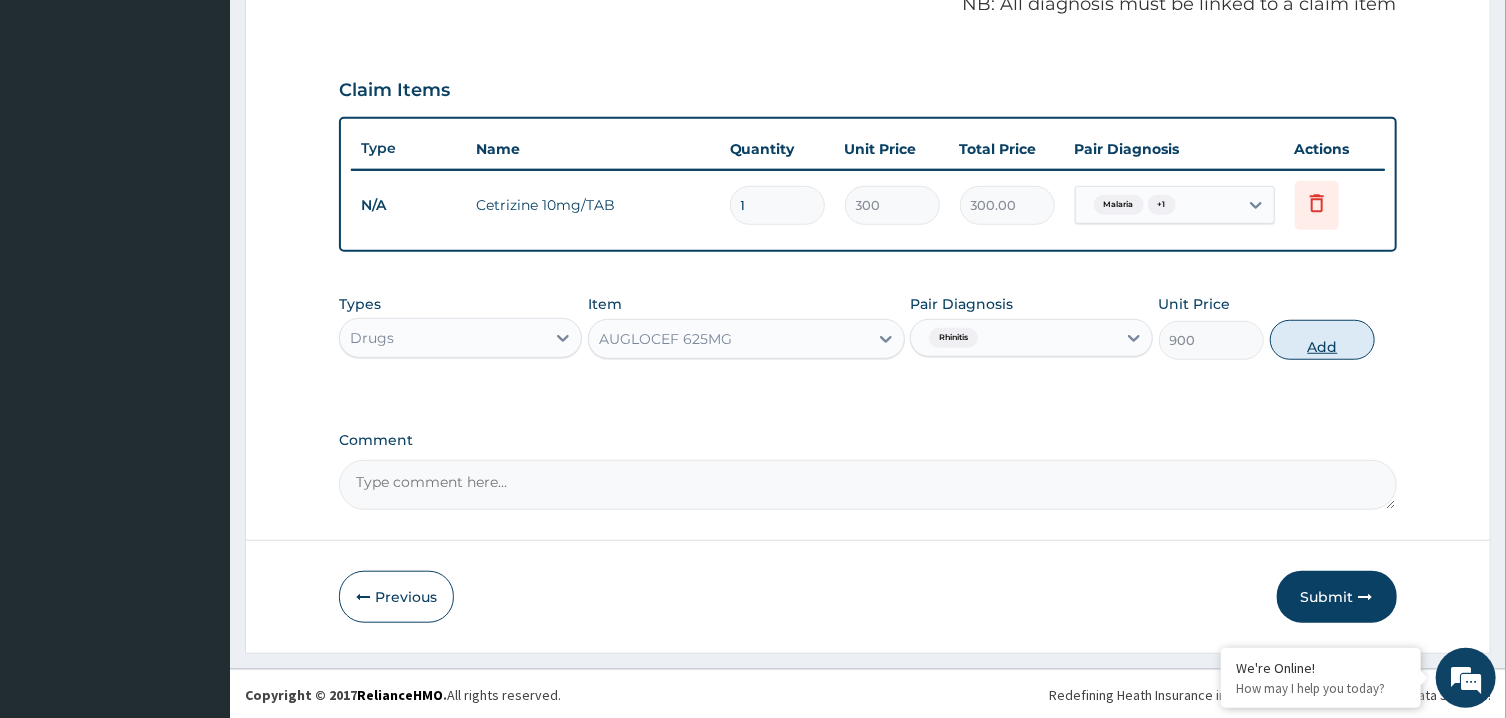 click on "Add" at bounding box center (1323, 340) 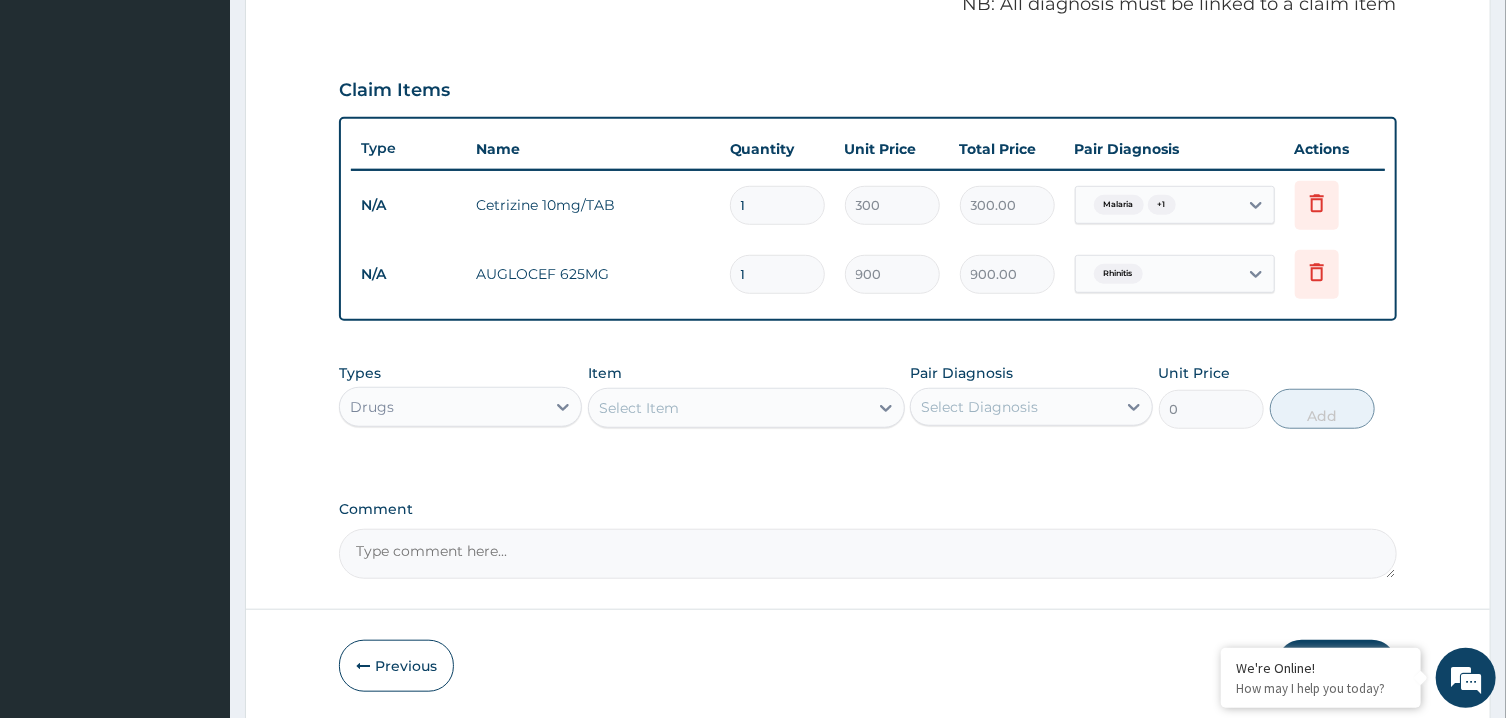 click on "Select Item" at bounding box center (728, 408) 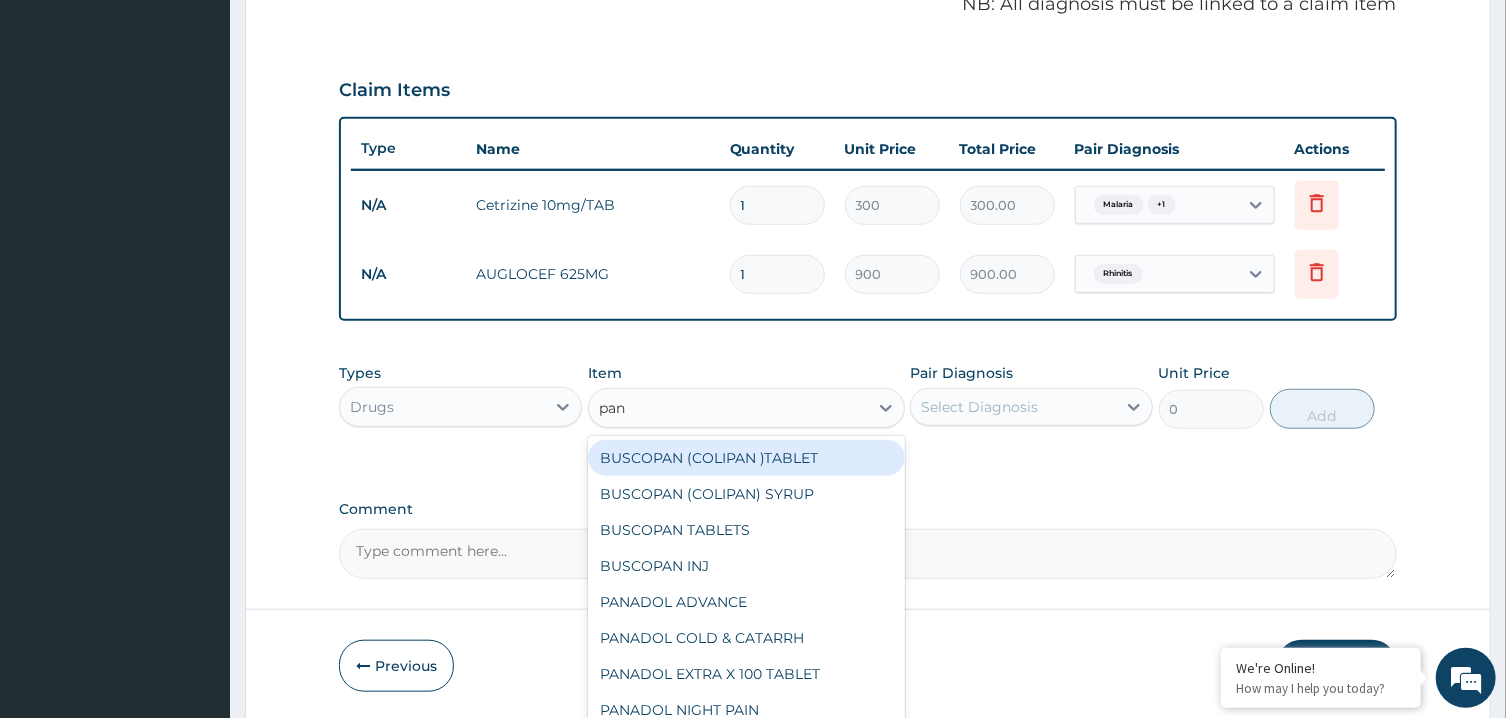 type on "pana" 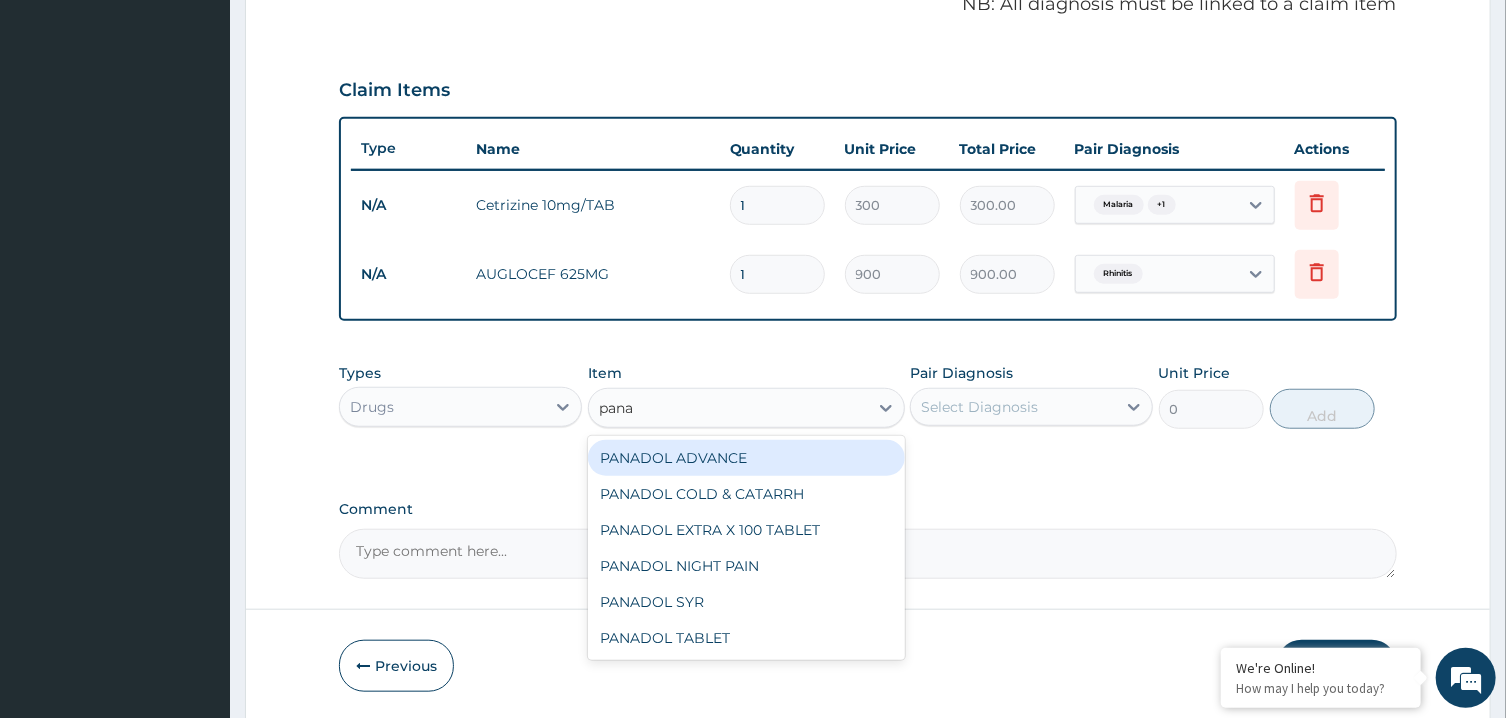 click on "PANADOL ADVANCE" at bounding box center (746, 458) 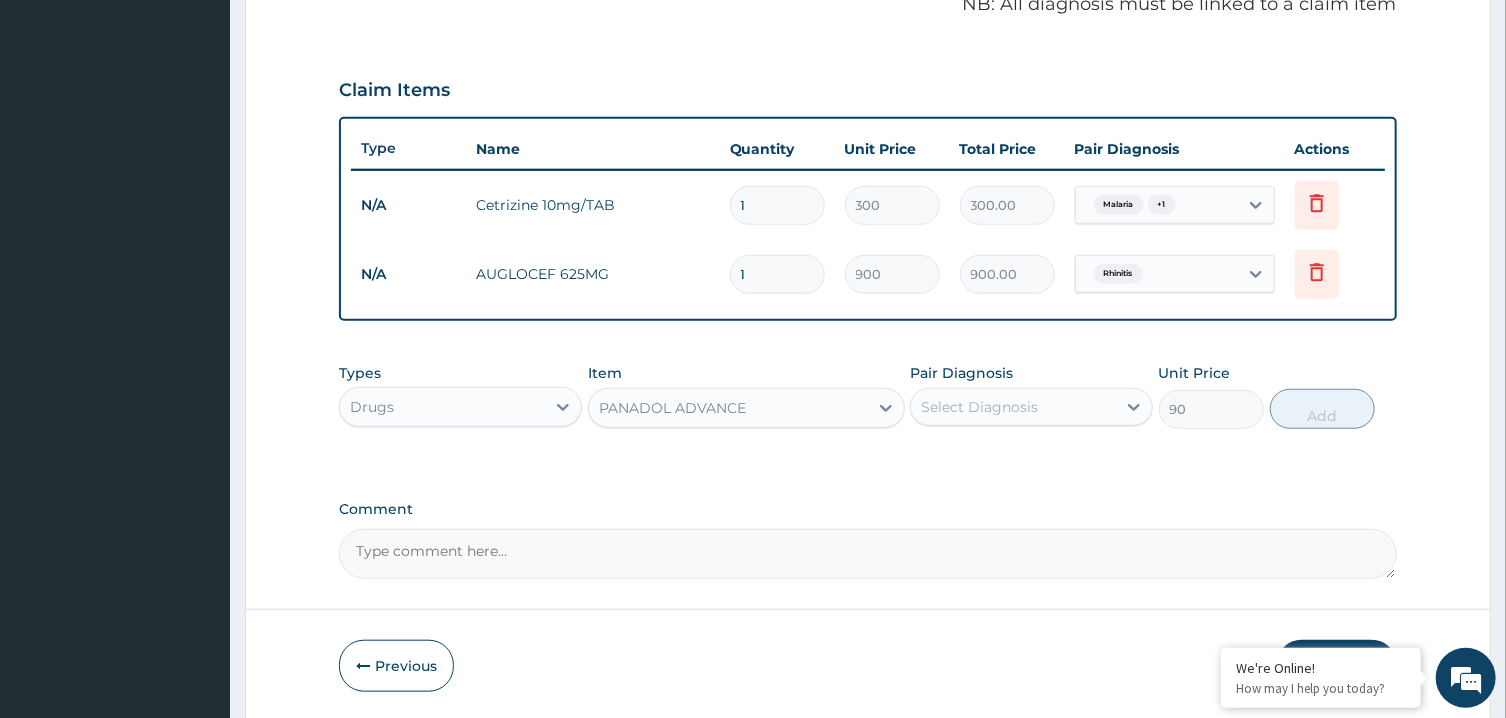 click on "Select Diagnosis" at bounding box center (979, 407) 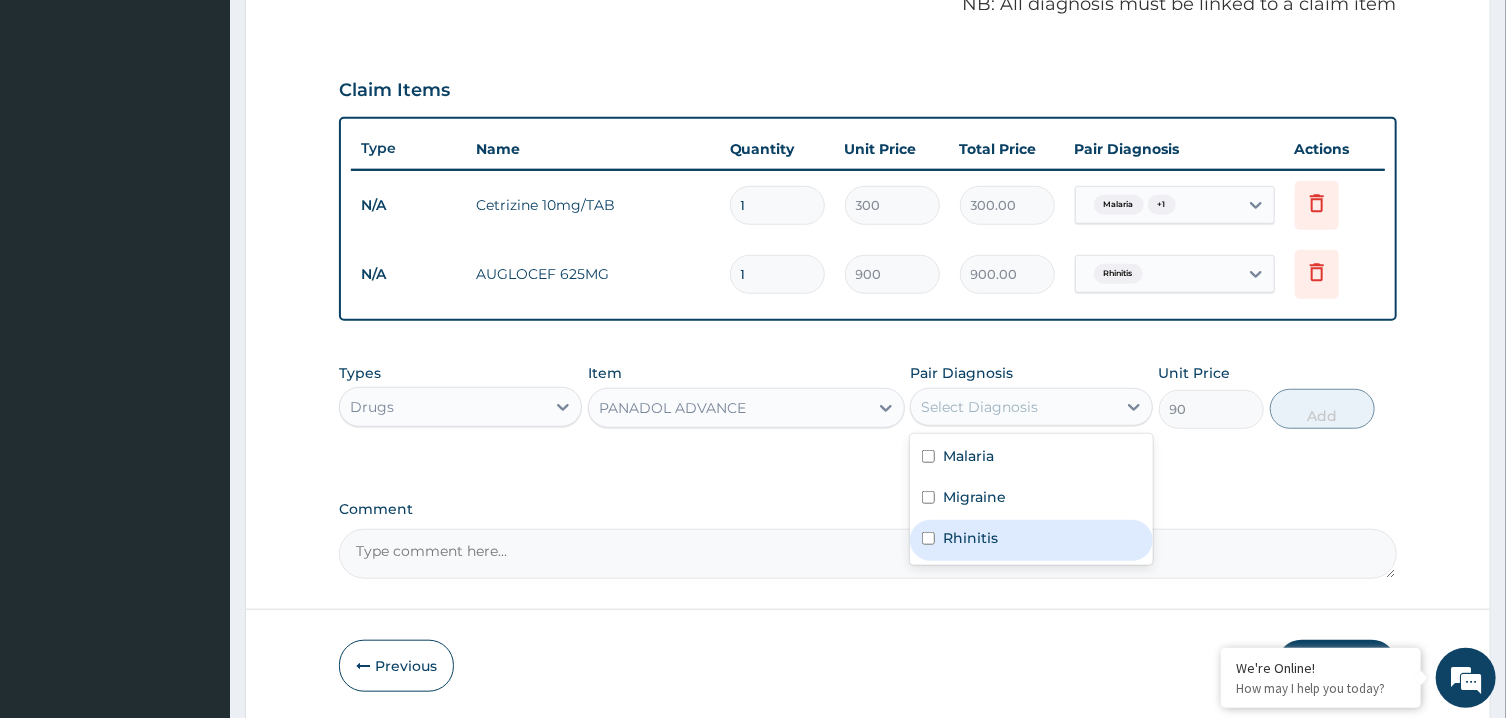 click on "Rhinitis" at bounding box center [1031, 540] 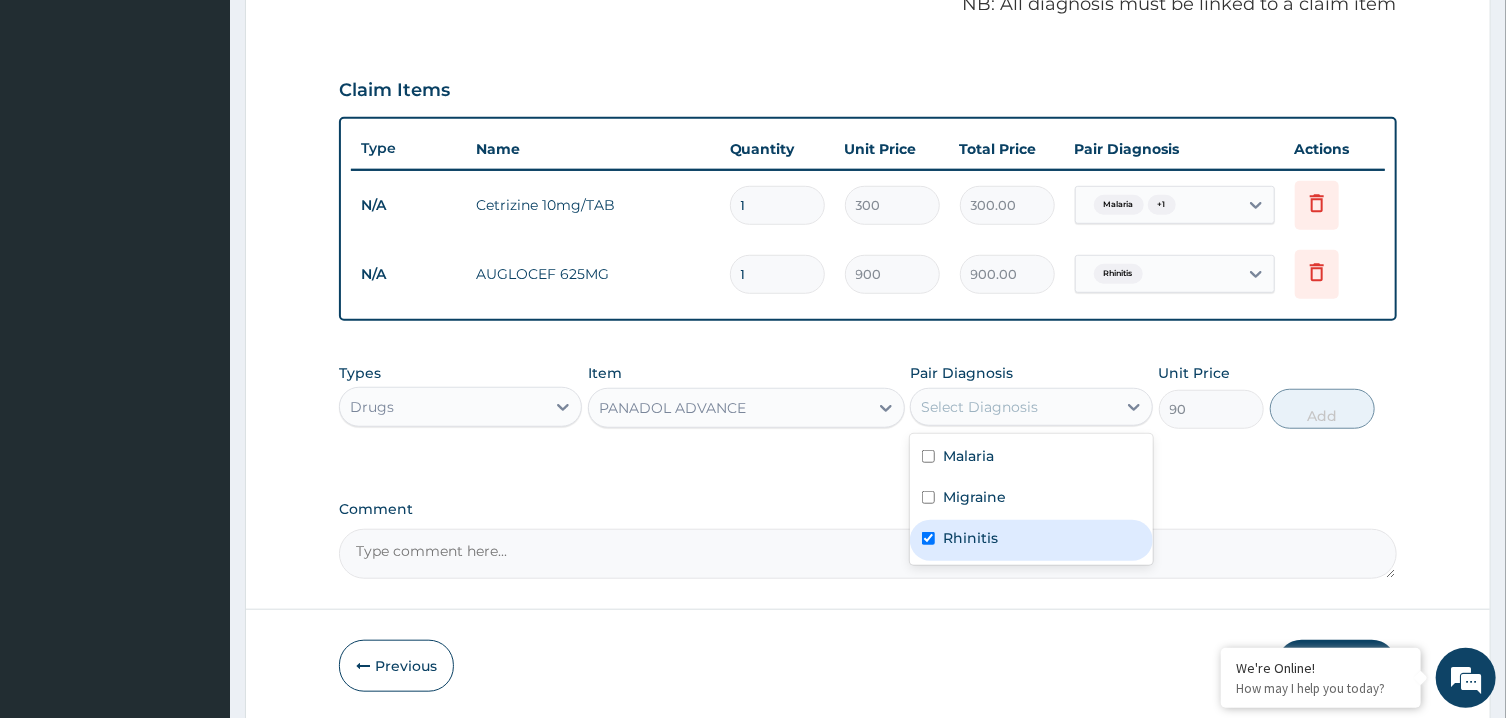 checkbox on "true" 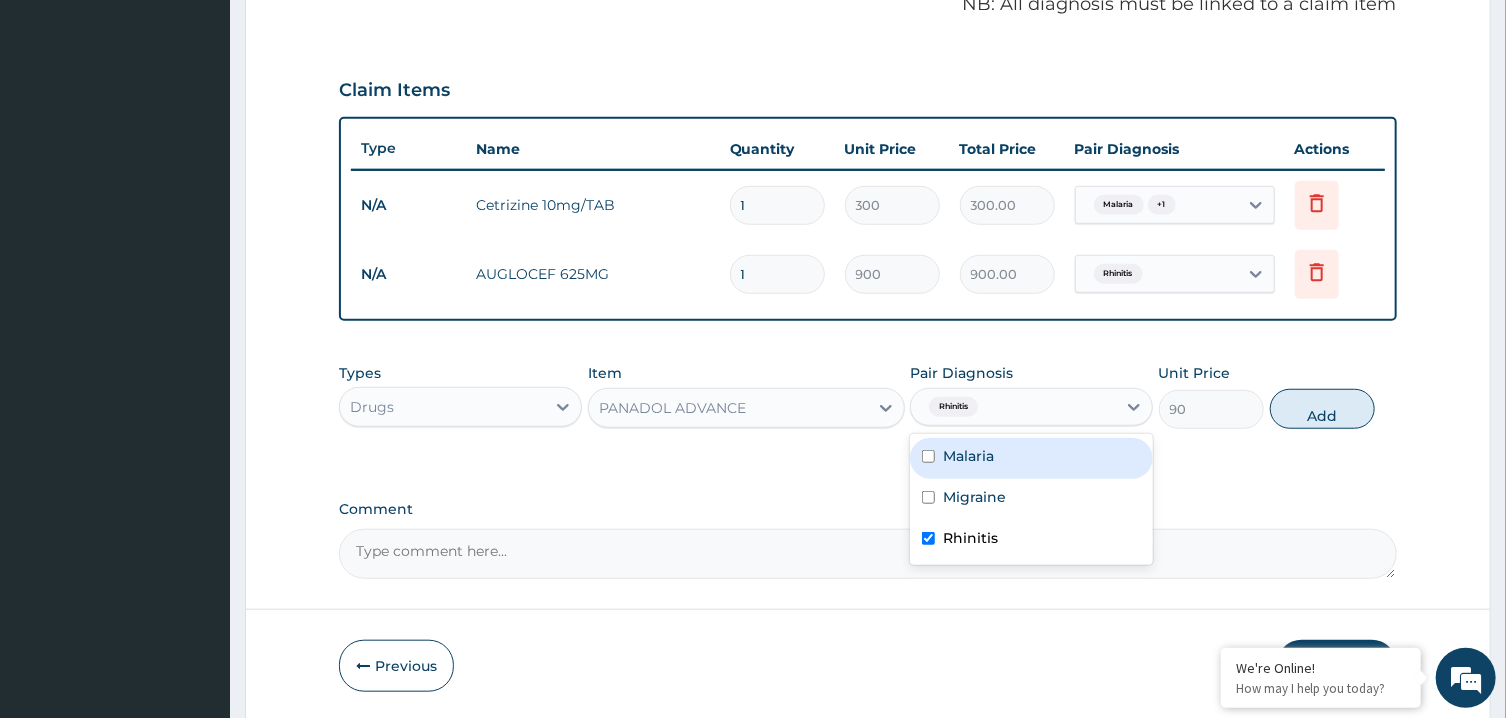 drag, startPoint x: 982, startPoint y: 481, endPoint x: 980, endPoint y: 467, distance: 14.142136 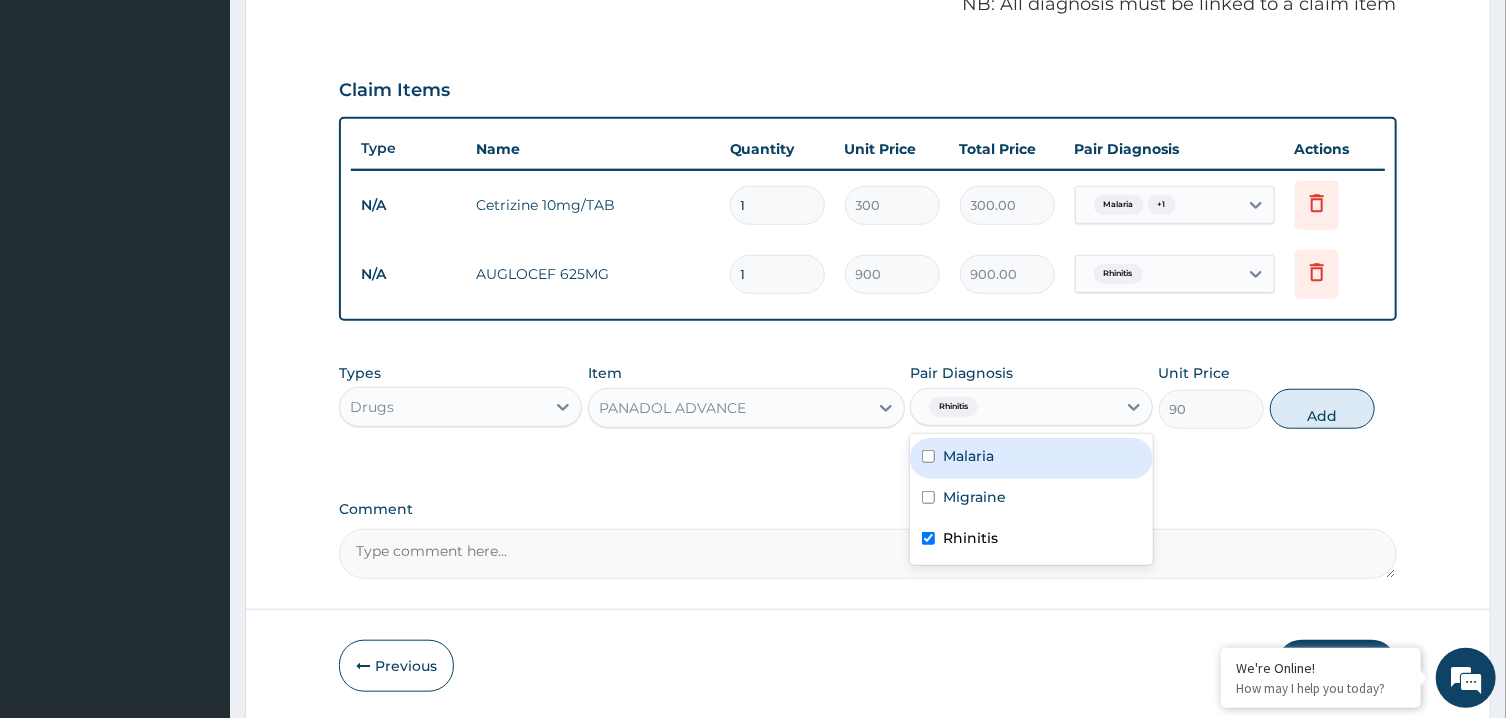 click on "Malaria Migraine Rhinitis" at bounding box center [1031, 499] 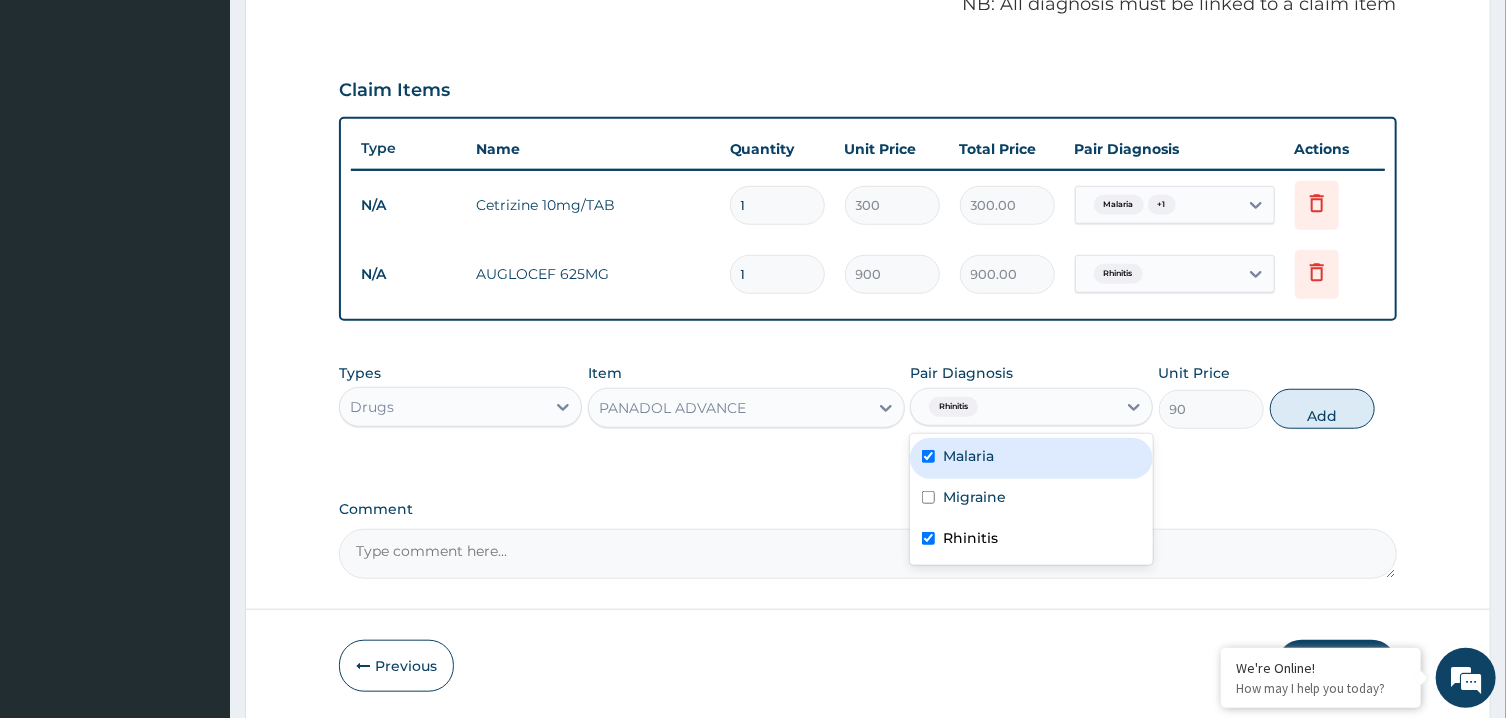 checkbox on "true" 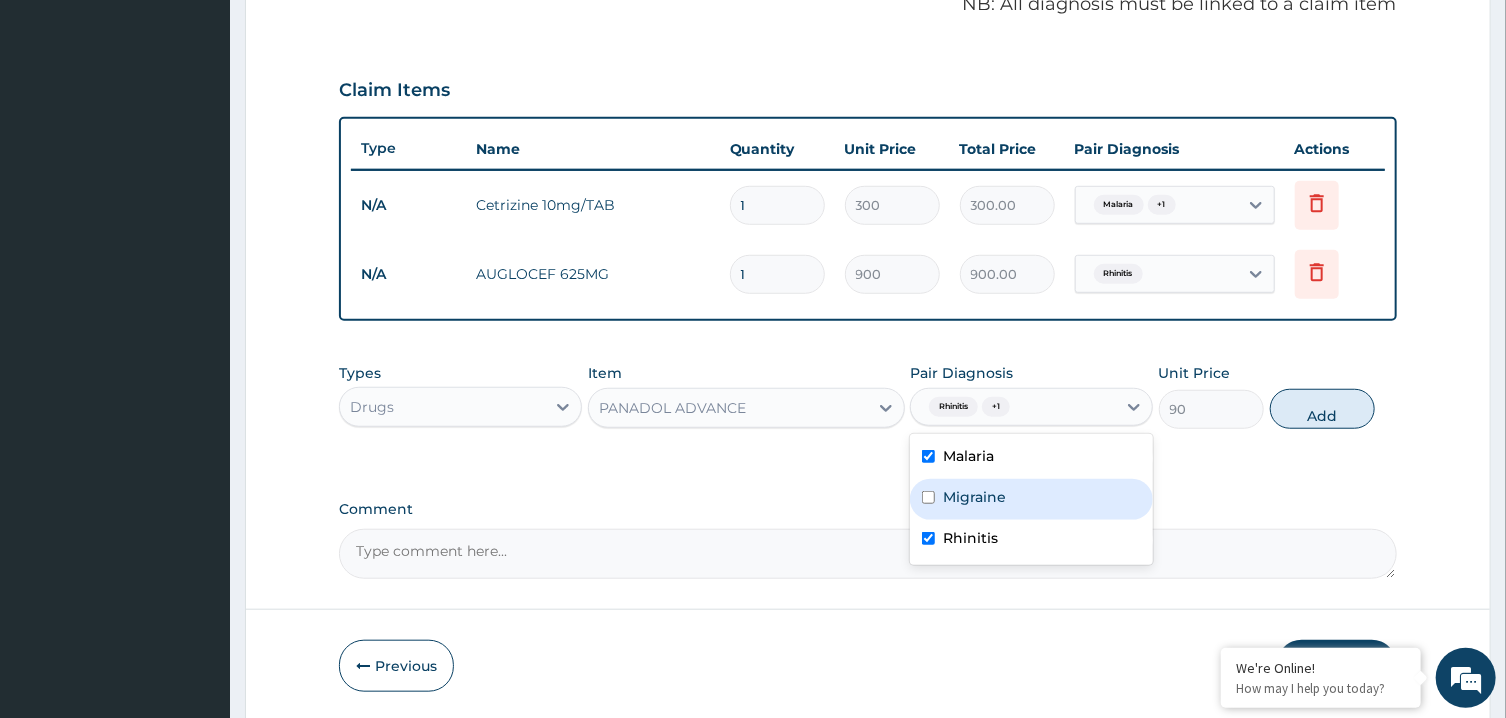 click on "Migraine" at bounding box center [1031, 499] 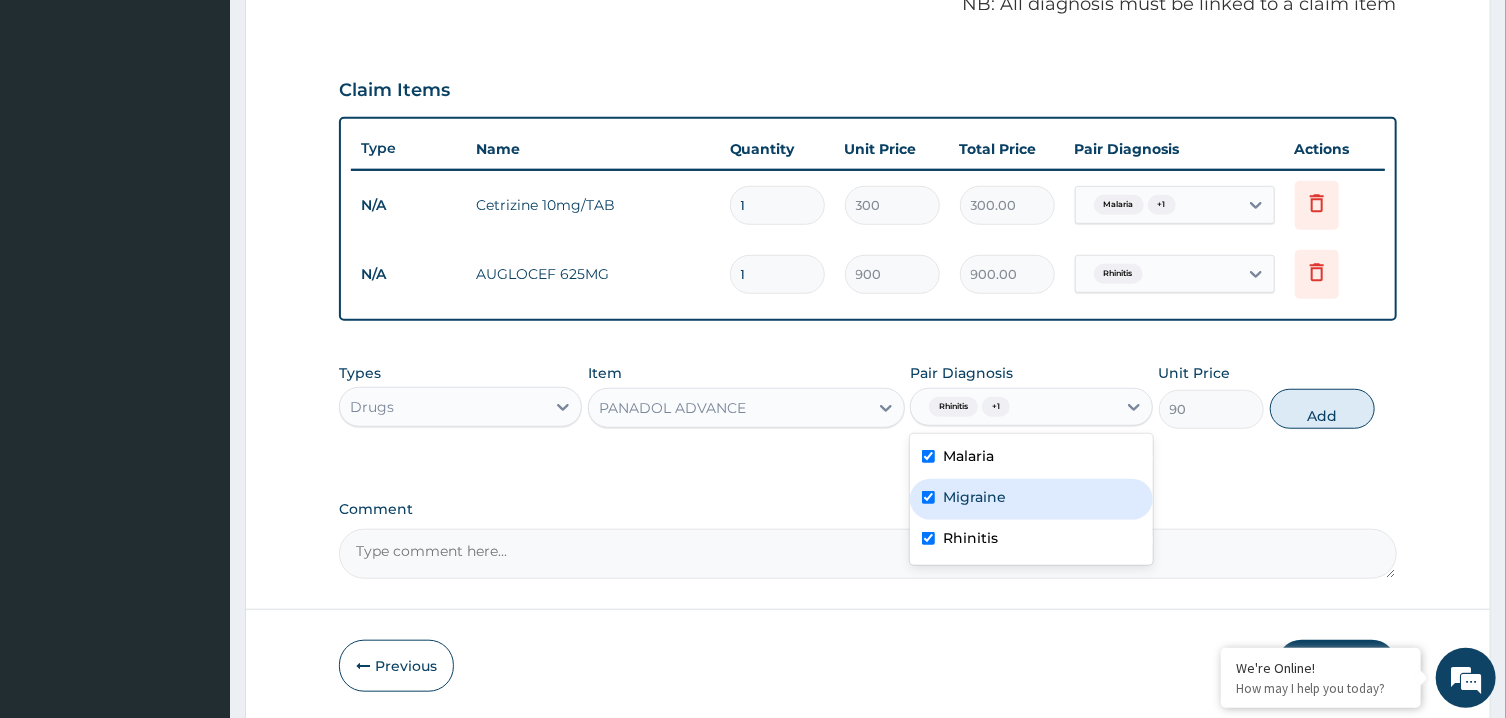 checkbox on "true" 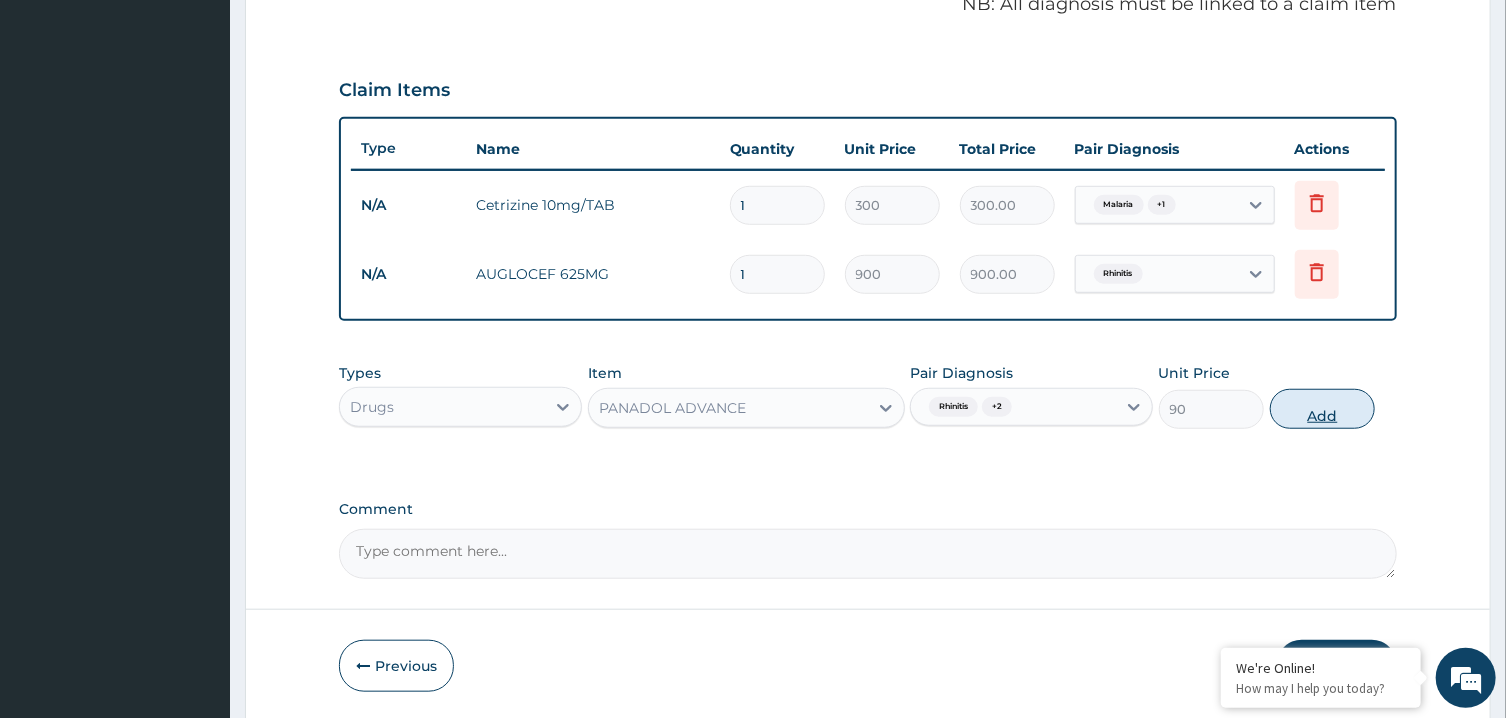 click on "Add" at bounding box center (1323, 409) 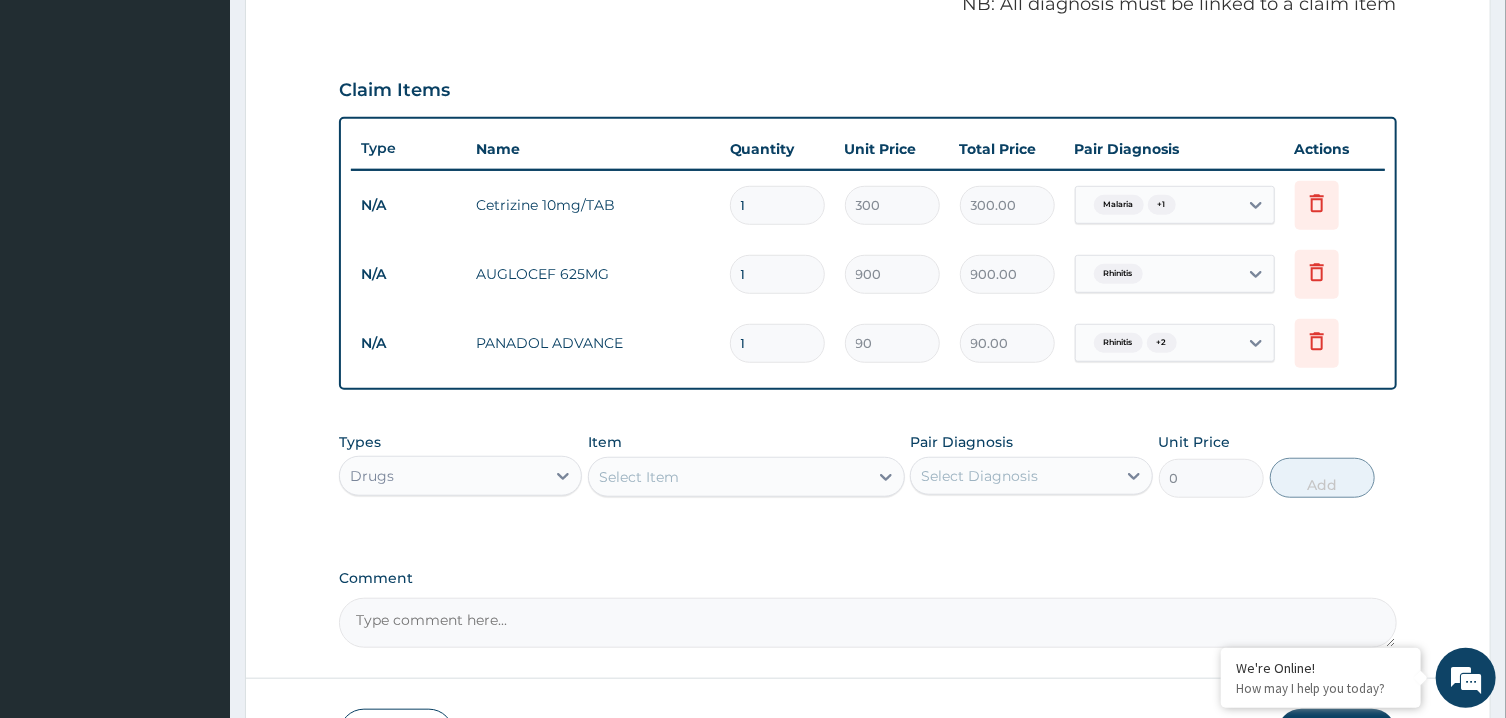click on "Select Item" at bounding box center [728, 477] 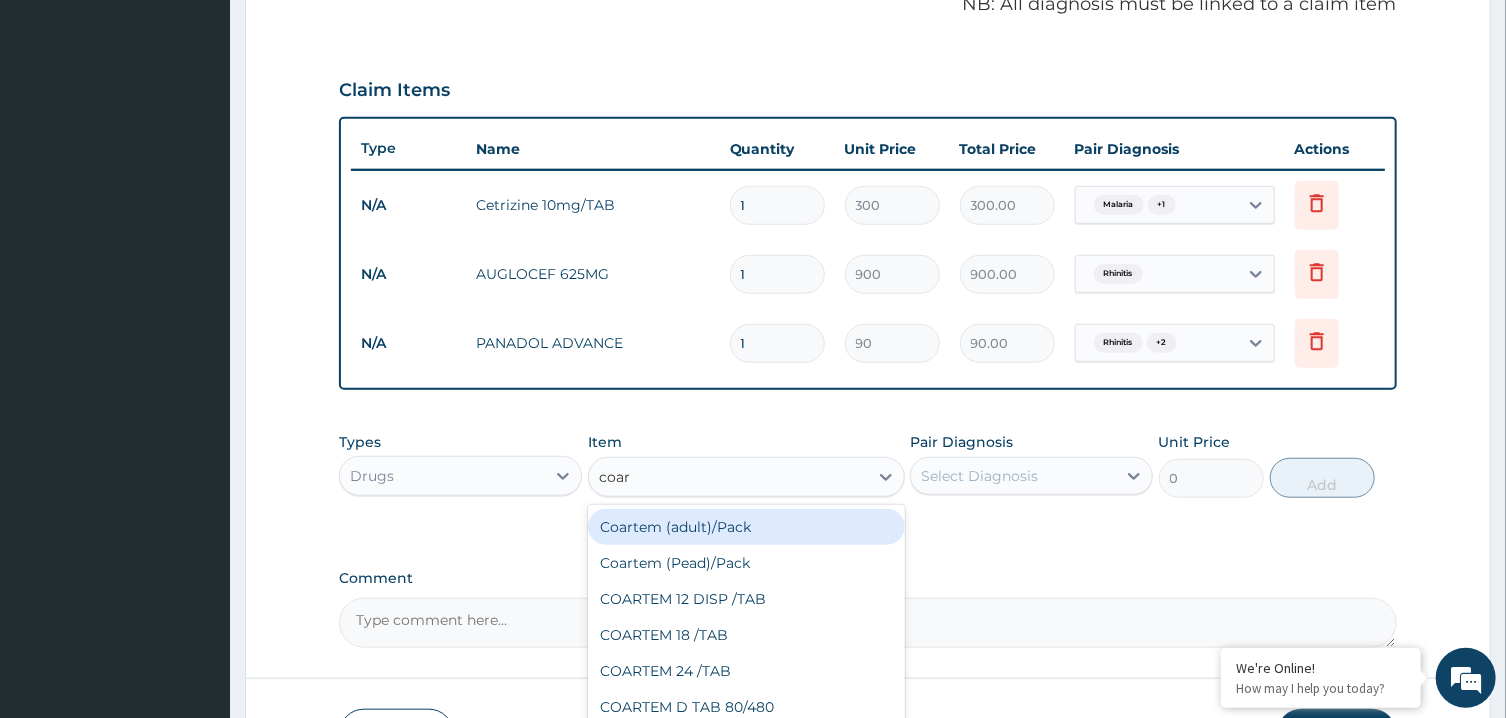 type on "coart" 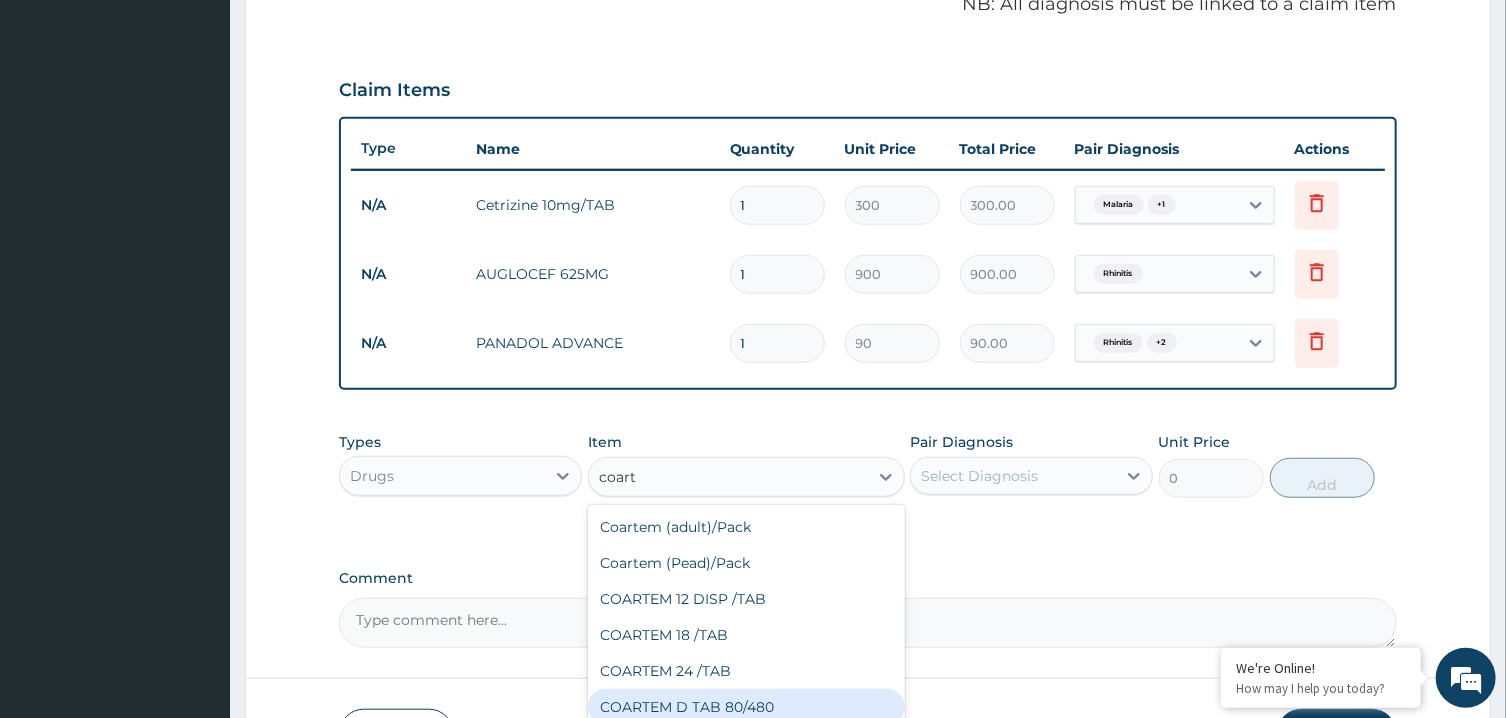 click on "COARTEM D TAB 80/480" at bounding box center [746, 707] 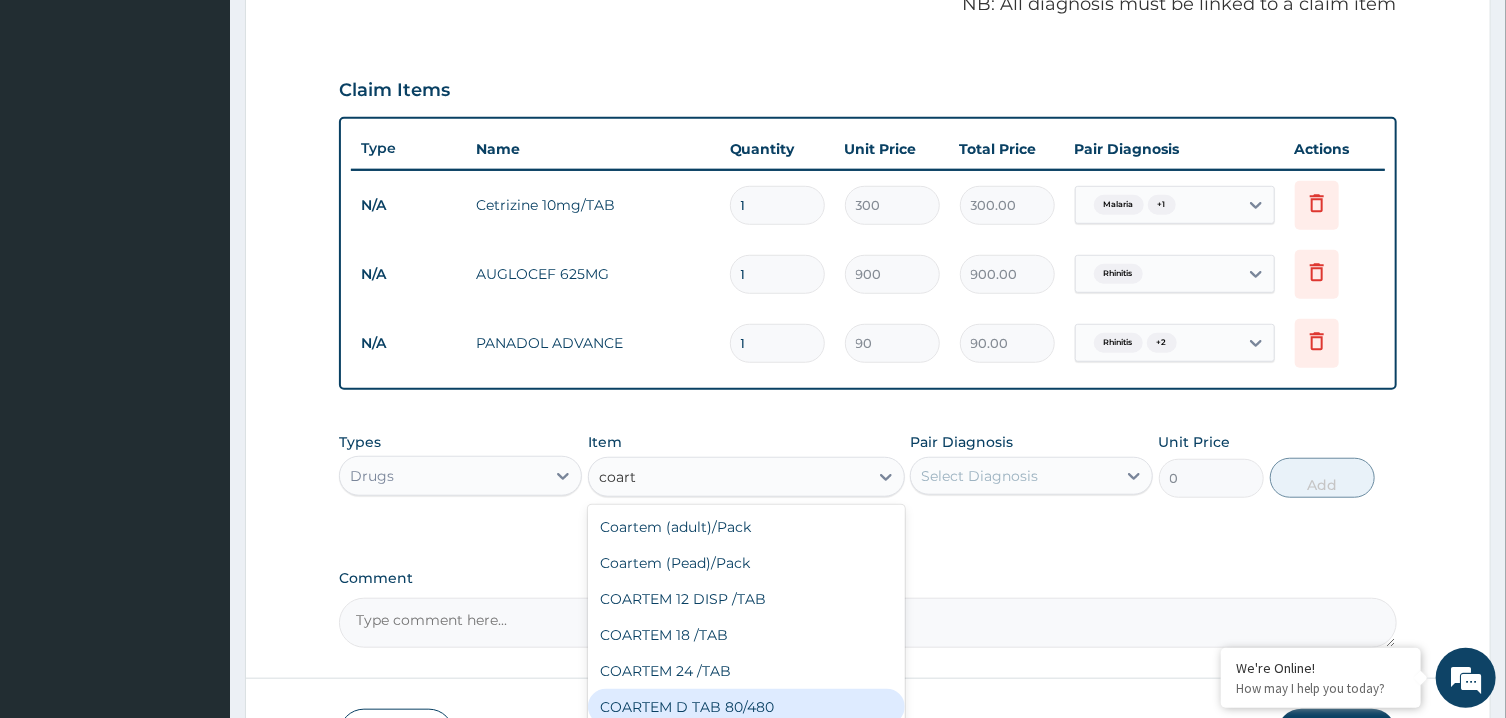 type 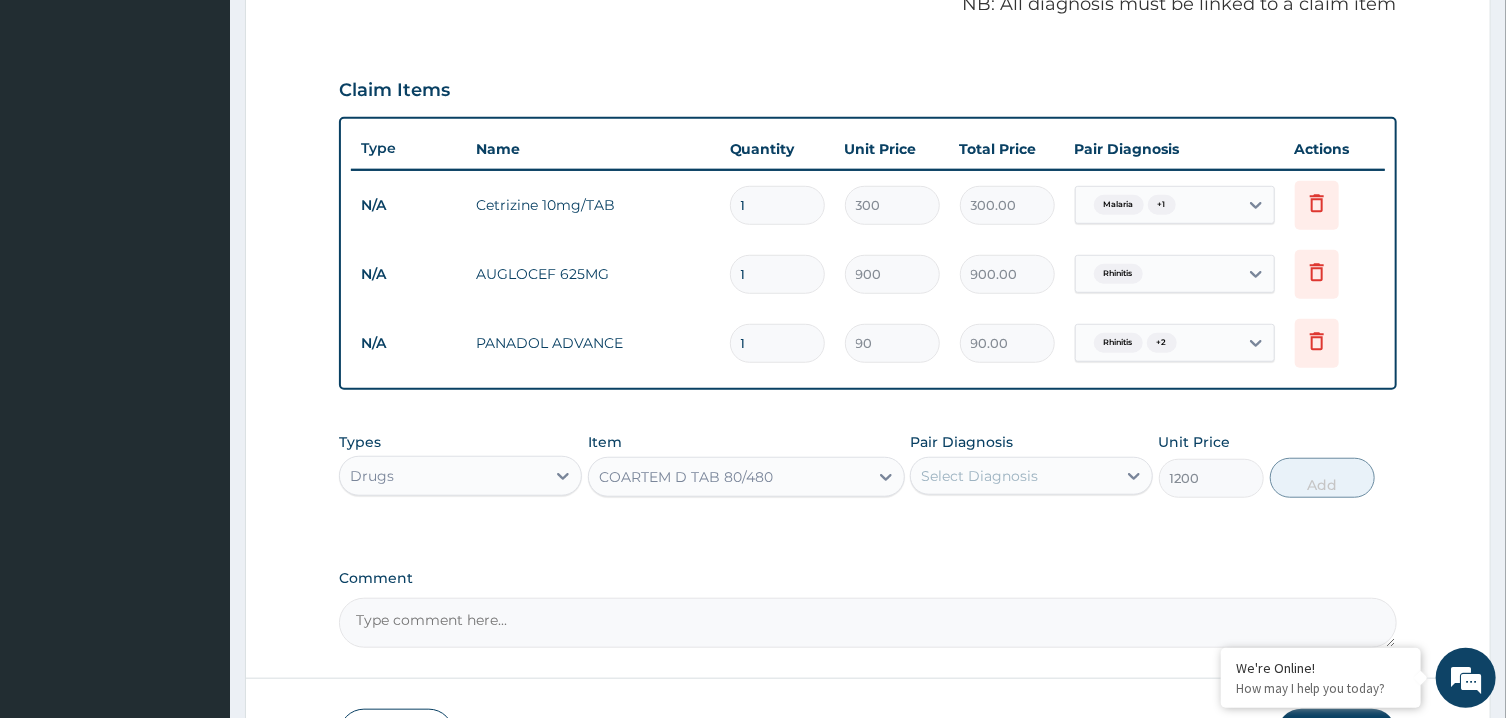 click on "Select Diagnosis" at bounding box center (1013, 476) 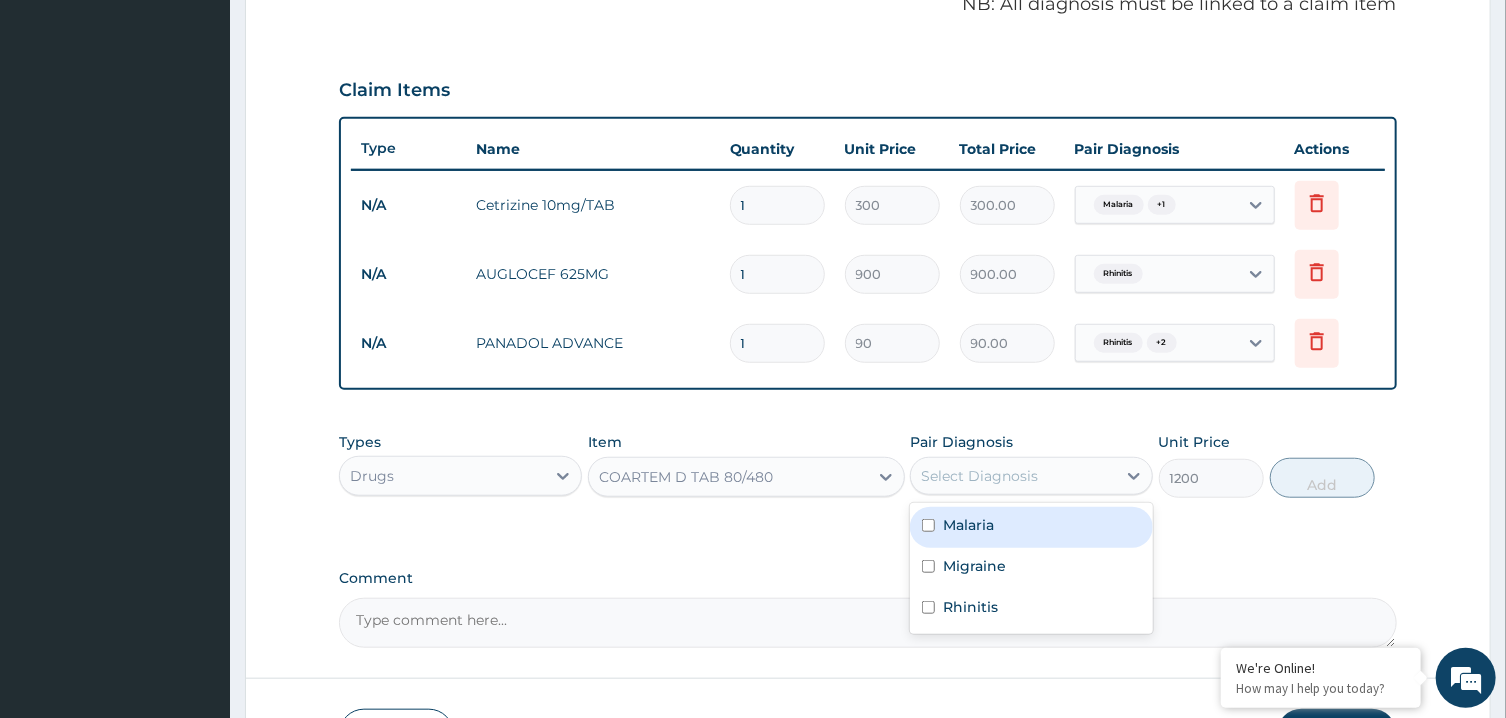 click on "Malaria" at bounding box center (1031, 527) 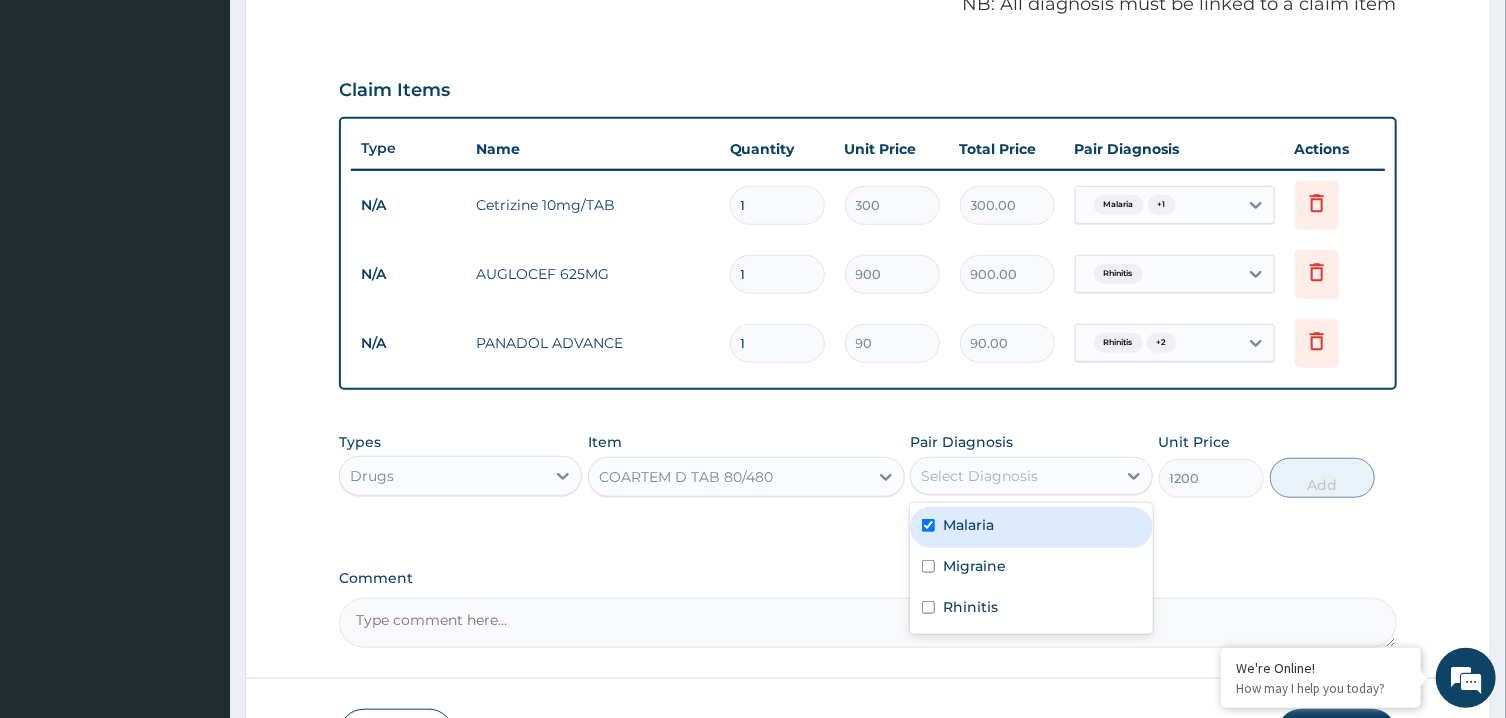 checkbox on "true" 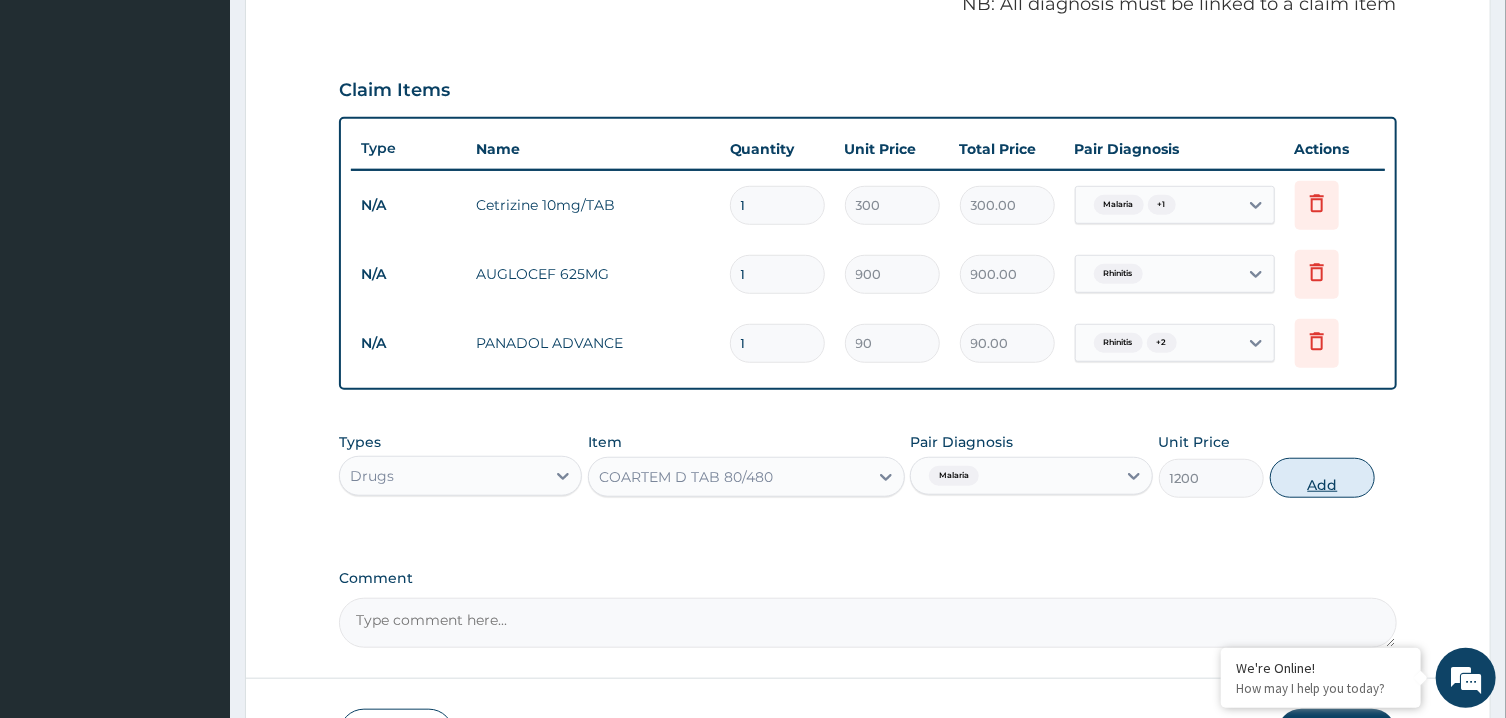 click on "Add" at bounding box center (1323, 478) 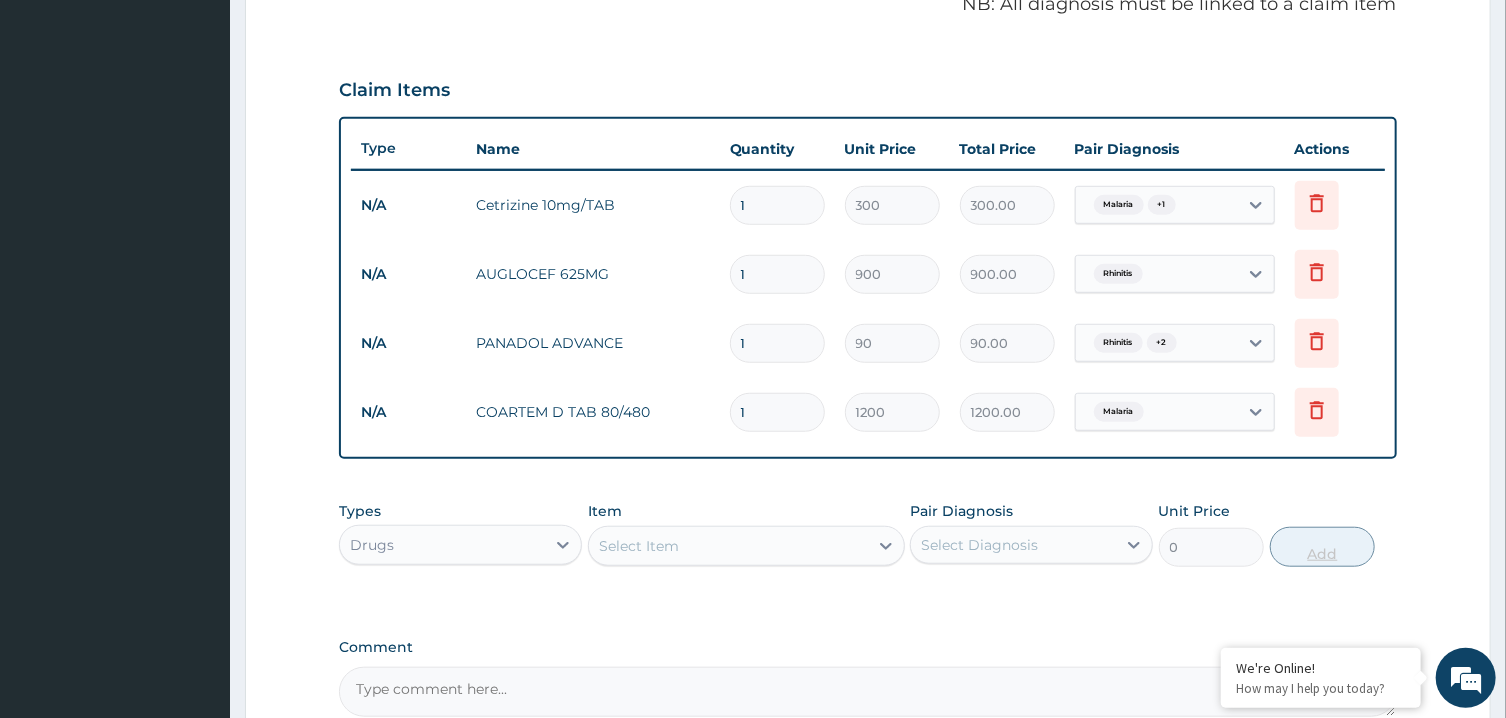 type 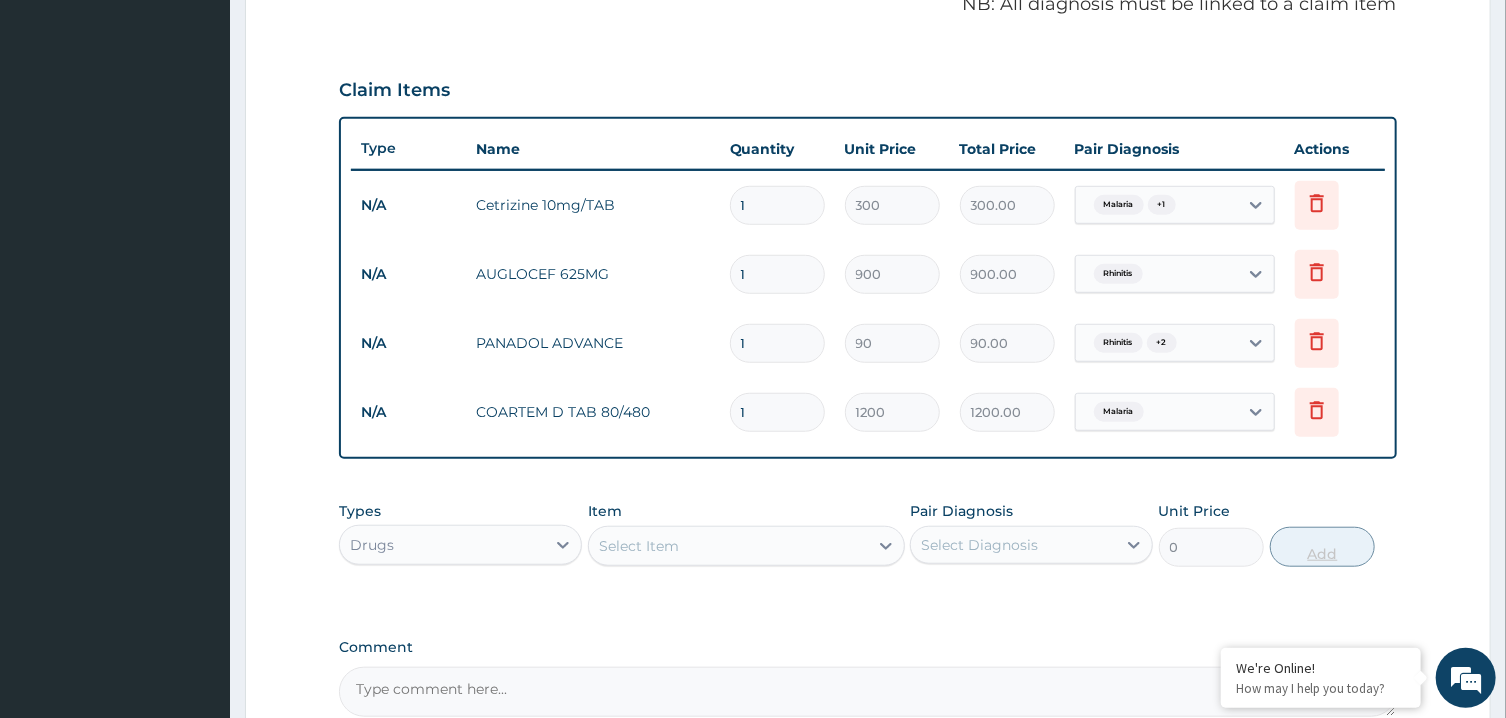 type on "0.00" 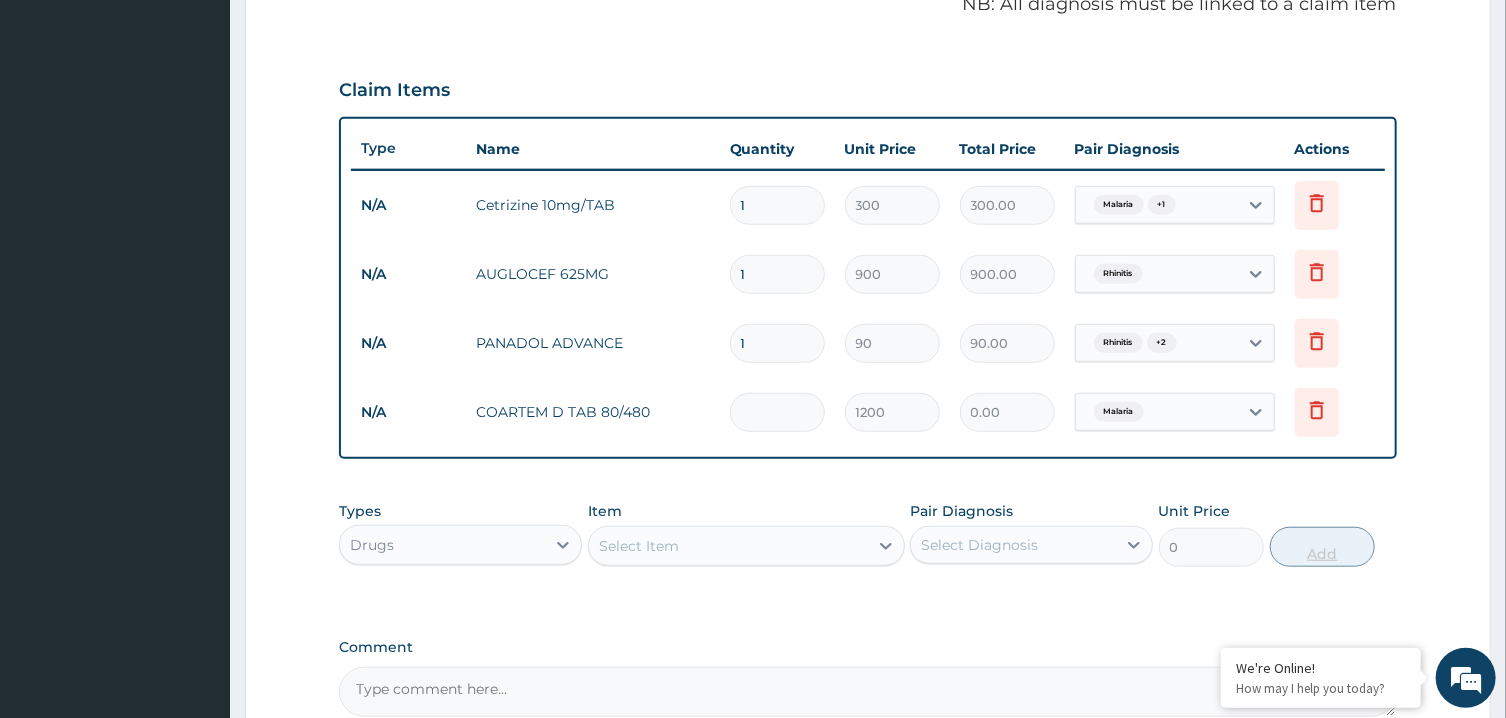 type on "6" 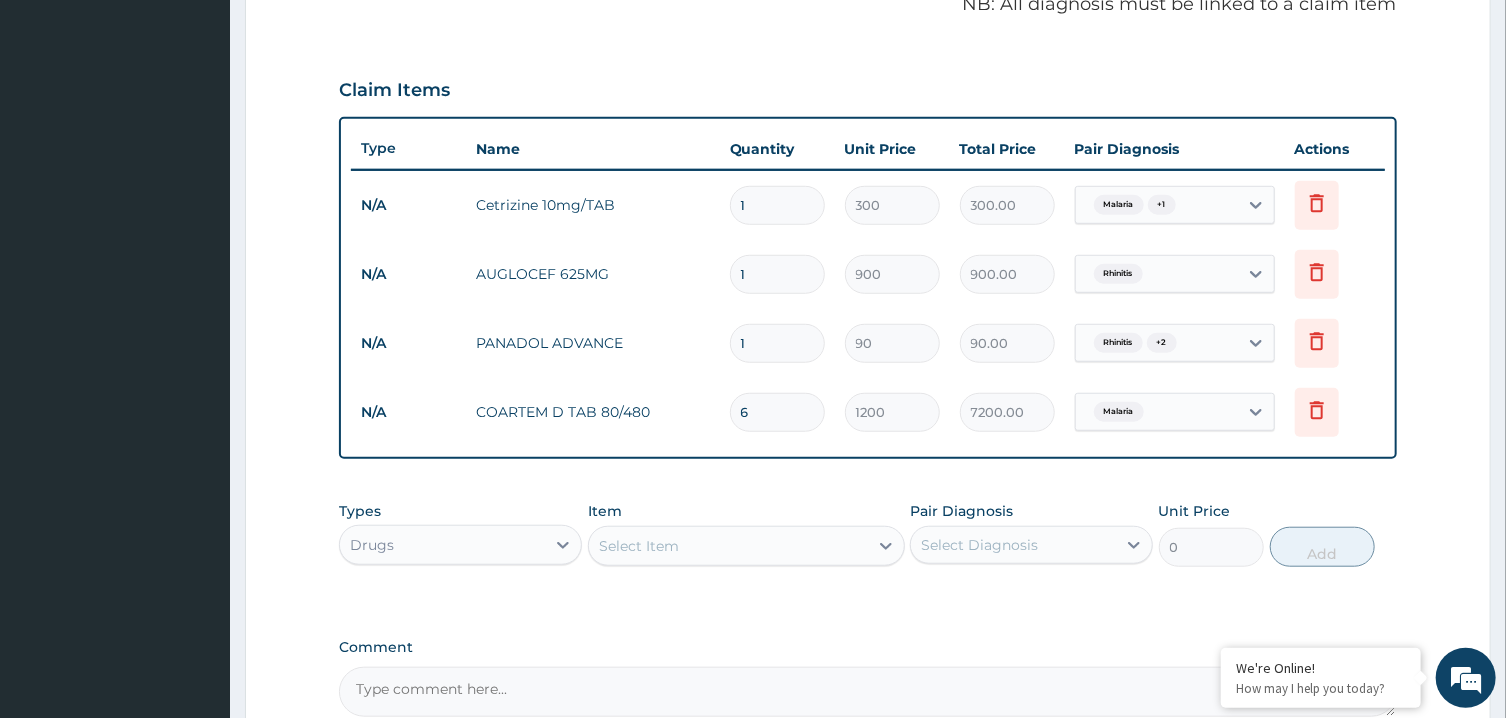type on "6" 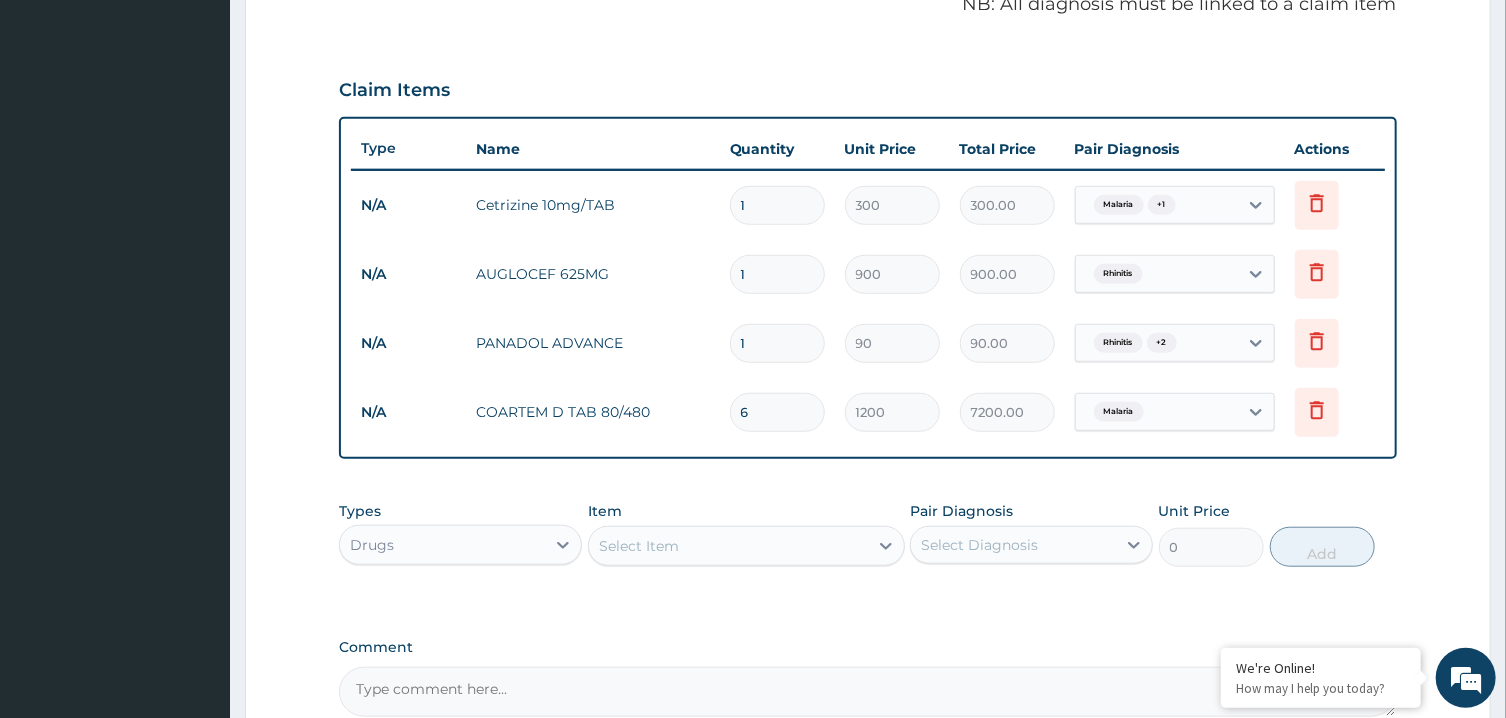 click on "1" at bounding box center [777, 343] 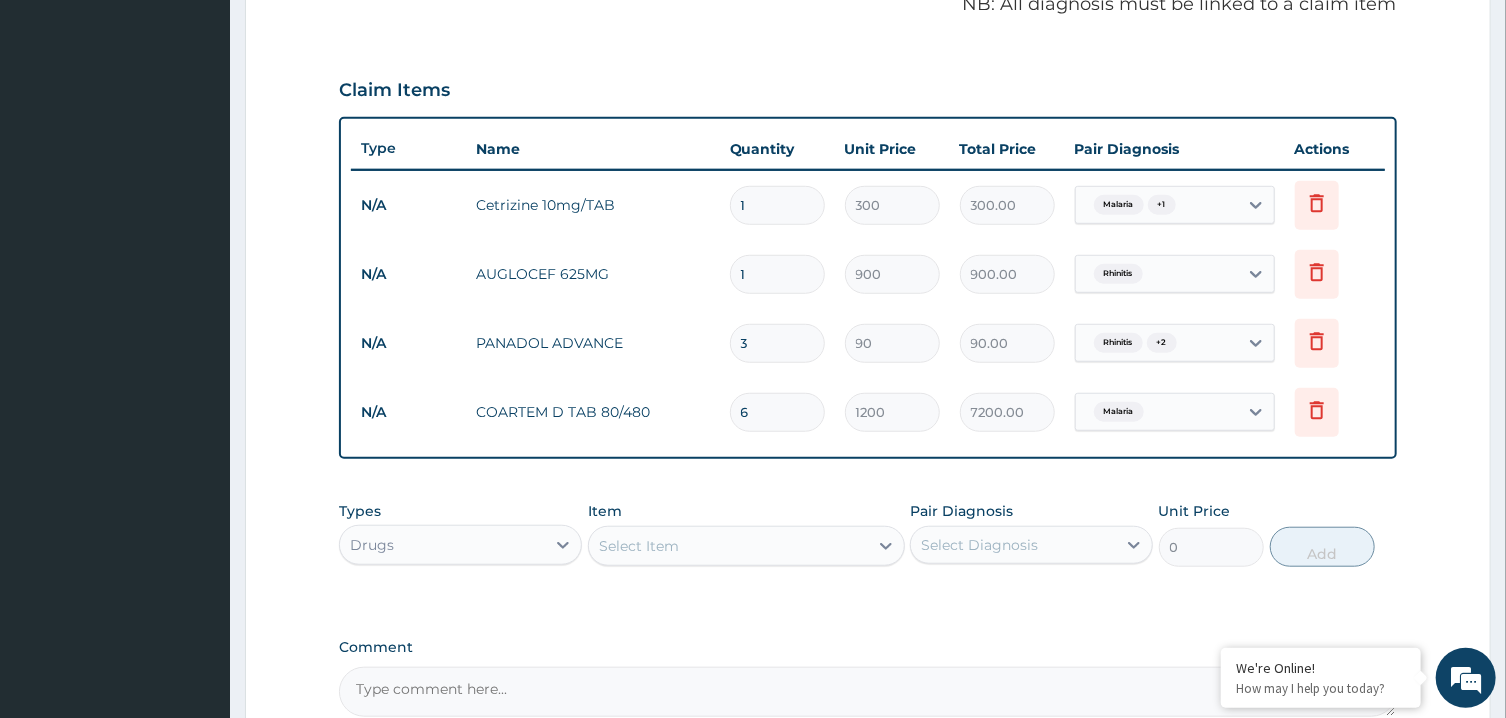 type on "270.00" 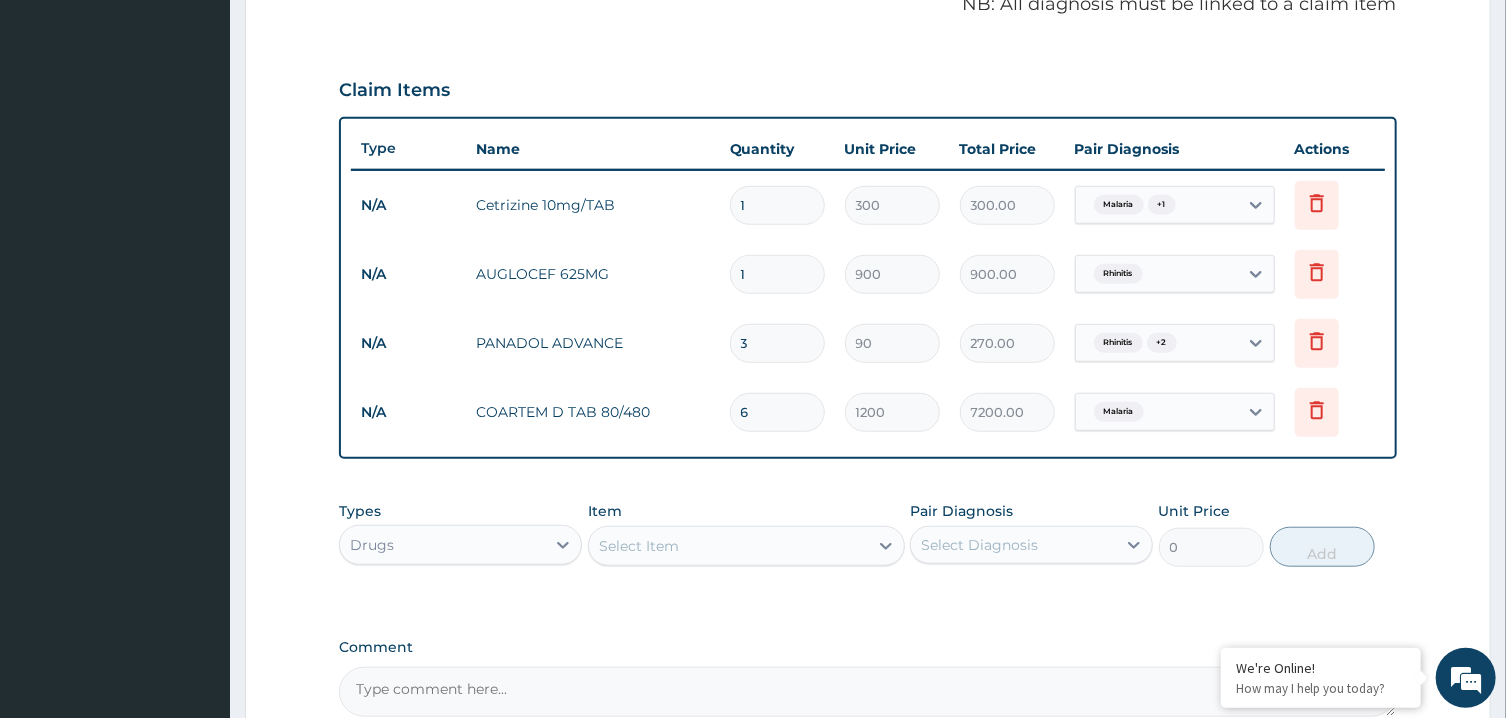 type on "30" 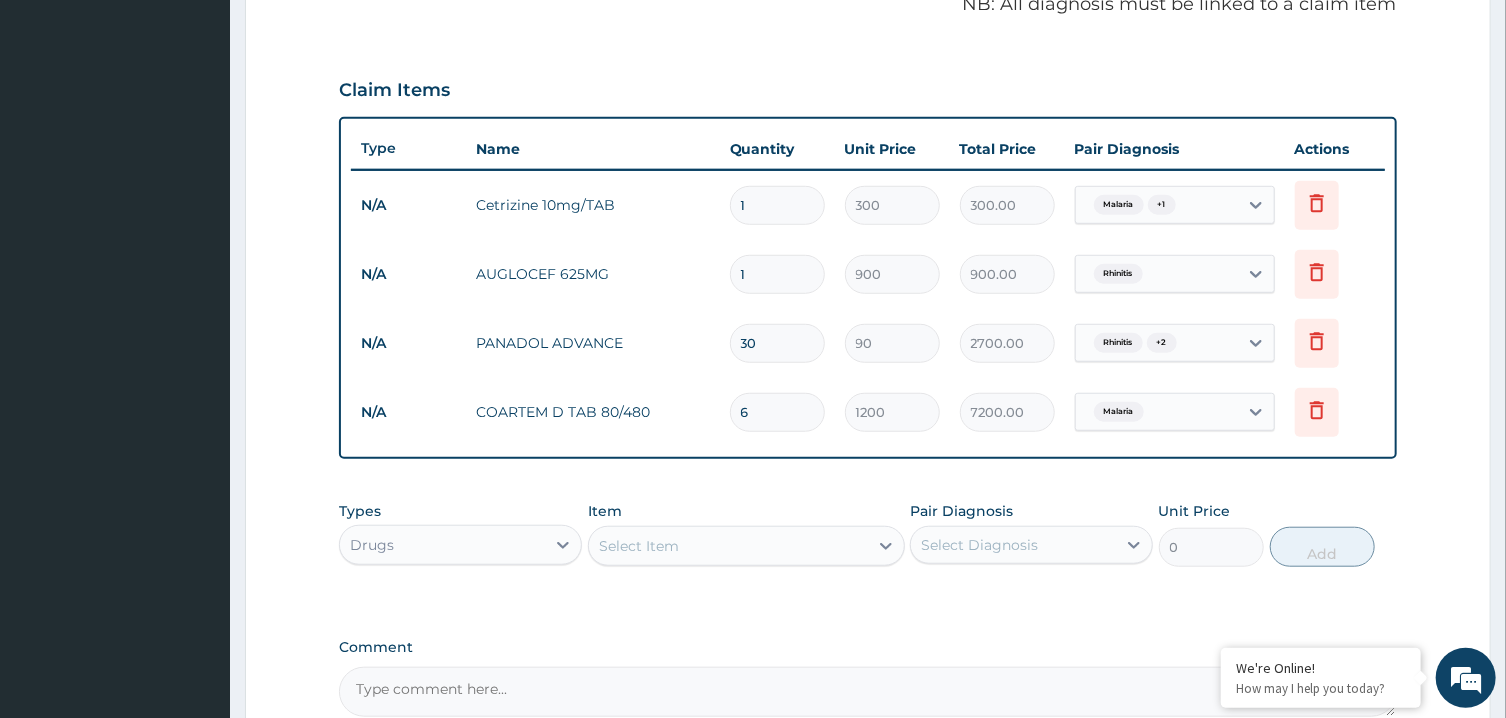 type on "30" 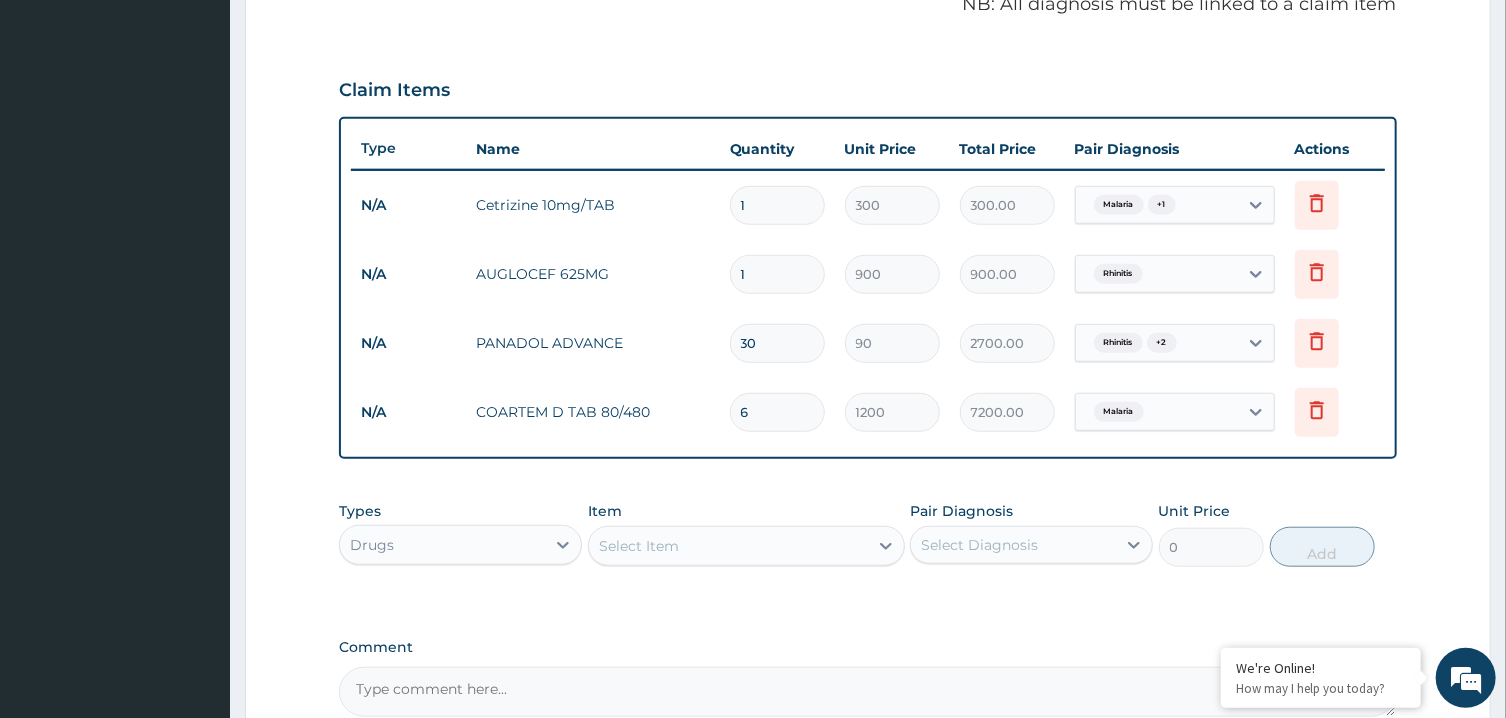 click on "1" at bounding box center (777, 274) 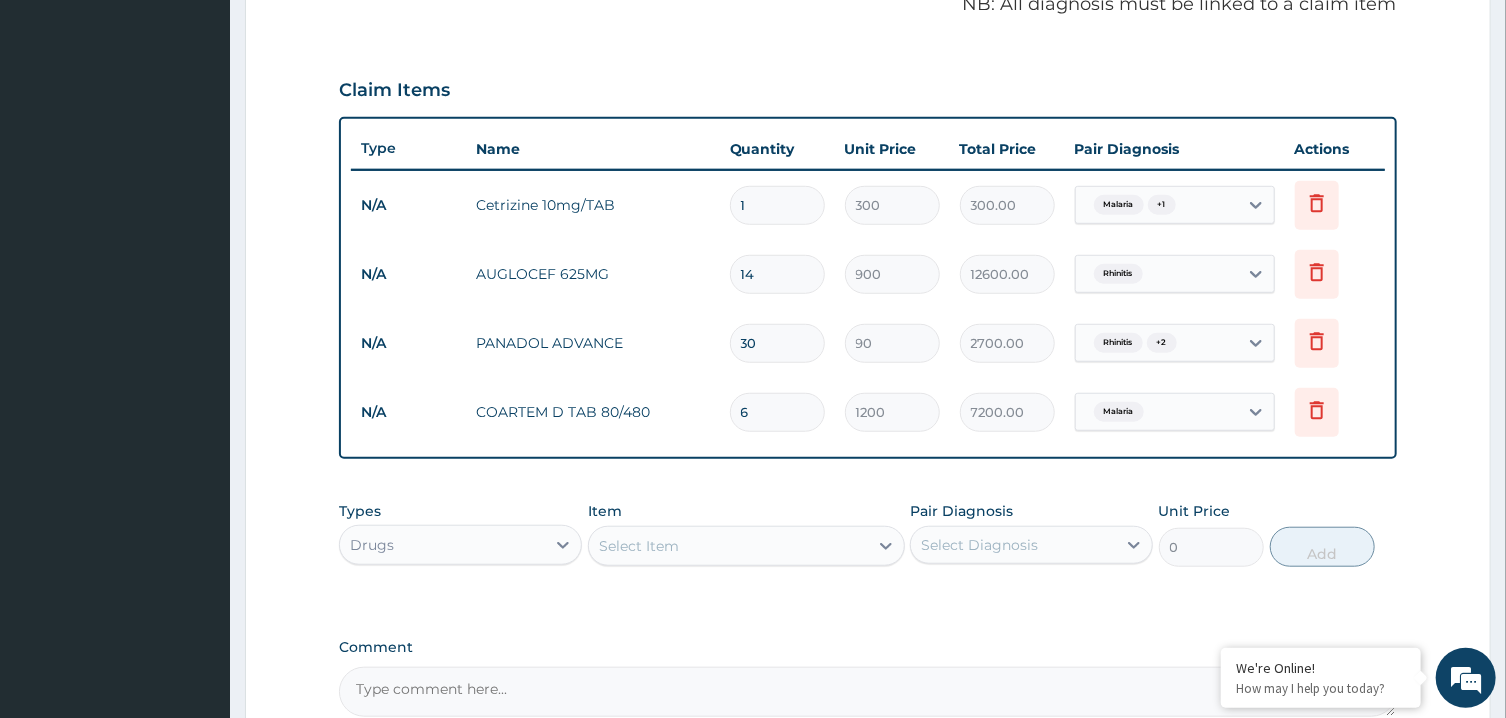 type on "14" 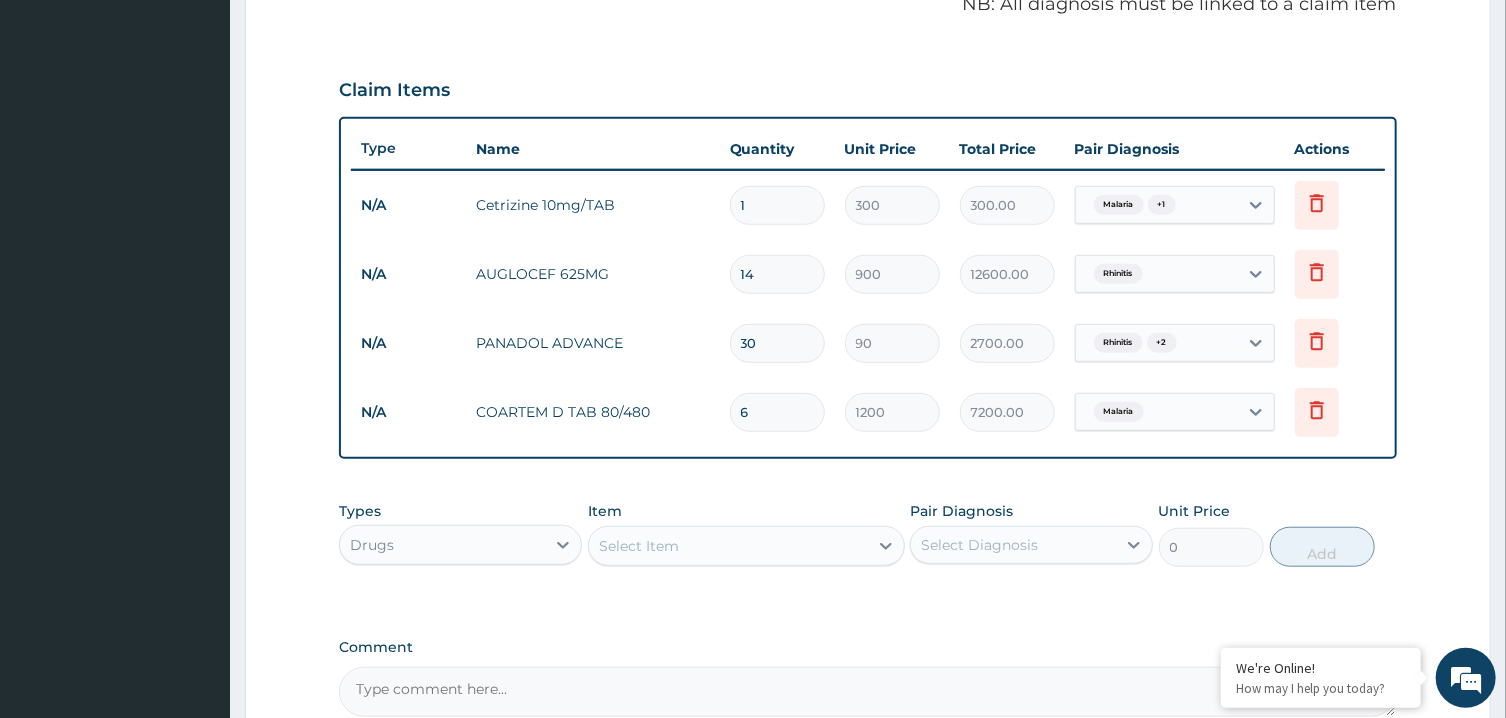 click on "1" at bounding box center [777, 205] 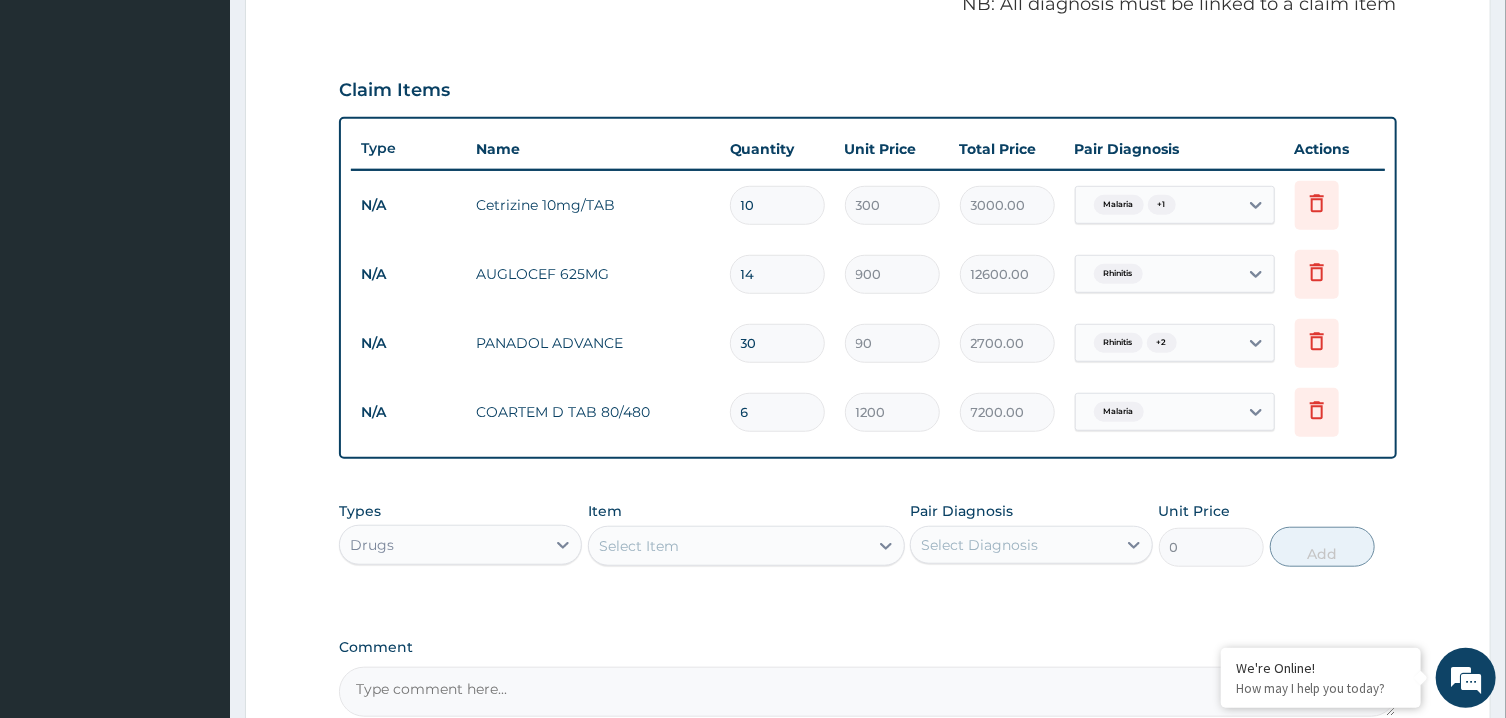 scroll, scrollTop: 834, scrollLeft: 0, axis: vertical 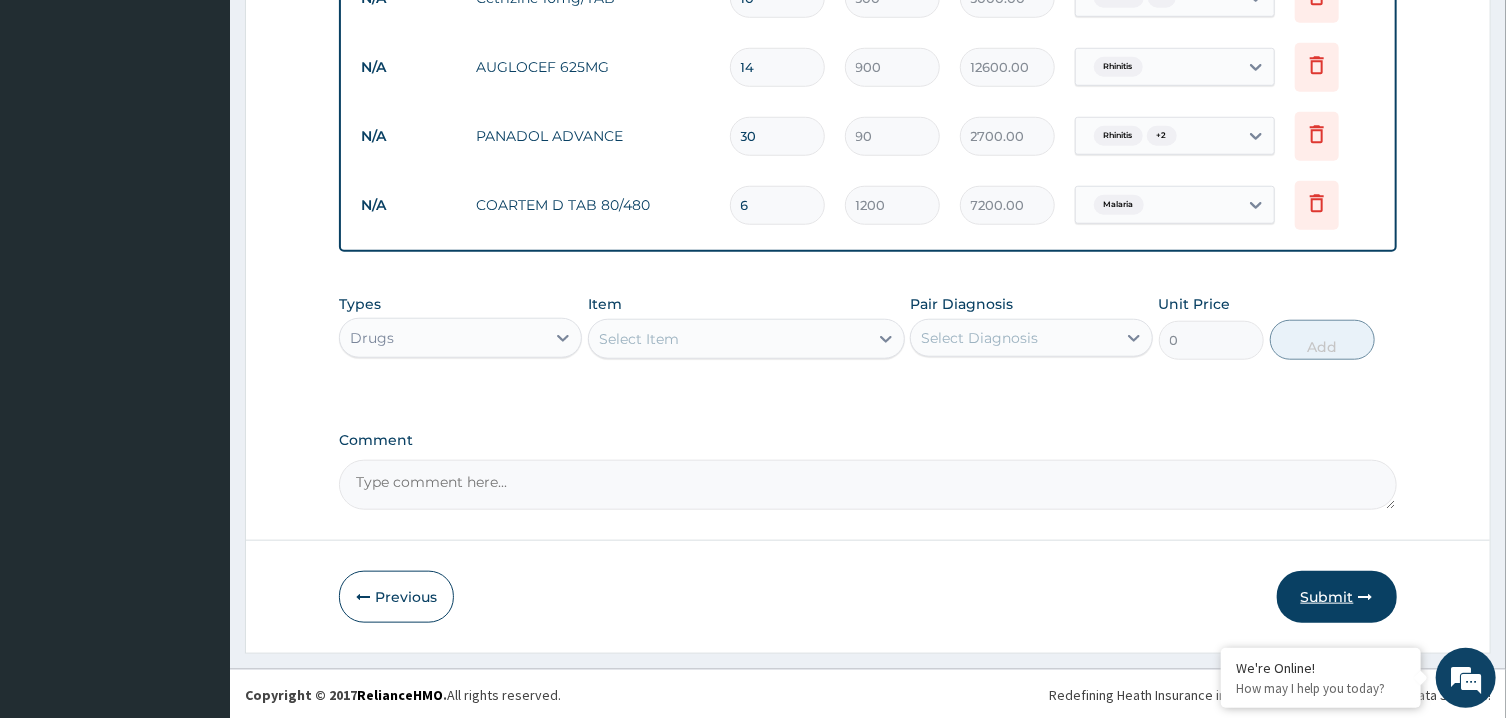 type on "10" 